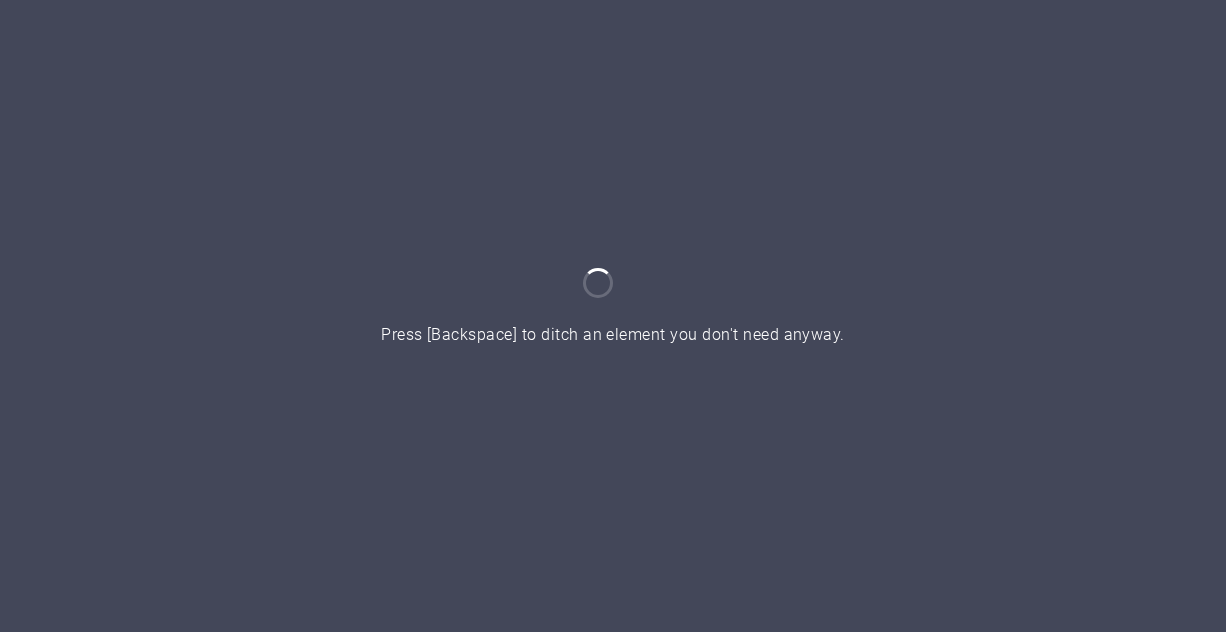 scroll, scrollTop: 0, scrollLeft: 0, axis: both 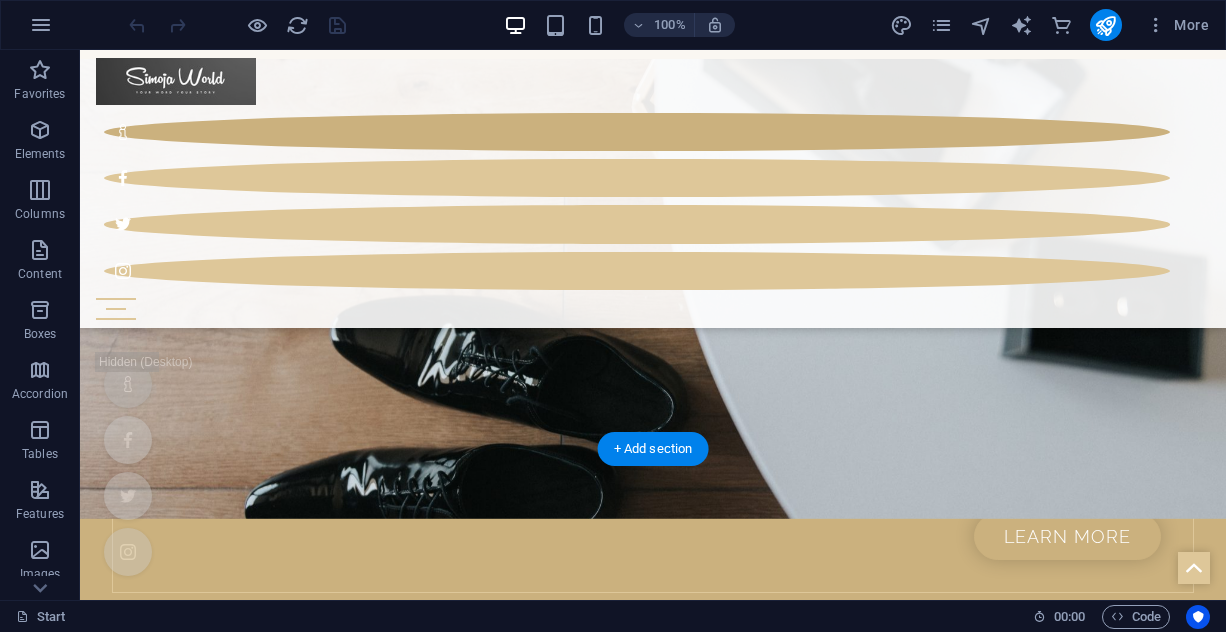 click at bounding box center (653, 7195) 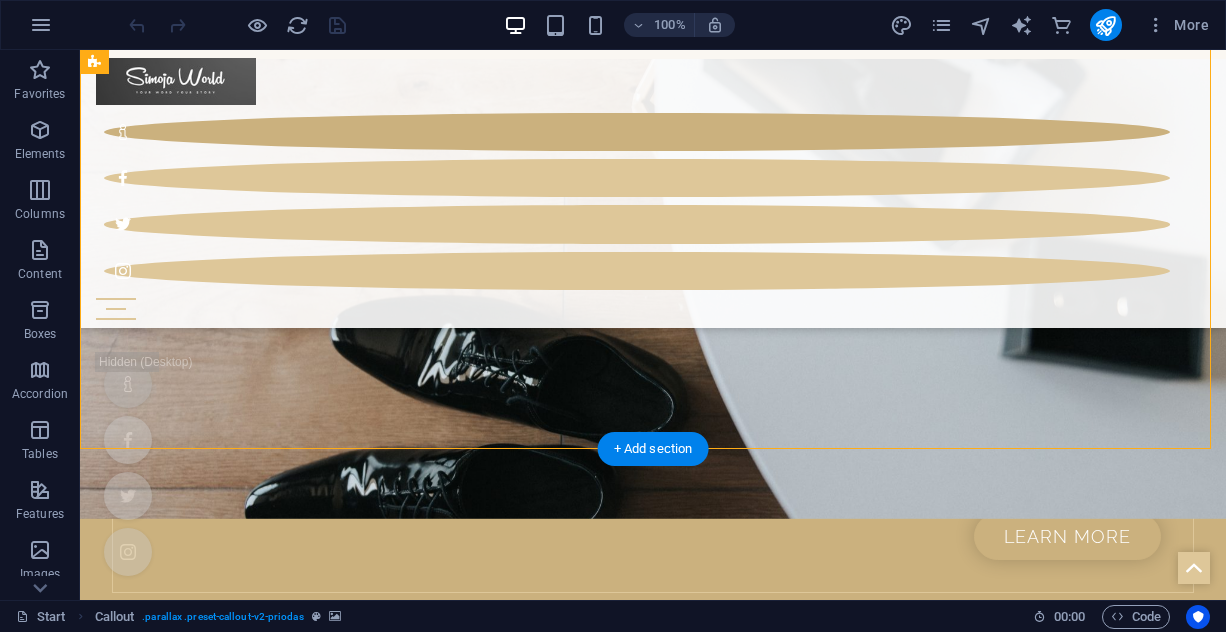 click at bounding box center [653, 7195] 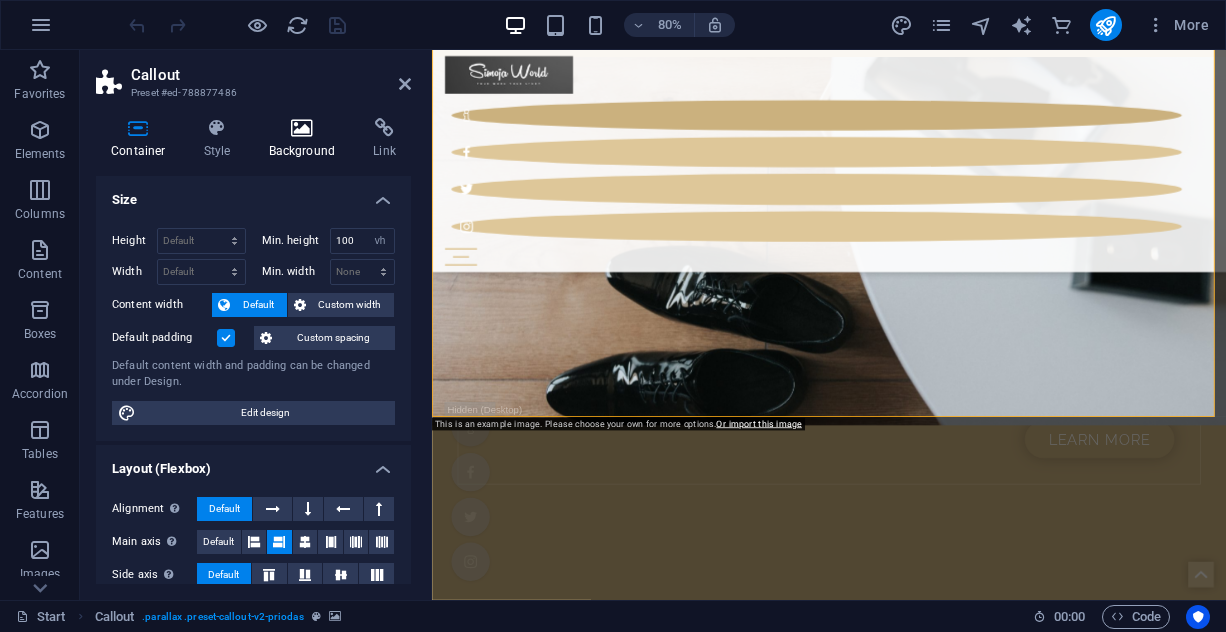 click at bounding box center (302, 128) 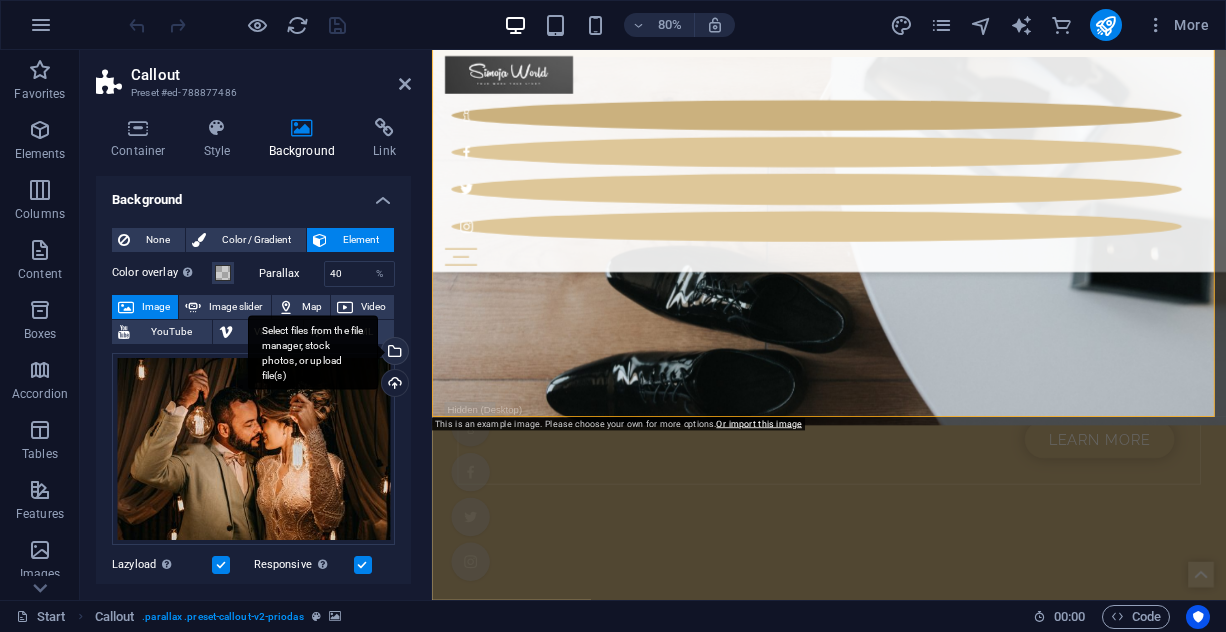 click on "Select files from the file manager, stock photos, or upload file(s)" at bounding box center (393, 353) 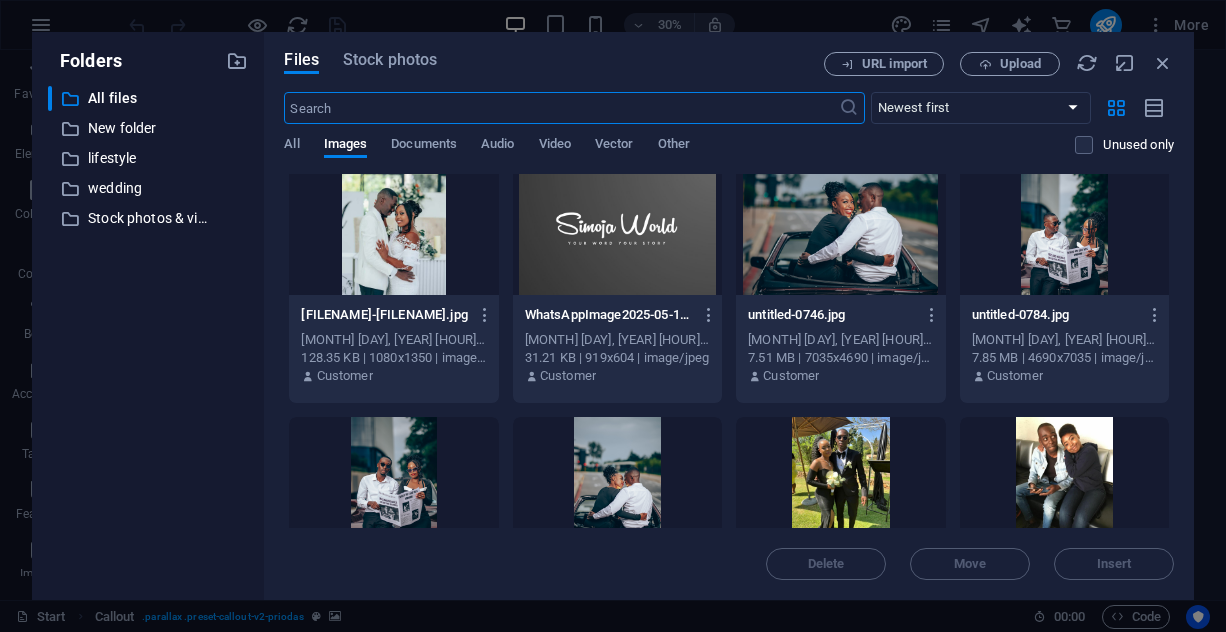 scroll, scrollTop: 0, scrollLeft: 0, axis: both 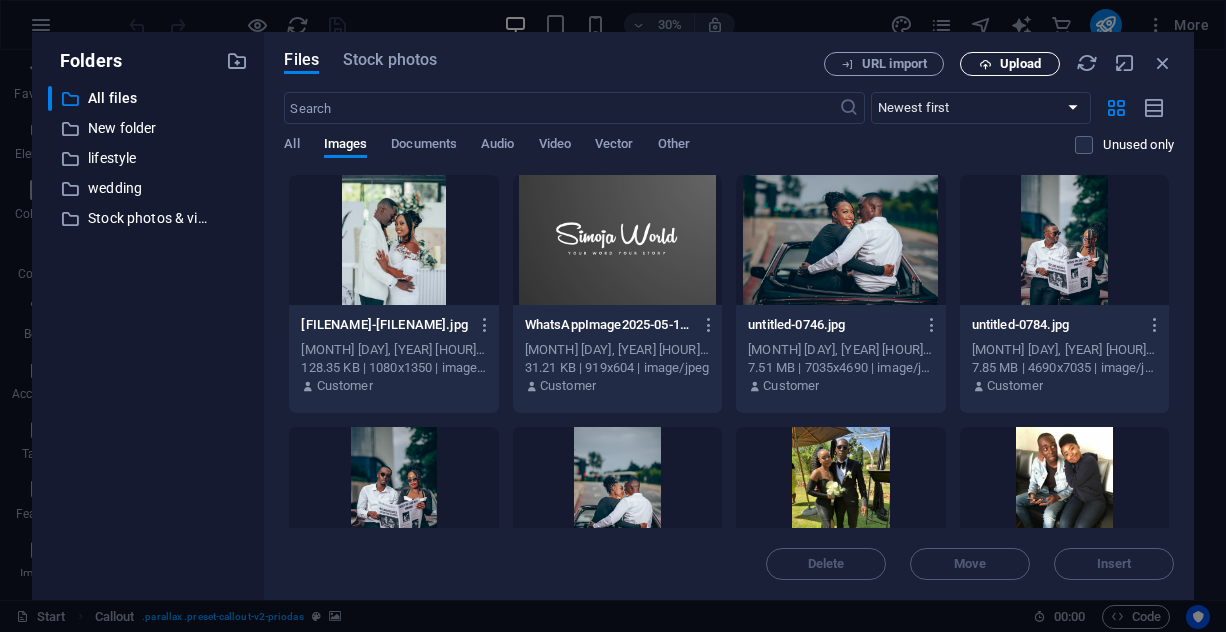 click on "Upload" at bounding box center (1020, 64) 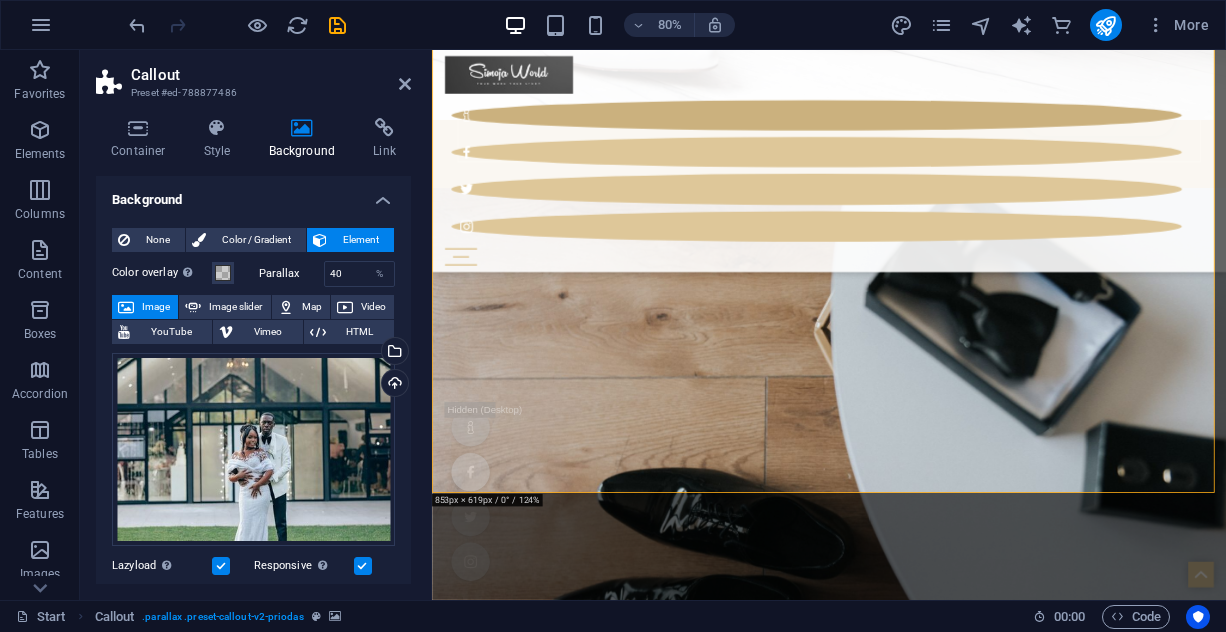 scroll, scrollTop: 3140, scrollLeft: 0, axis: vertical 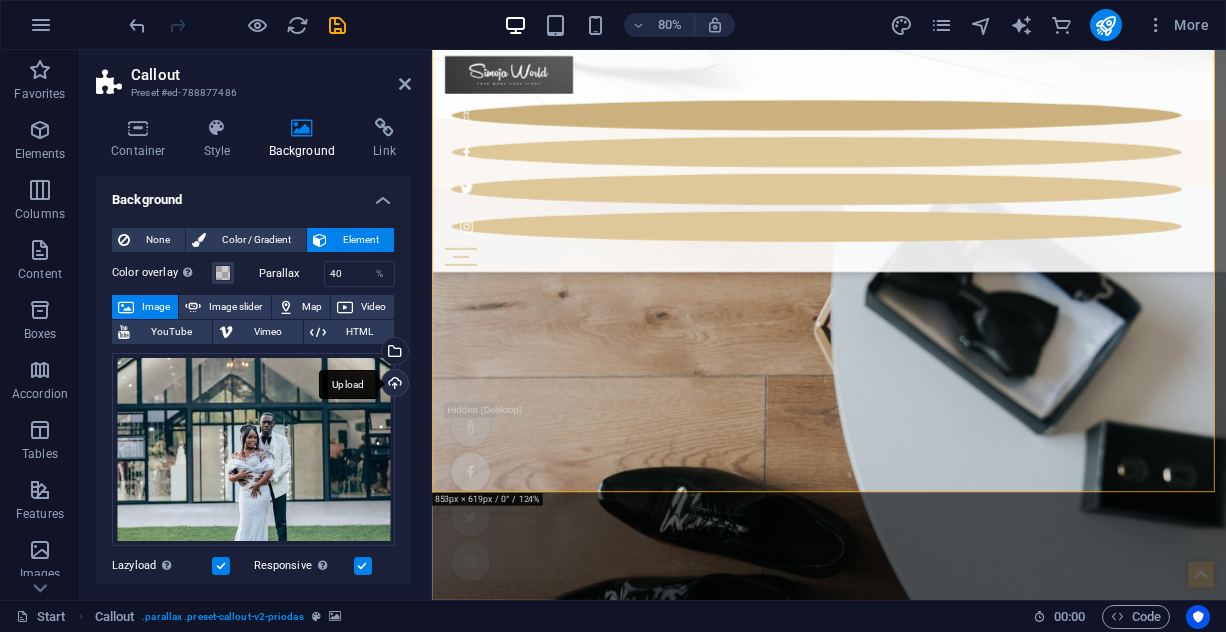 click on "Upload" at bounding box center [393, 385] 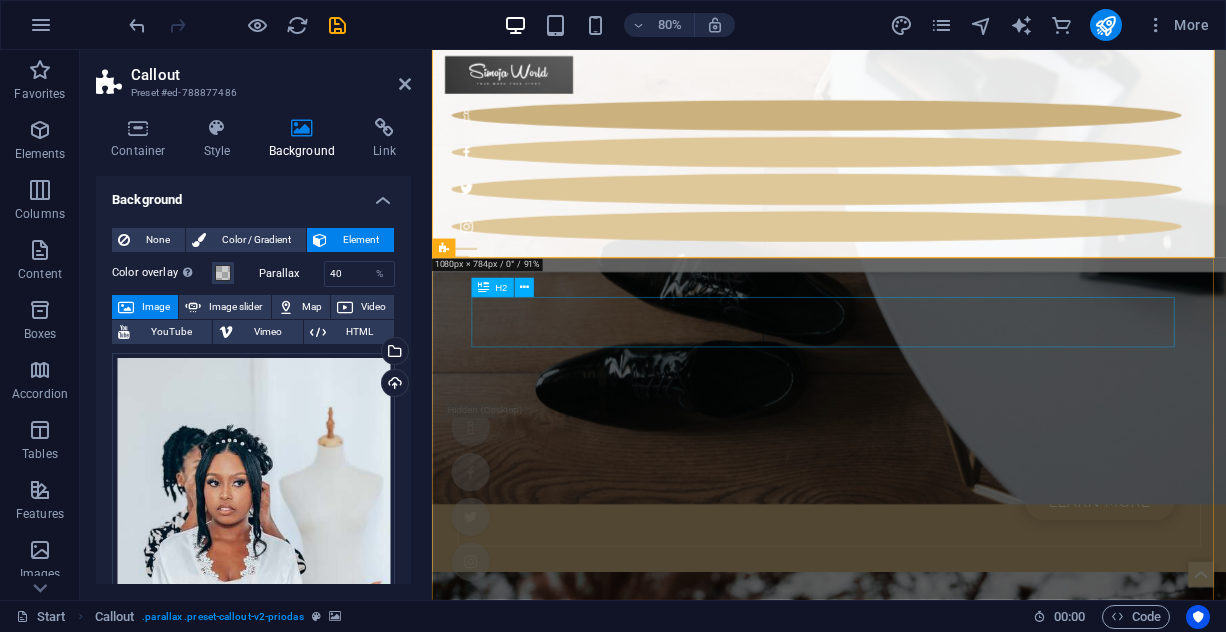 scroll, scrollTop: 3434, scrollLeft: 0, axis: vertical 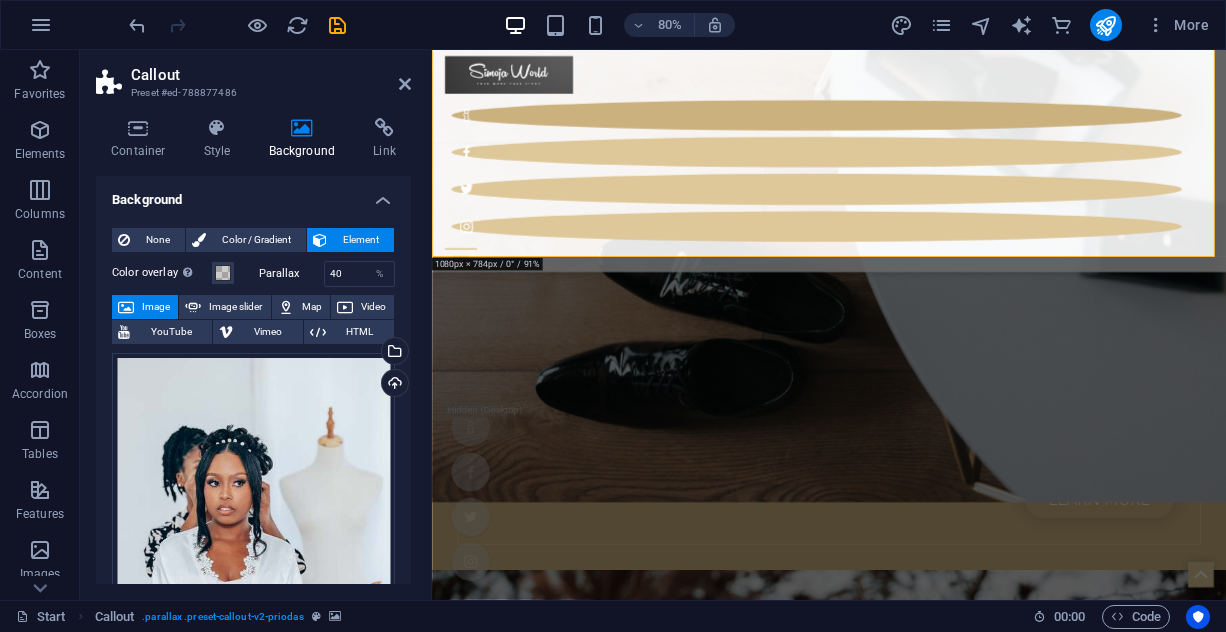 click on "Callout Preset #[ID]
Container Style Background Link Size Height Default px rem % vh vw Min. height 100 None px rem % vh vw Width Default px rem % em vh vw Min. width None px rem % vh vw Content width Default Custom width Width Default px rem % em vh vw Min. width None px rem % vh vw Default padding Custom spacing Default content width and padding can be changed under Design. Edit design Layout (Flexbox) Alignment Determines the flex direction. Default Main axis Determine how elements should behave along the main axis inside this container (justify content). Default Side axis Control the vertical direction of the element inside of the container (align items). Default Wrap Default On Off Fill Controls the distances and direction of elements on the y-axis across several lines (align content). Default Accessibility ARIA helps assistive technologies (like screen readers) to understand the role, state, and behavior of web elements Role The ARIA role defines the purpose of an element.  None" at bounding box center (256, 325) 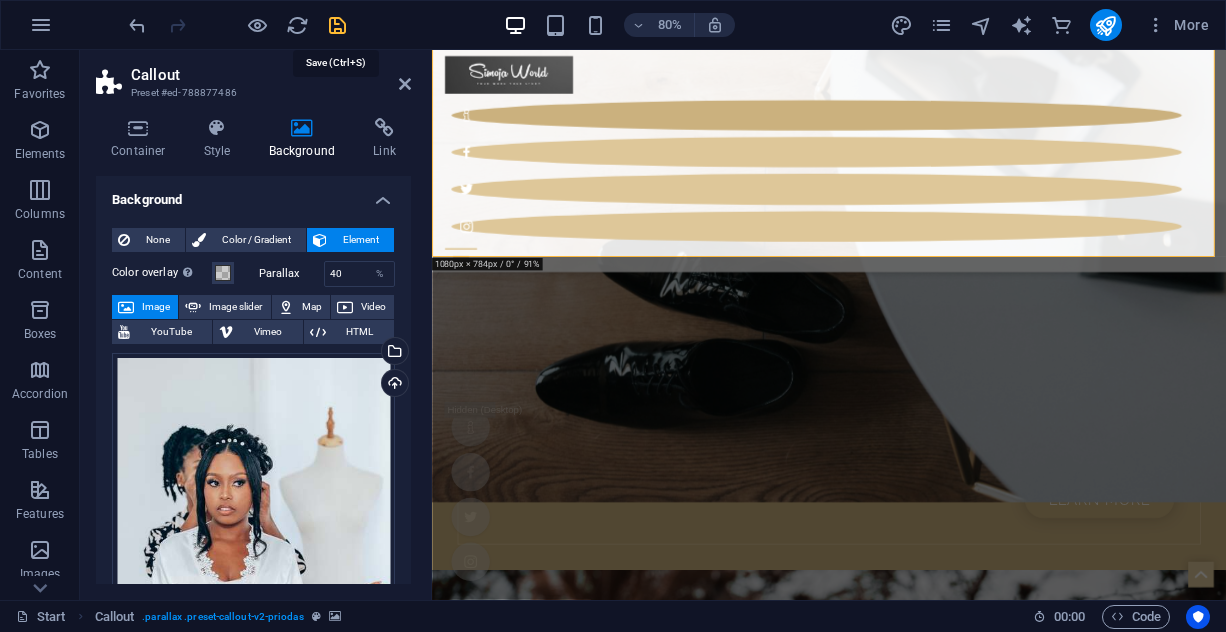 click at bounding box center [337, 25] 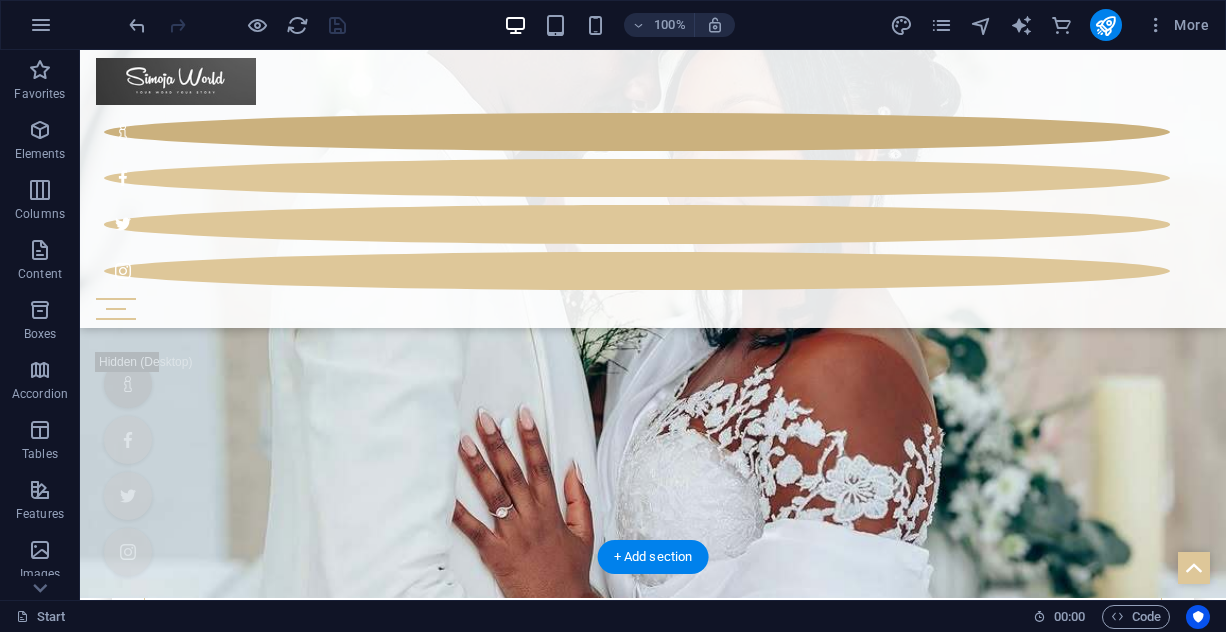 scroll, scrollTop: 954, scrollLeft: 0, axis: vertical 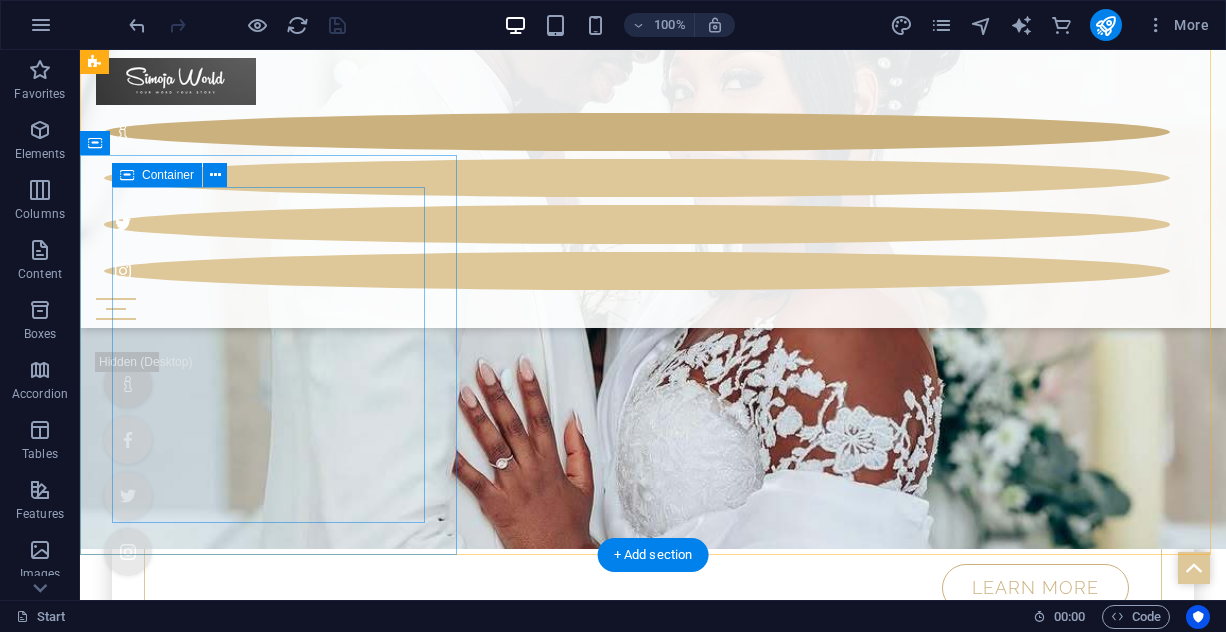 click on "Wedding Location Learn more" at bounding box center [653, 3452] 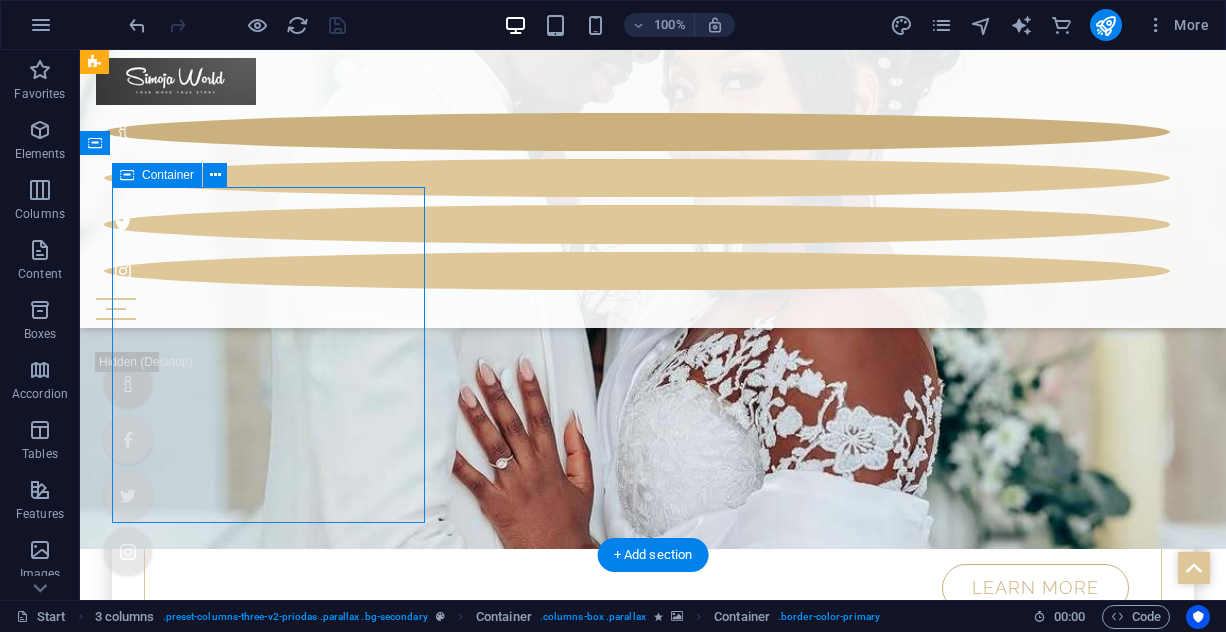 click on "Wedding Location Learn more" at bounding box center (653, 3452) 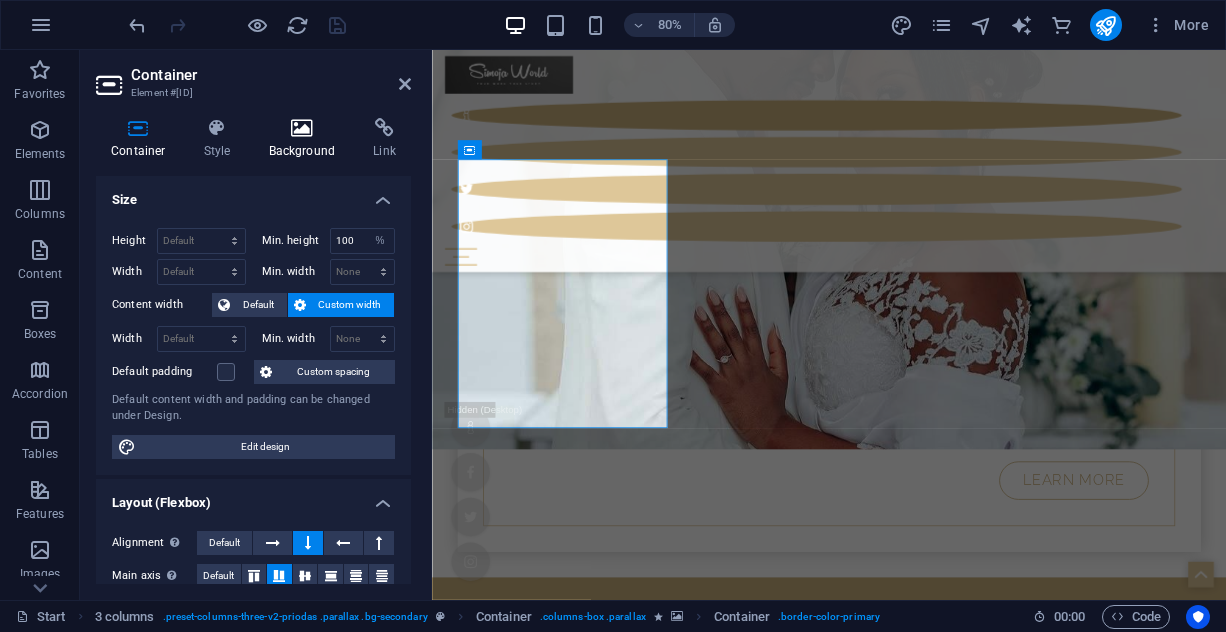 click at bounding box center [302, 128] 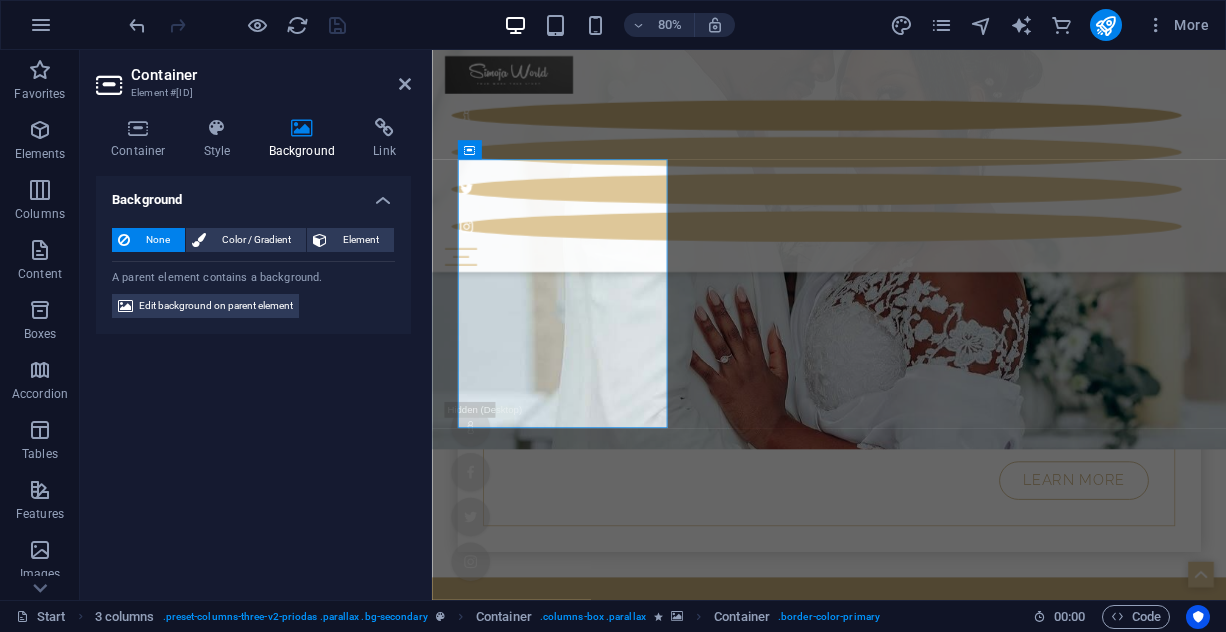 click at bounding box center [302, 128] 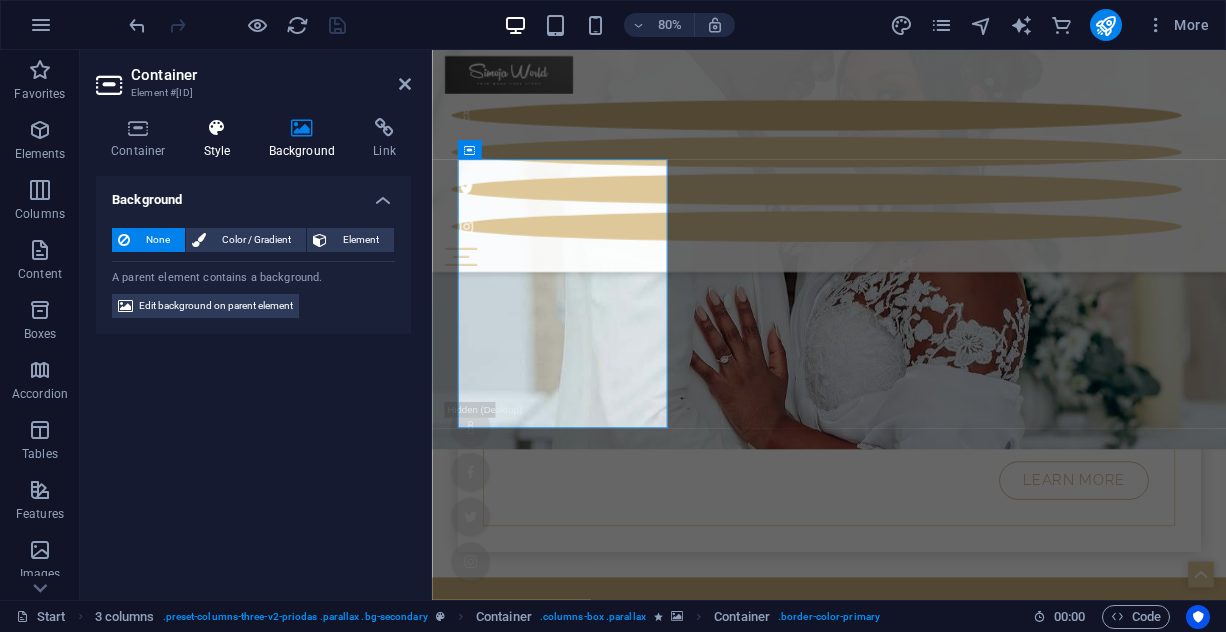 click at bounding box center (217, 128) 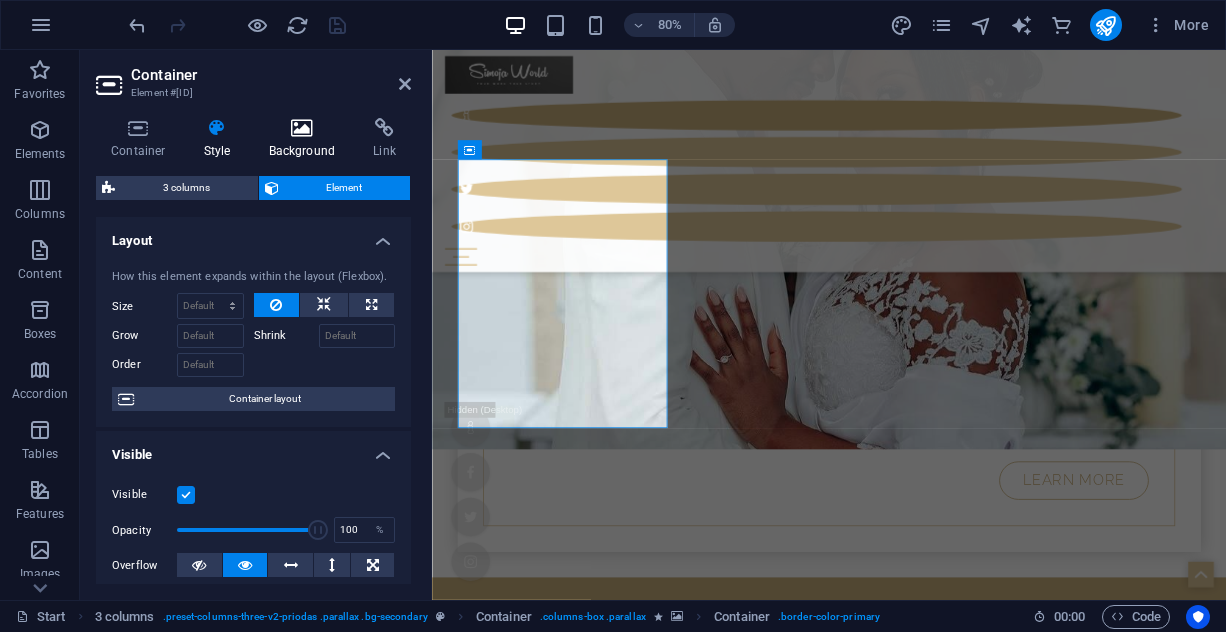 click at bounding box center [302, 128] 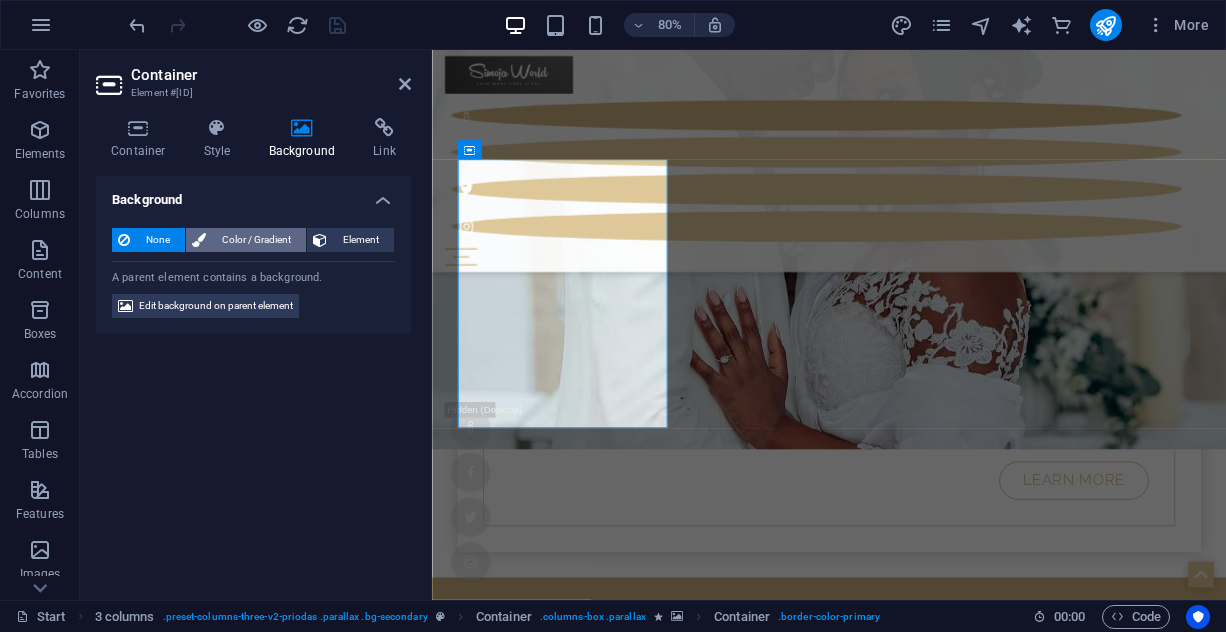 click on "Color / Gradient" at bounding box center (256, 240) 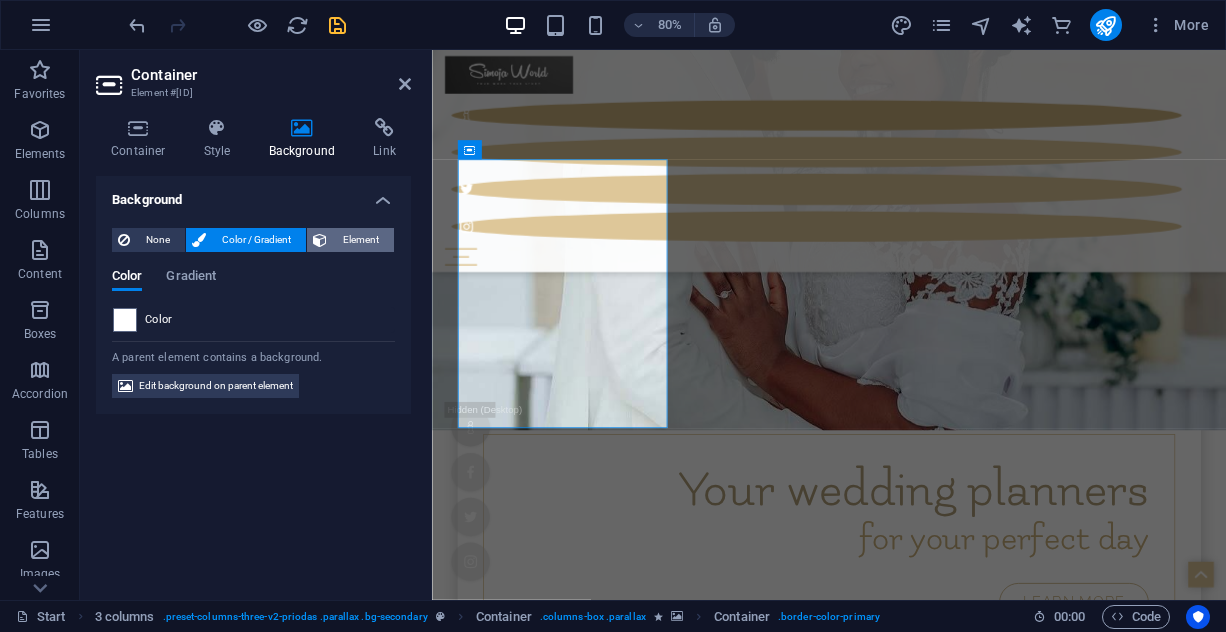 click on "Element" at bounding box center [360, 240] 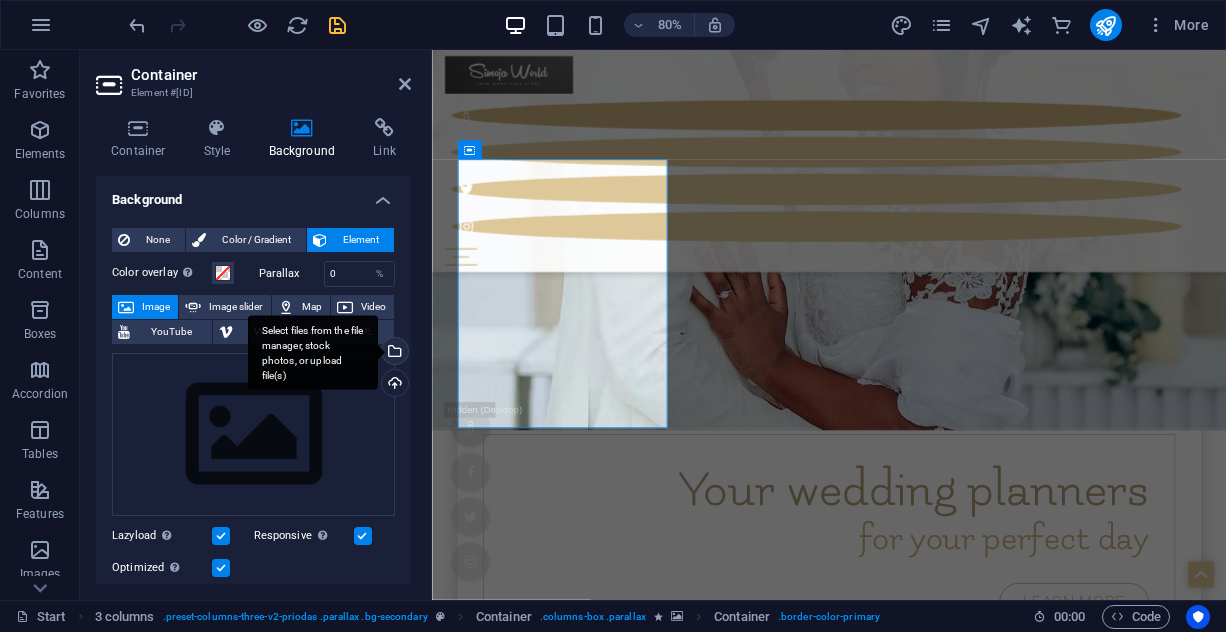 click on "Select files from the file manager, stock photos, or upload file(s)" at bounding box center (393, 353) 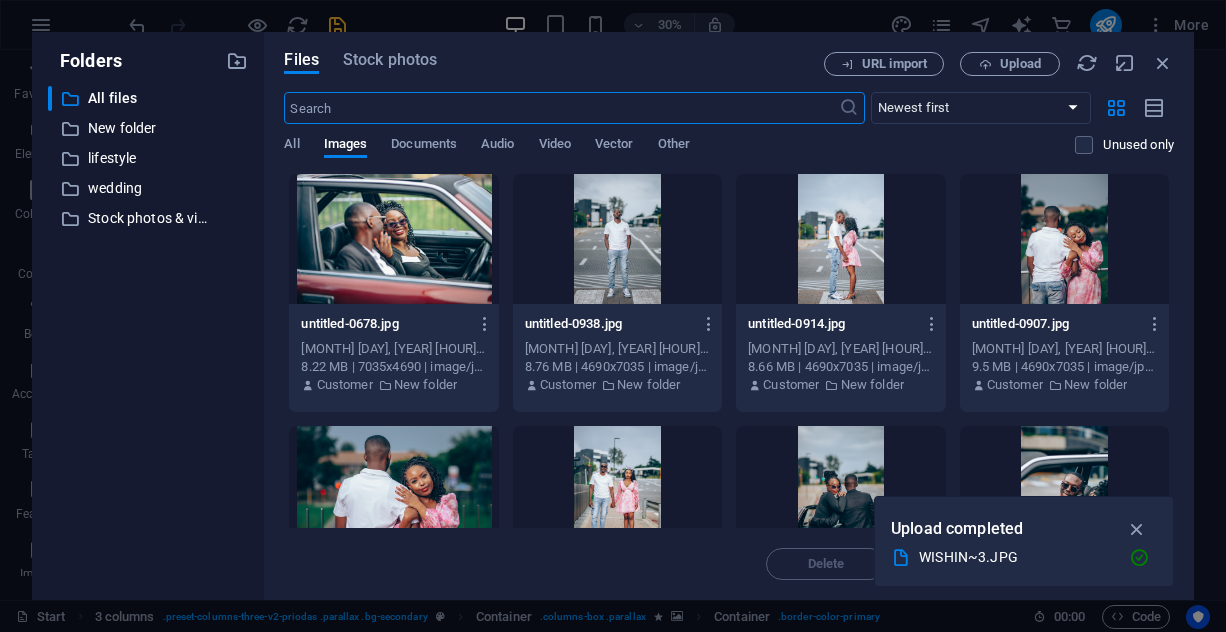 scroll, scrollTop: 758, scrollLeft: 0, axis: vertical 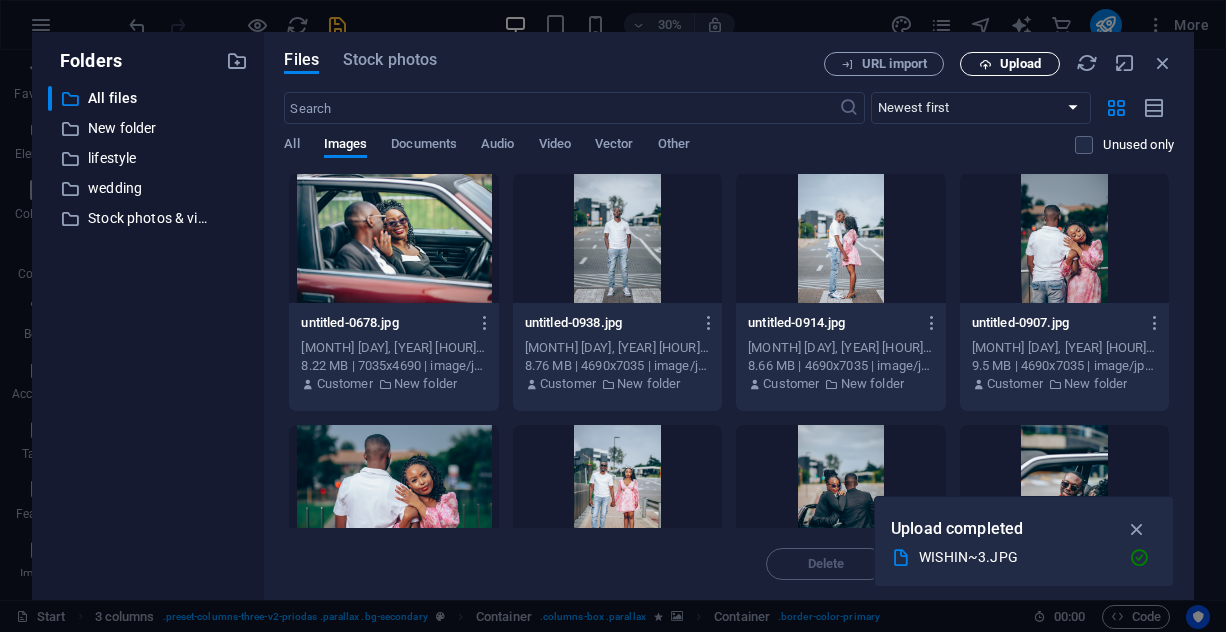 click on "Upload" at bounding box center (1020, 64) 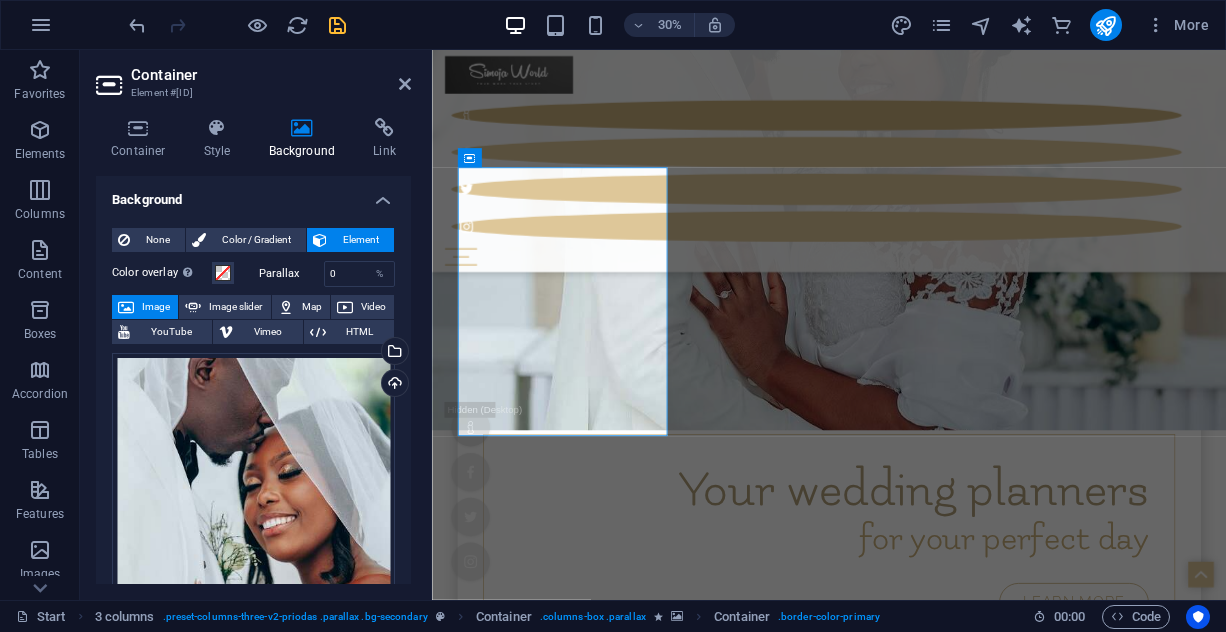 scroll, scrollTop: 944, scrollLeft: 0, axis: vertical 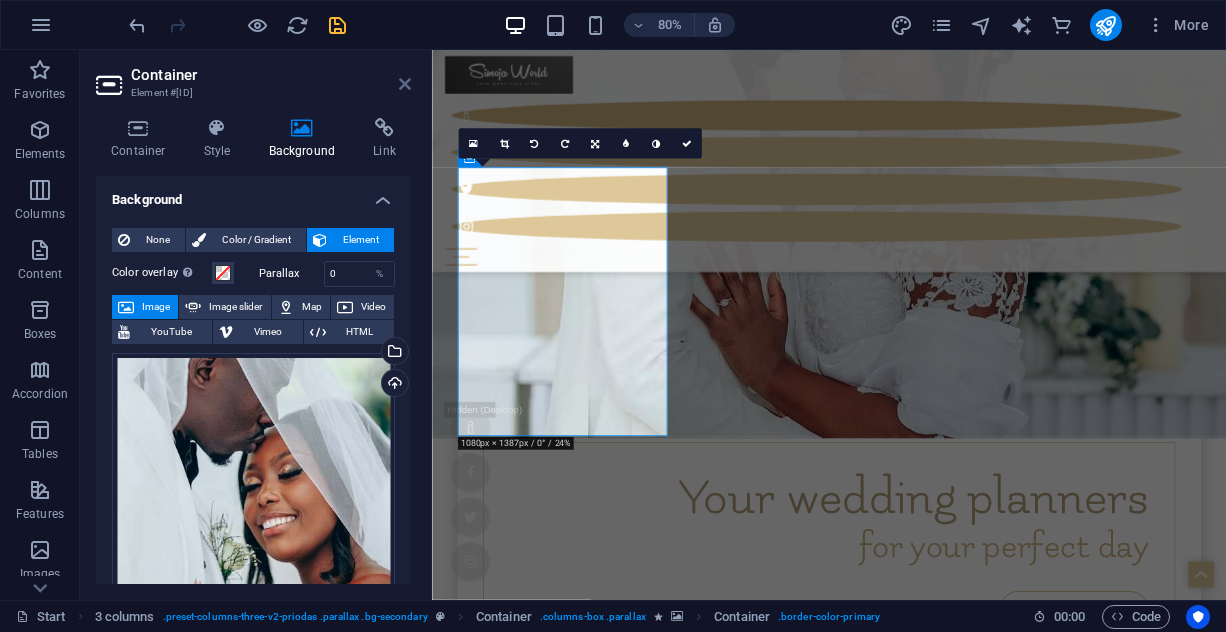 click on "Container Element #[ID]
Container Style Background Link Size Height Default px rem % vh vw Min. height 100 None px rem % vh vw Width Default px rem % em vh vw Min. width None px rem % vh vw Content width Default Custom width Width Default px rem % em vh vw Min. width None px rem % vh vw Default padding Custom spacing Default content width and padding can be changed under Design. Edit design Layout (Flexbox) Alignment Determines the flex direction. Default Main axis Determine how elements should behave along the main axis inside this container (justify content). Default Side axis Control the vertical direction of the element inside of the container (align items). Default Wrap Default On Off Fill Controls the distances and direction of elements on the y-axis across several lines (align content). Default Accessibility ARIA helps assistive technologies (like screen readers) to understand the role, state, and behavior of web elements Role The ARIA role defines the purpose of an element.  %" at bounding box center [256, 325] 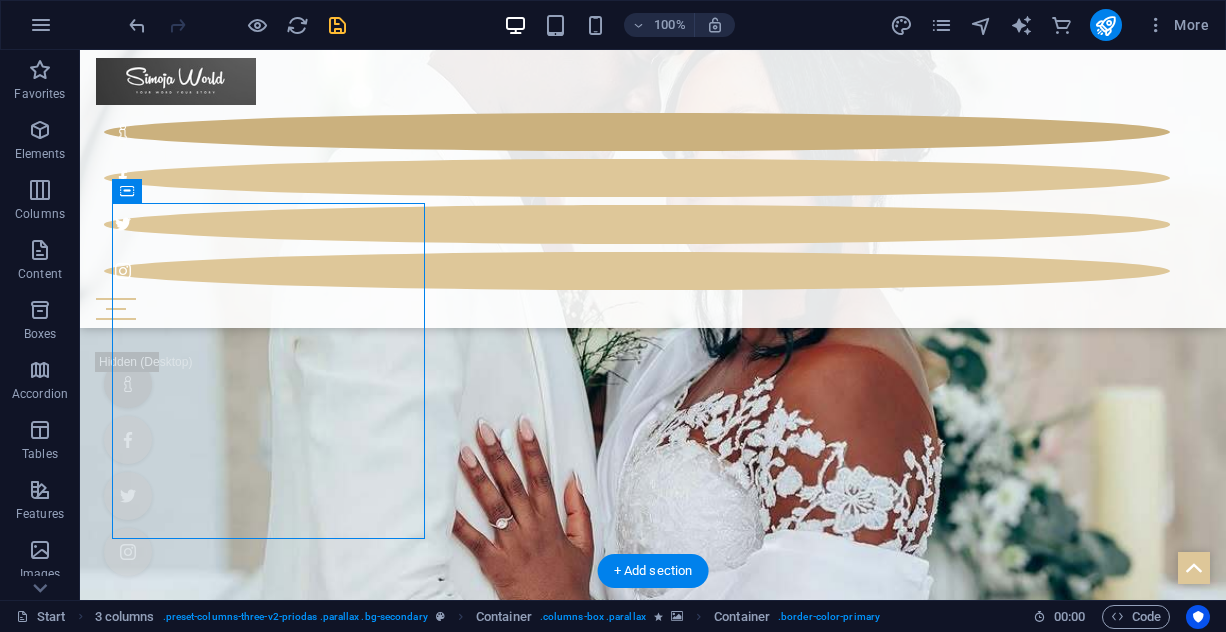 scroll, scrollTop: 938, scrollLeft: 0, axis: vertical 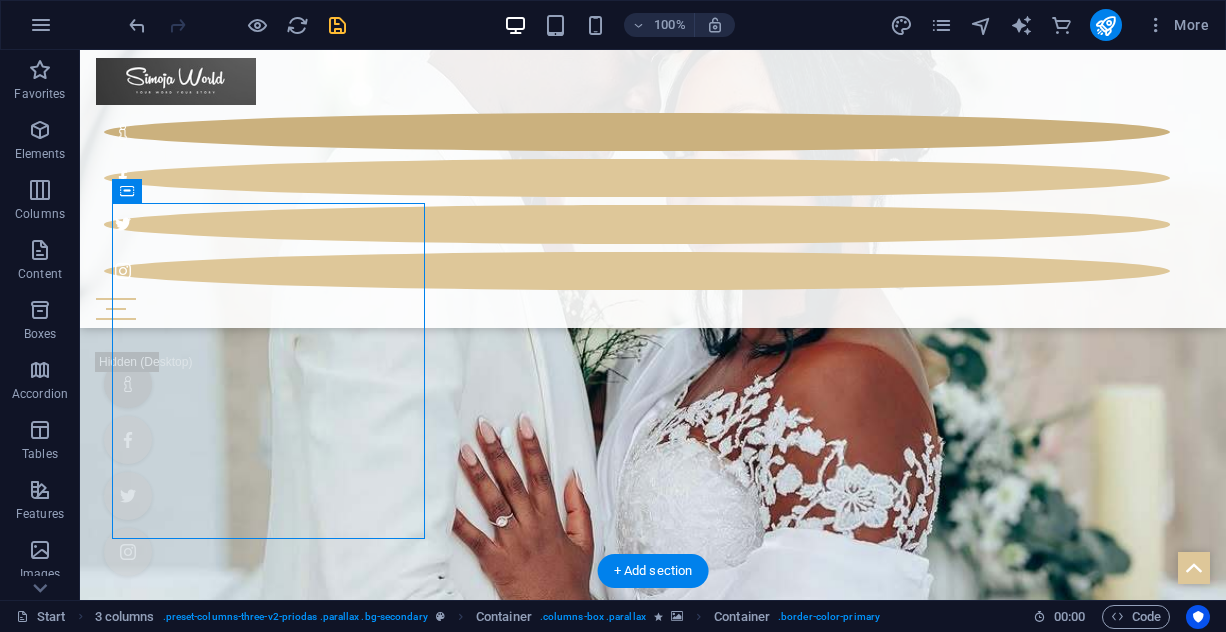 click at bounding box center (653, 3103) 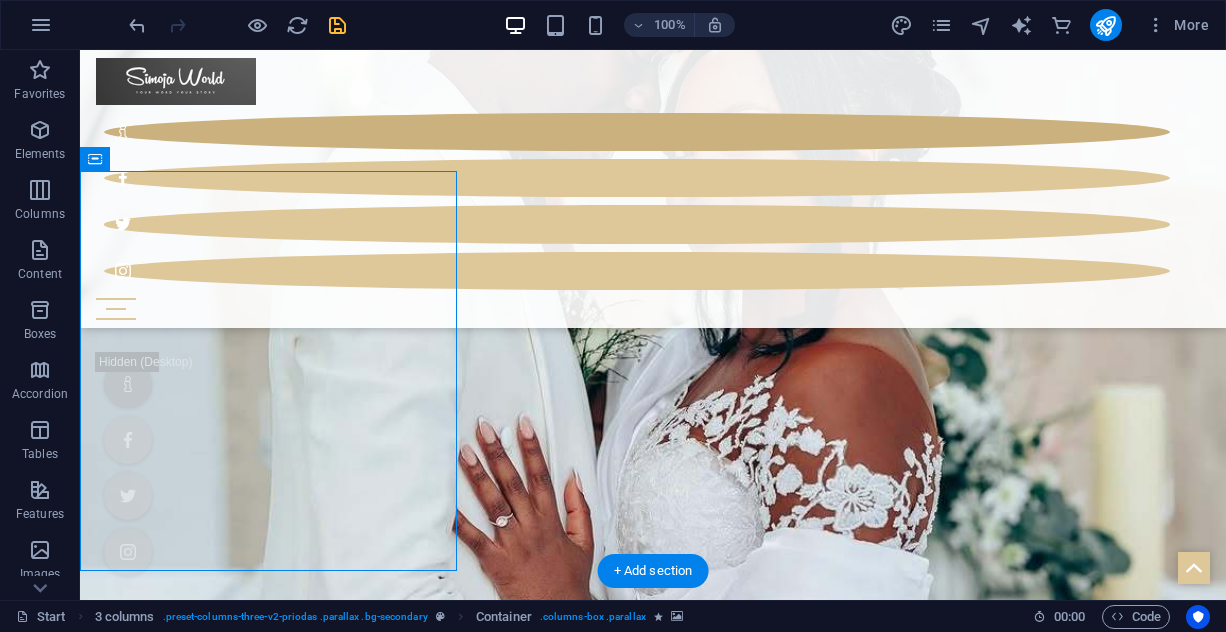 click at bounding box center [653, 3103] 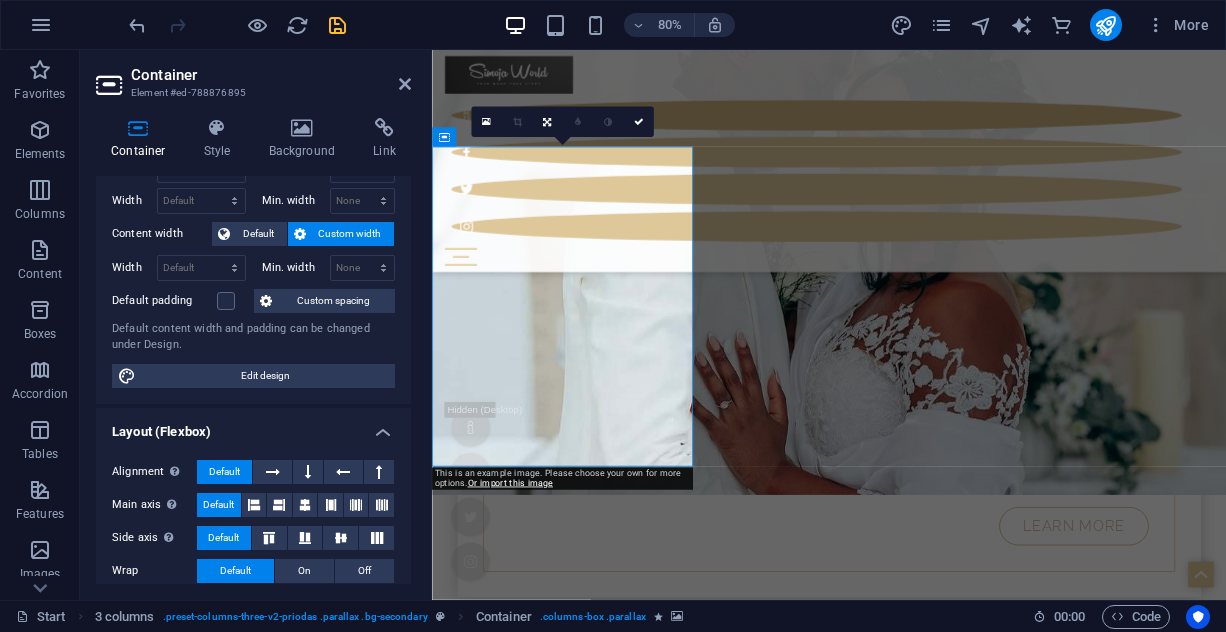scroll, scrollTop: 0, scrollLeft: 0, axis: both 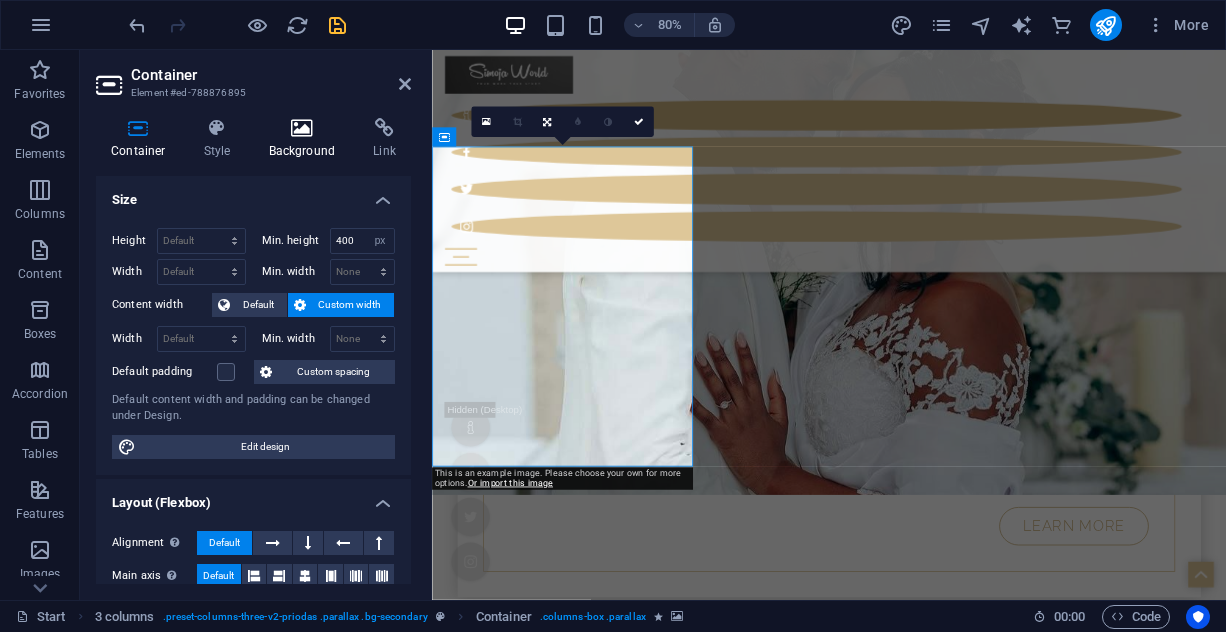 click at bounding box center (302, 128) 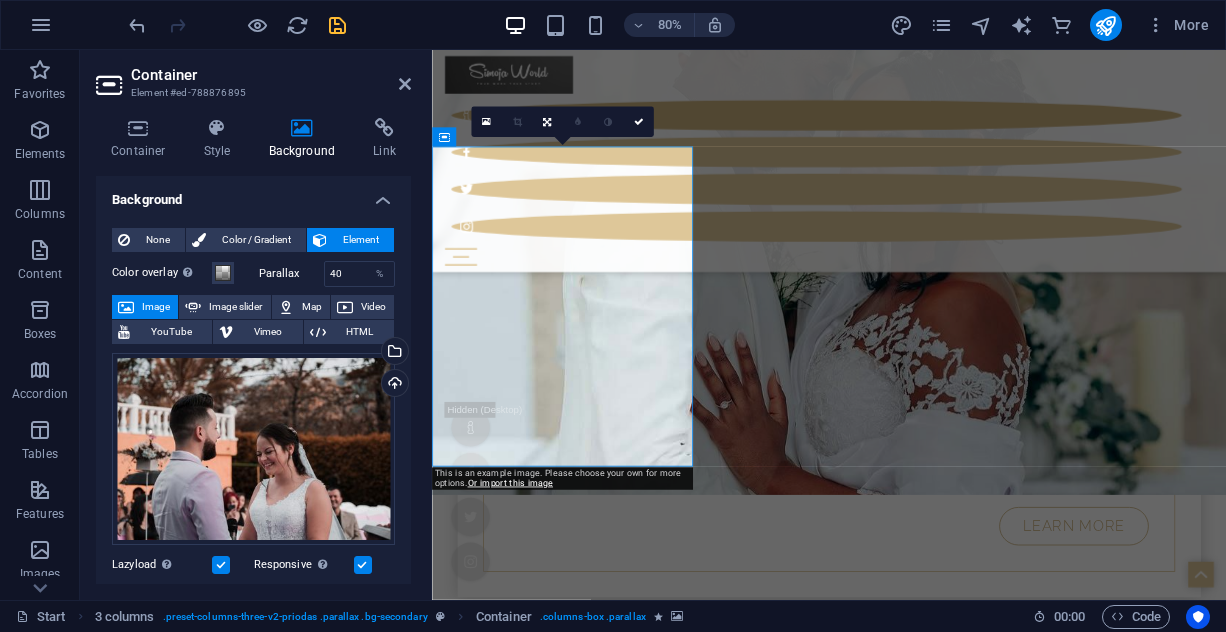 click at bounding box center (928, 3582) 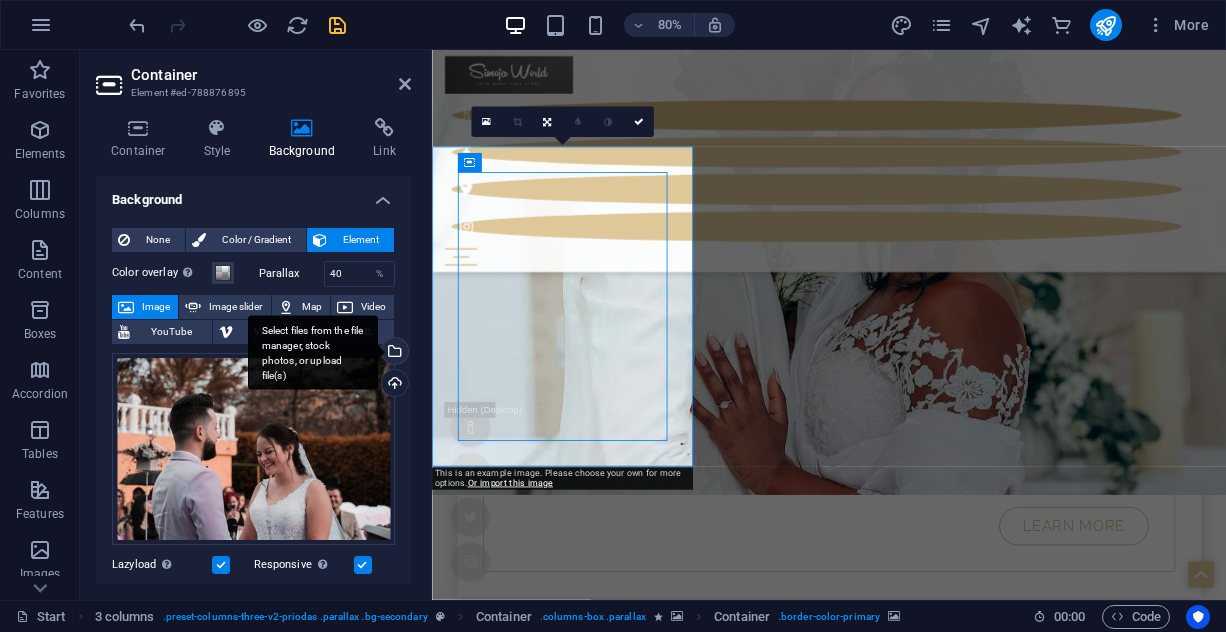 click on "Select files from the file manager, stock photos, or upload file(s)" at bounding box center (393, 353) 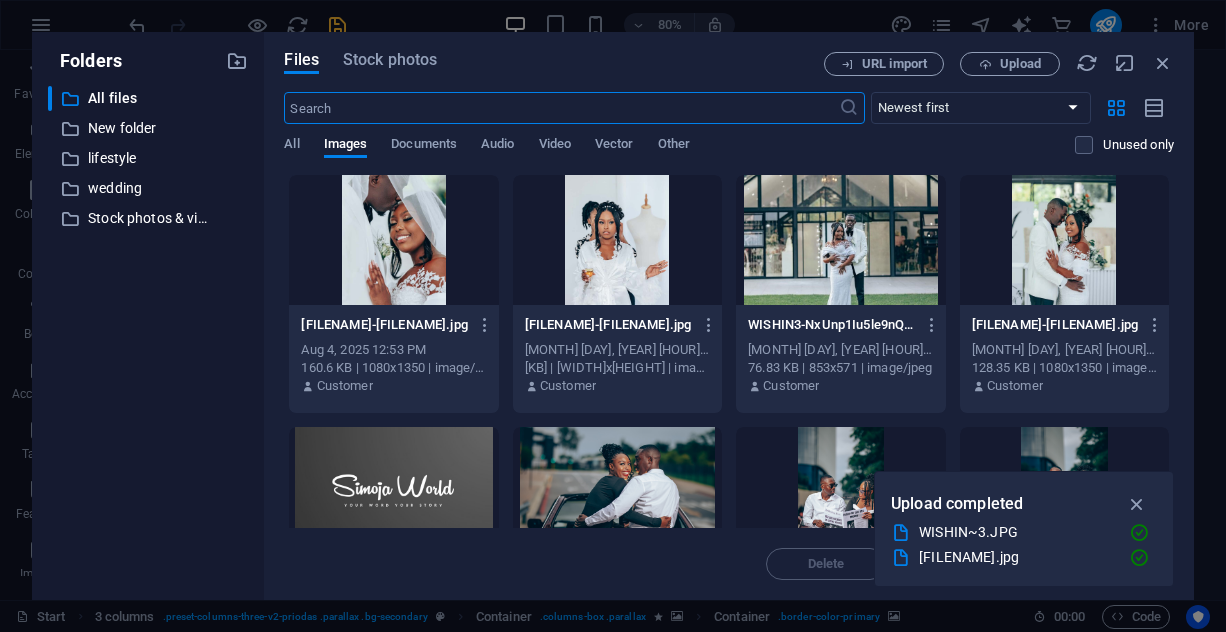 scroll, scrollTop: 1984, scrollLeft: 0, axis: vertical 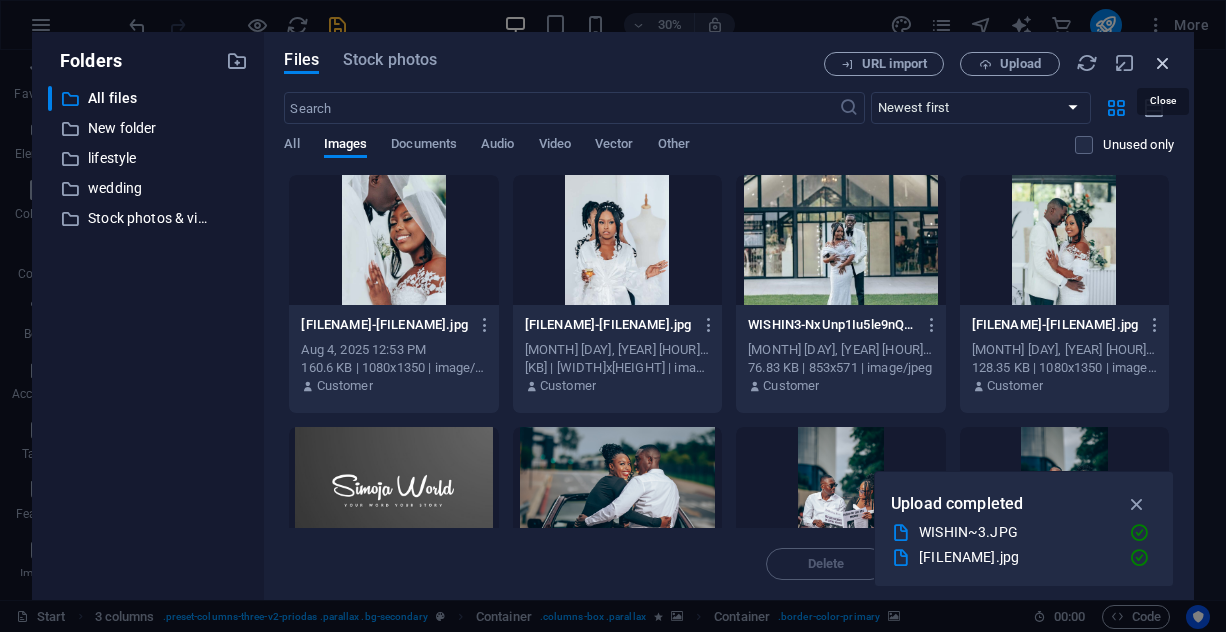 click at bounding box center (1163, 63) 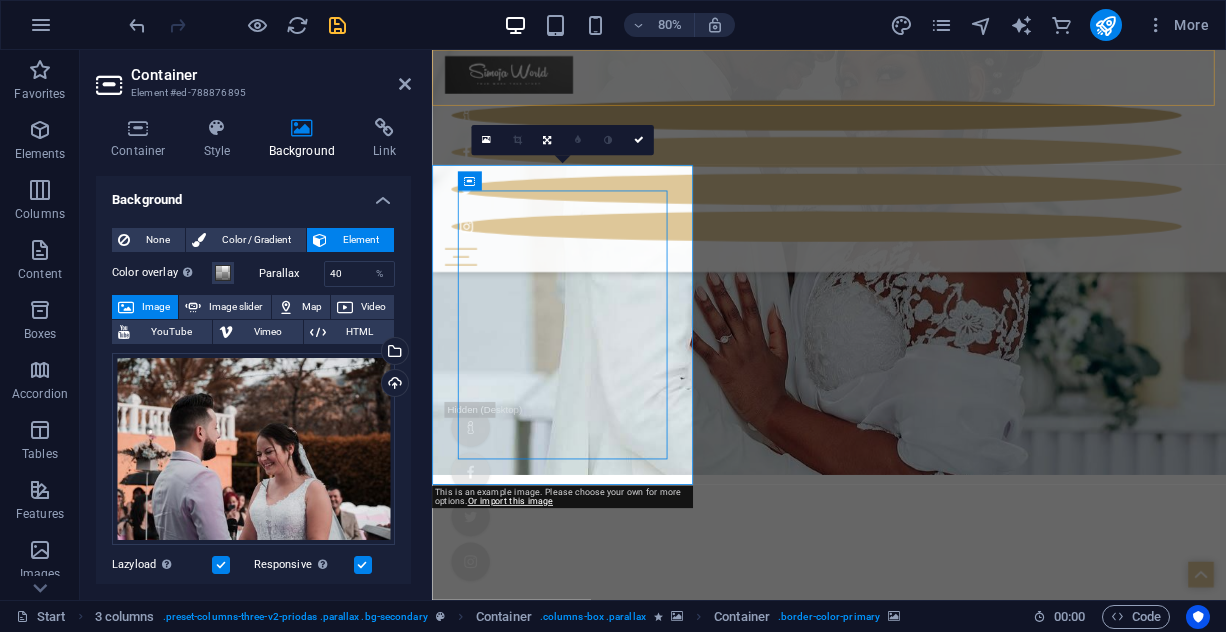 scroll, scrollTop: 915, scrollLeft: 0, axis: vertical 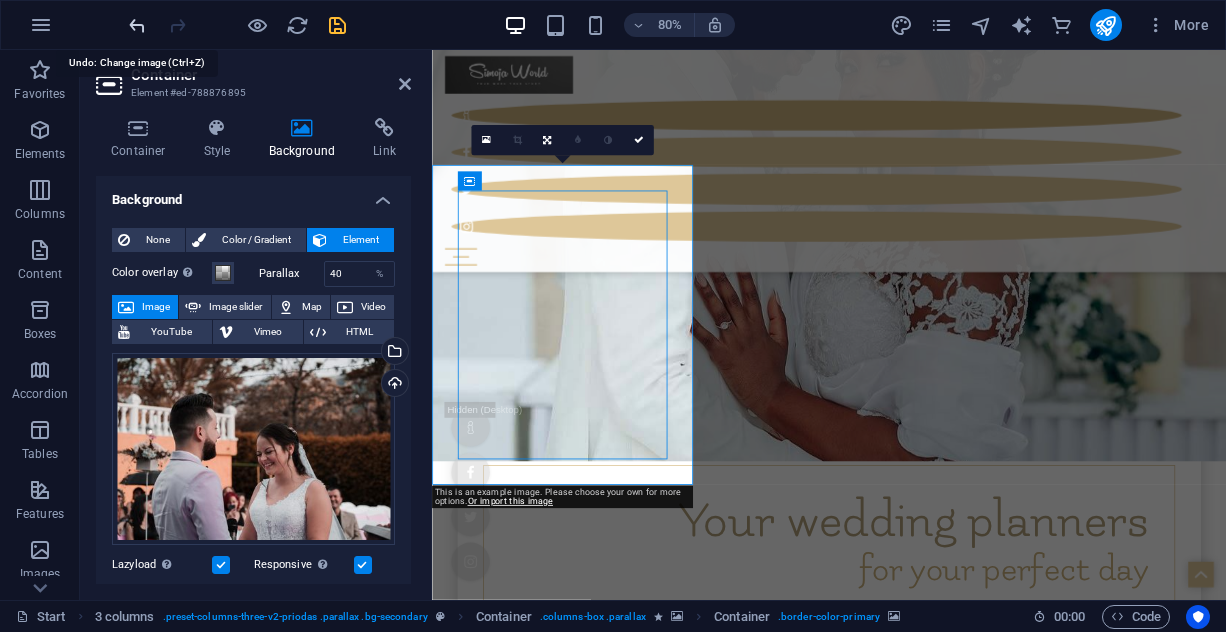 click at bounding box center (137, 25) 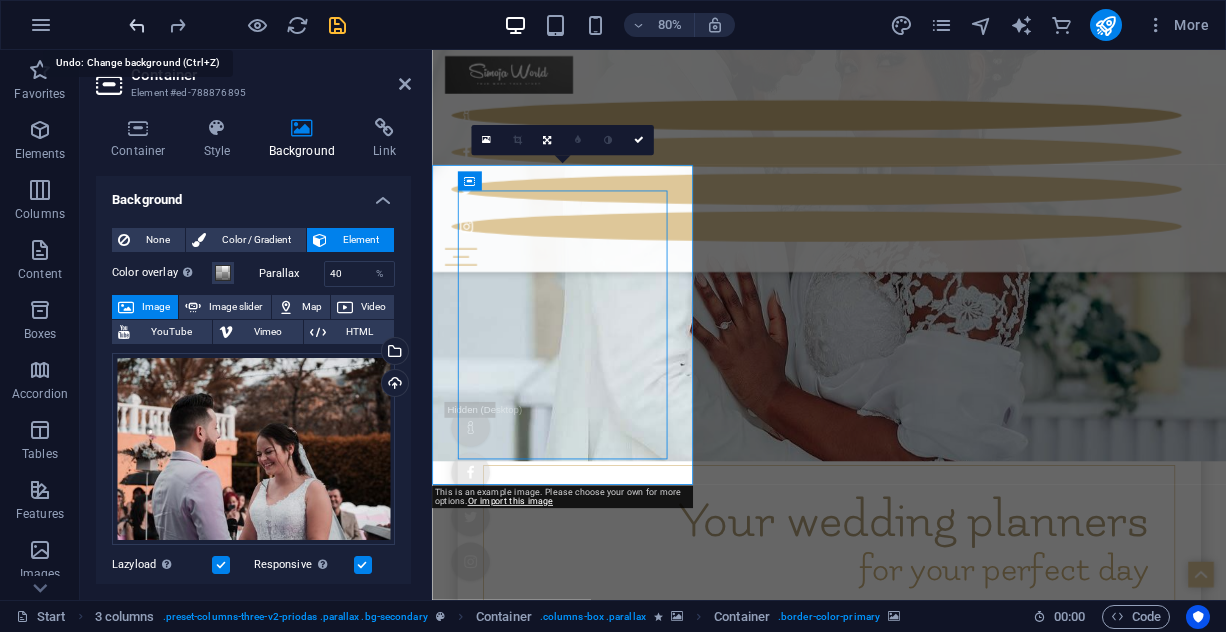click at bounding box center [137, 25] 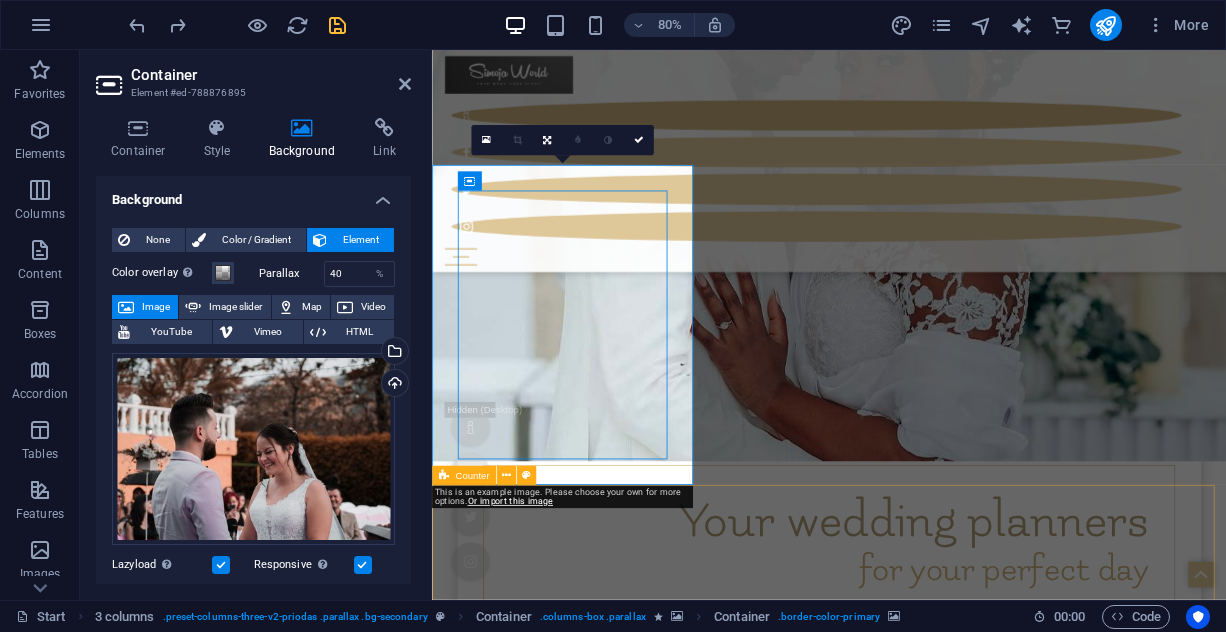click on "[NUMBER] Weddings planned [NUMBER] Wedding-Party organized [NUMBER] happy bridal couples [NUMBER] Wedding cakes and pastries" at bounding box center (928, 5907) 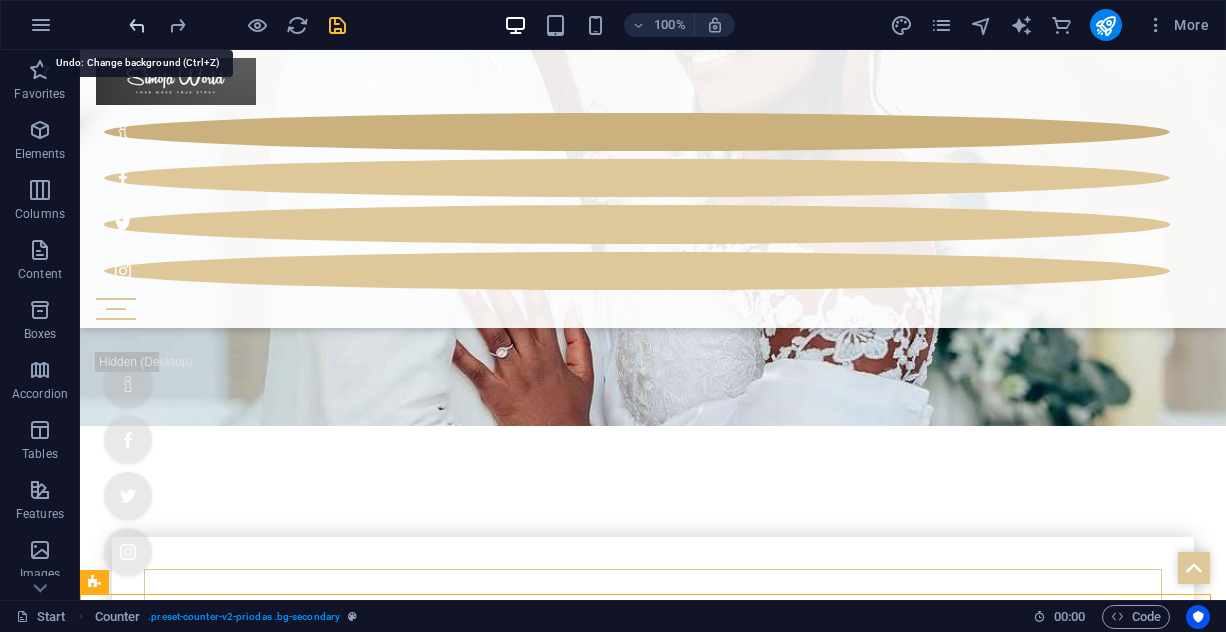 click at bounding box center (137, 25) 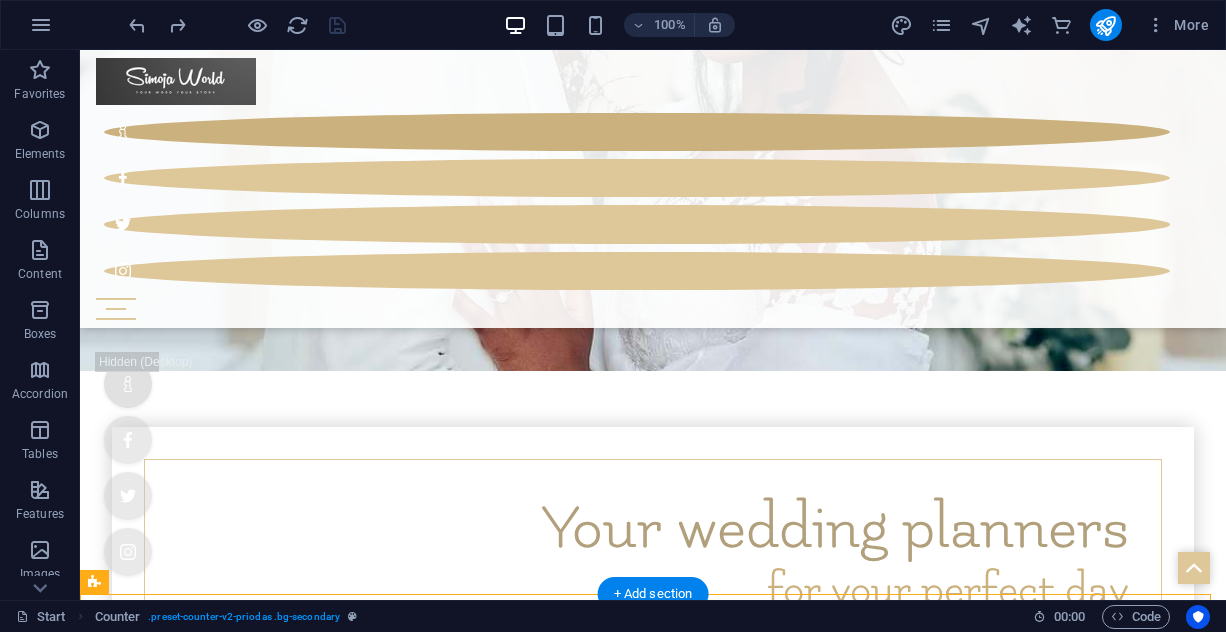 click at bounding box center [653, 3117] 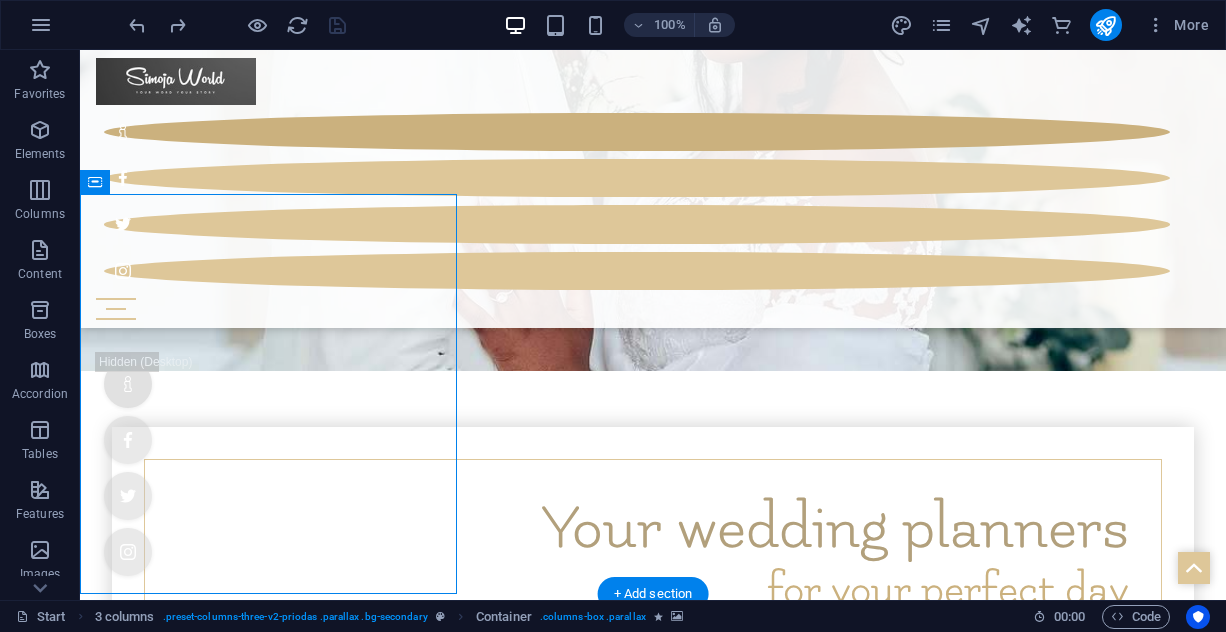click at bounding box center [653, 3117] 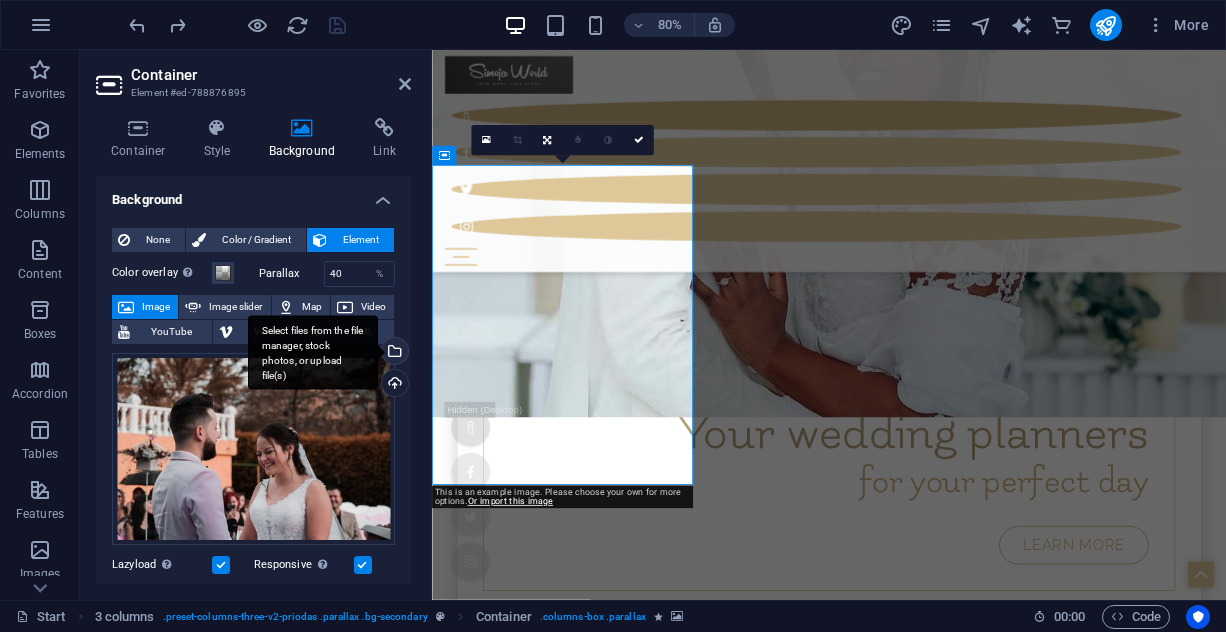 click on "Select files from the file manager, stock photos, or upload file(s)" at bounding box center (393, 353) 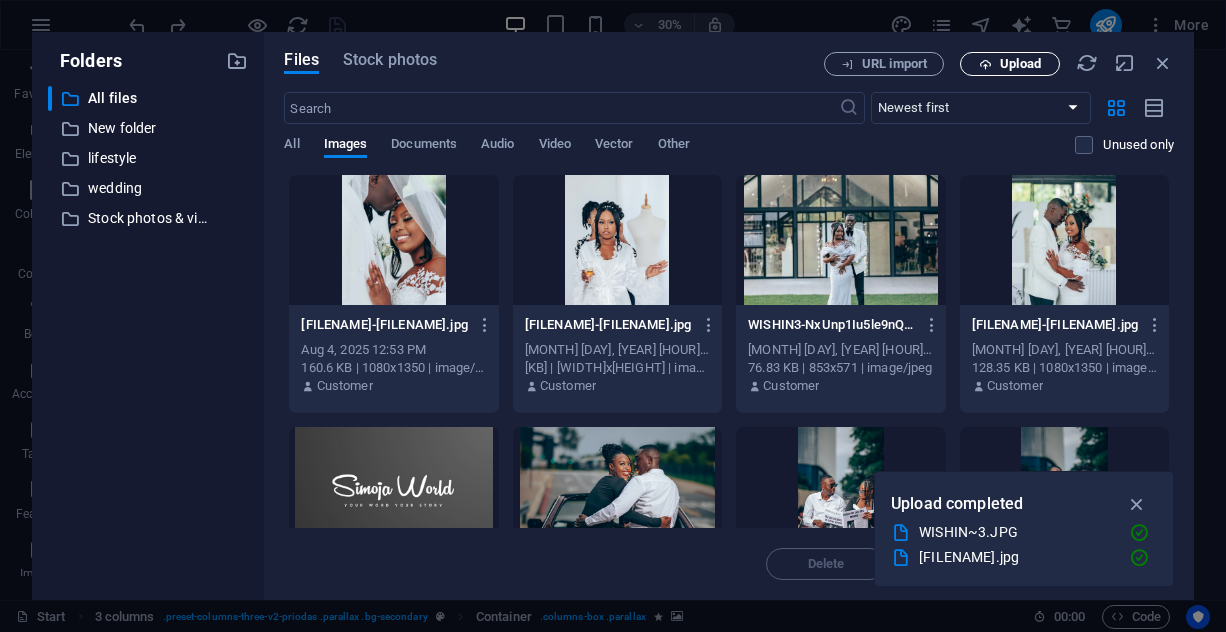 click at bounding box center [985, 64] 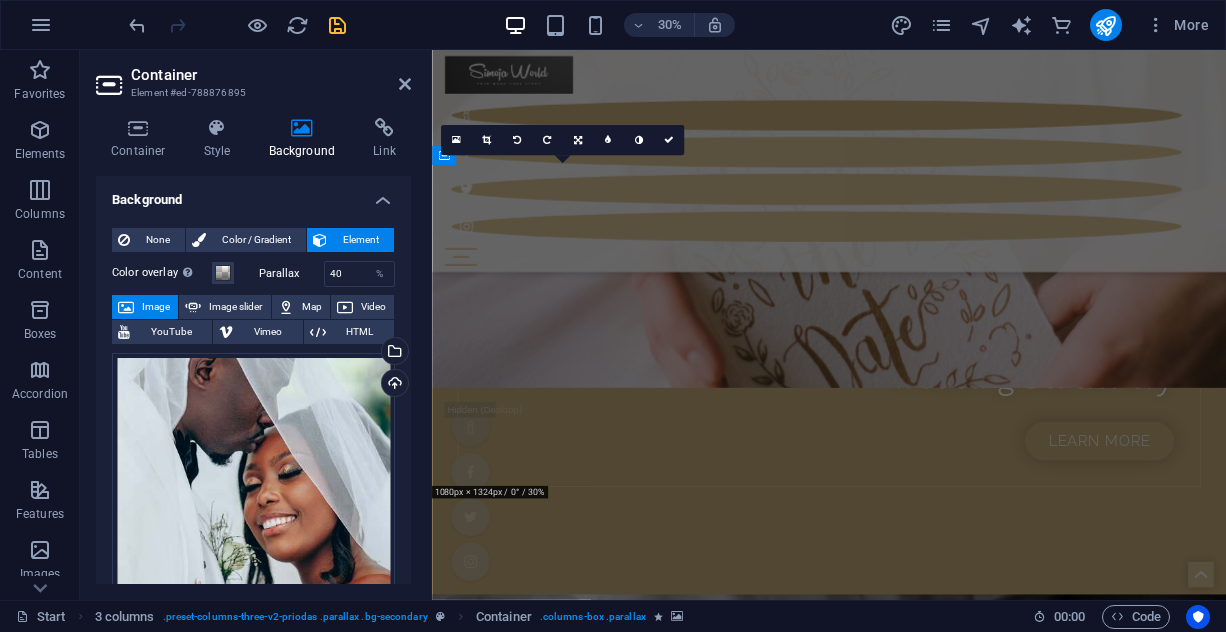 scroll, scrollTop: 915, scrollLeft: 0, axis: vertical 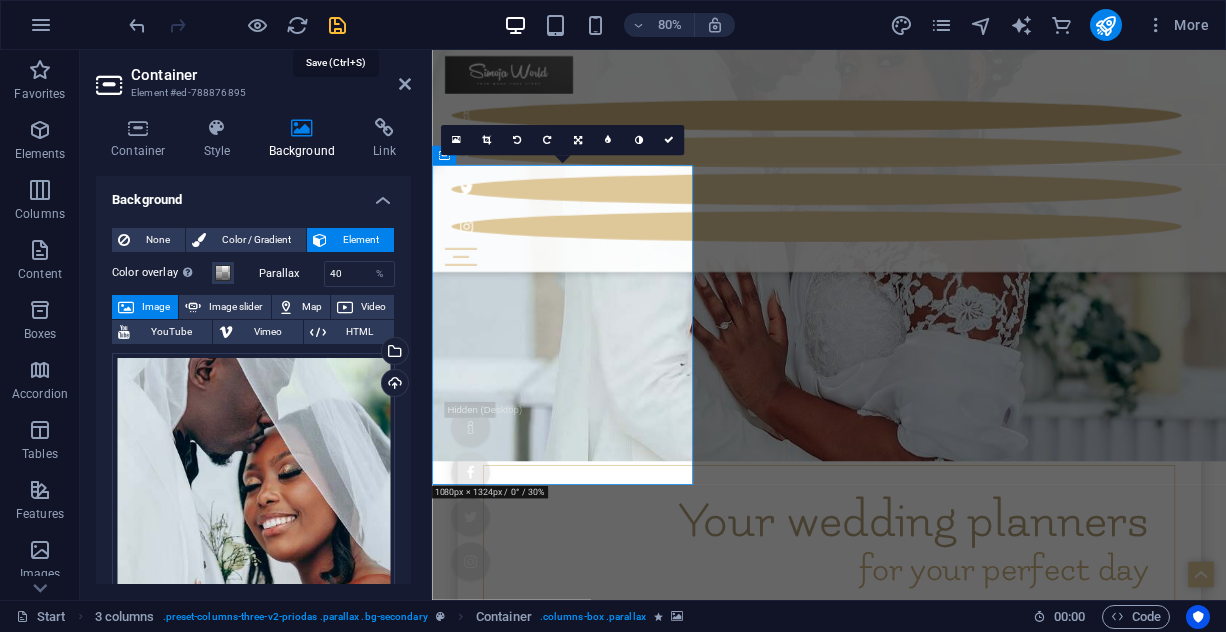 click at bounding box center (337, 25) 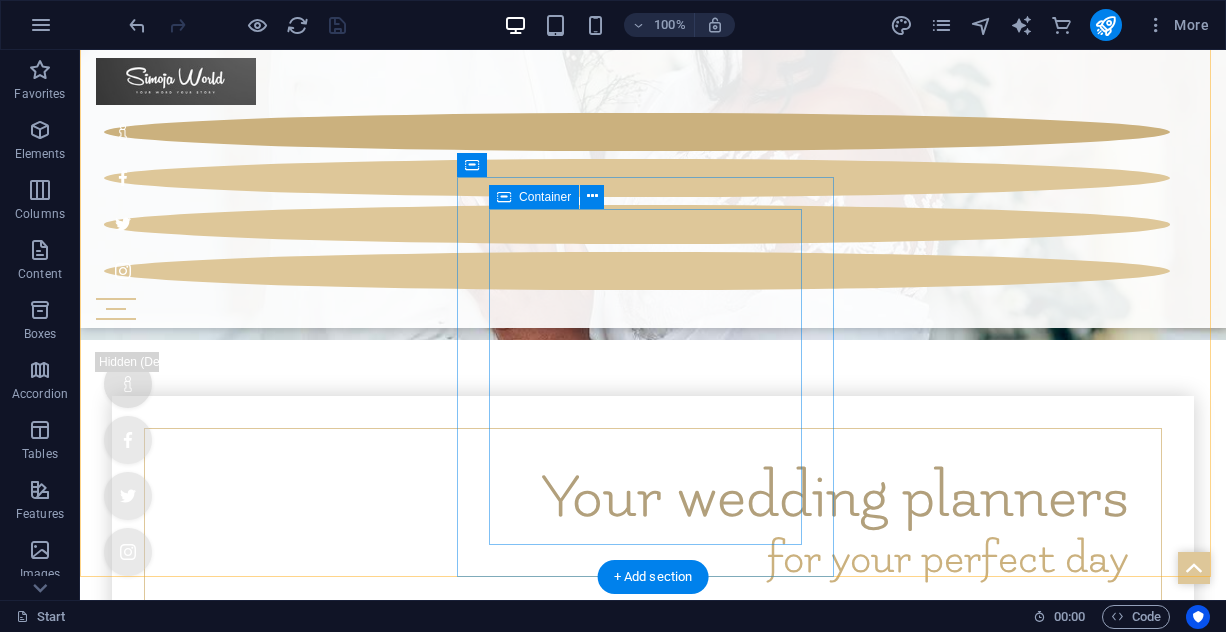 scroll, scrollTop: 927, scrollLeft: 0, axis: vertical 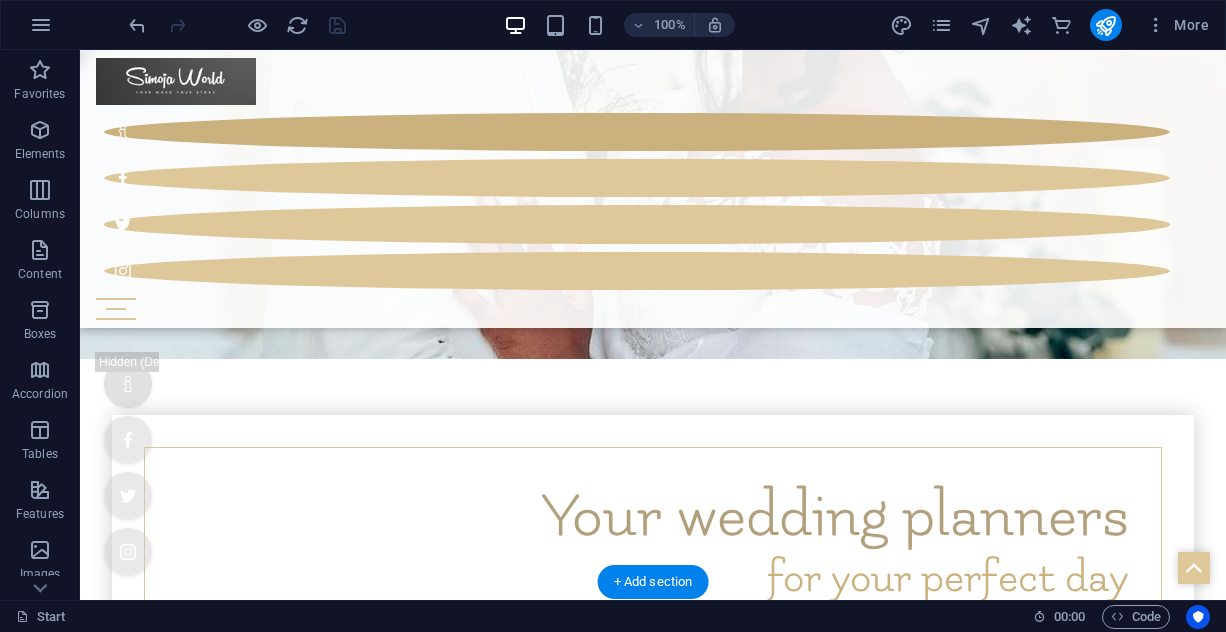 click at bounding box center [653, 3828] 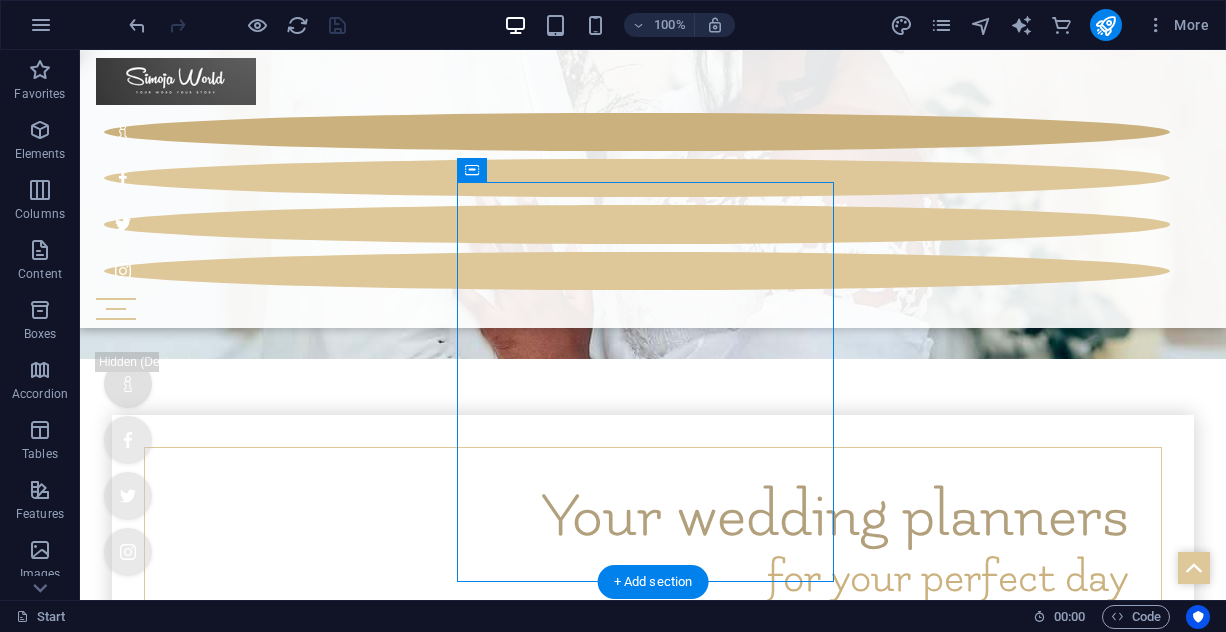 click at bounding box center [653, 3828] 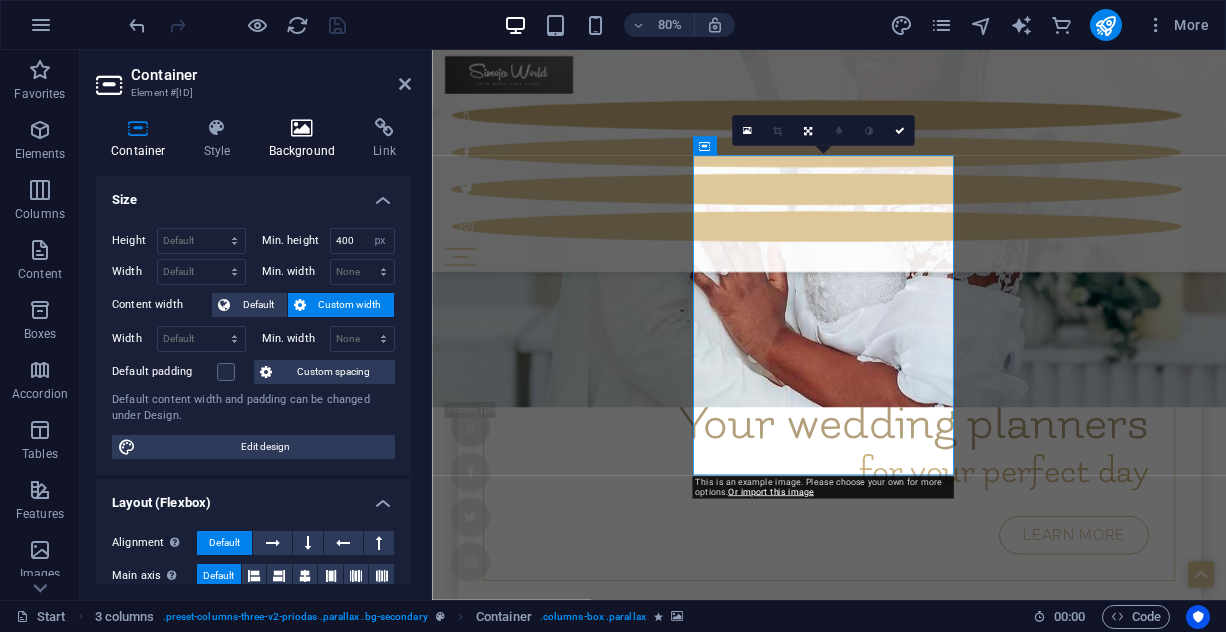 click on "Background" at bounding box center (306, 139) 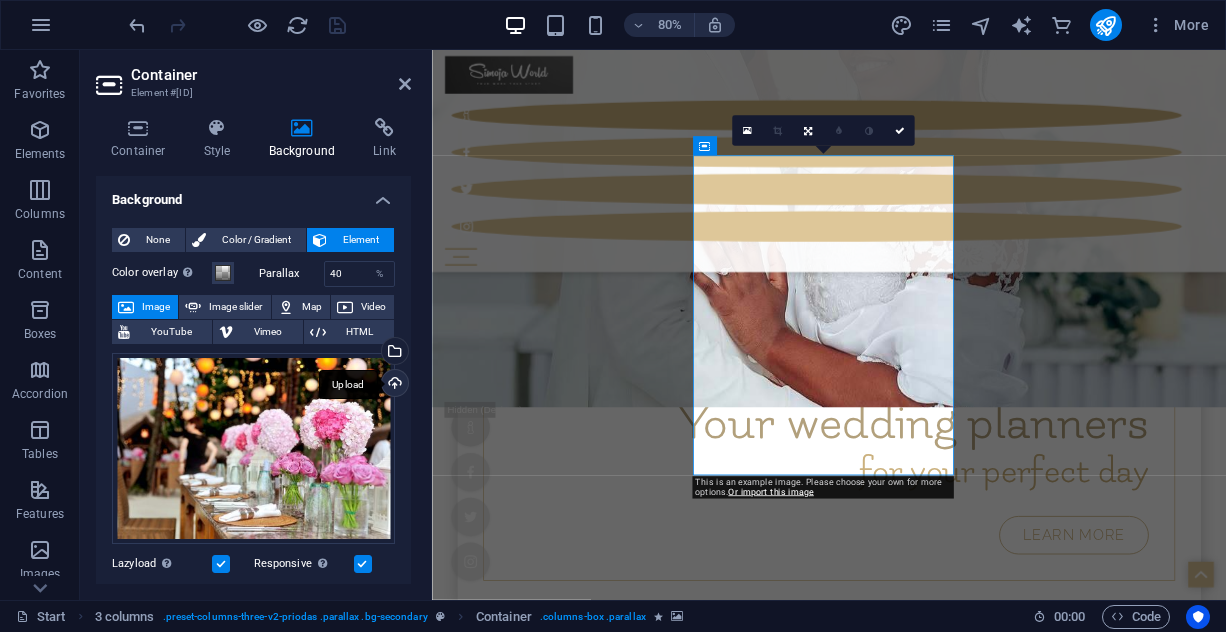 click on "Upload" at bounding box center (393, 385) 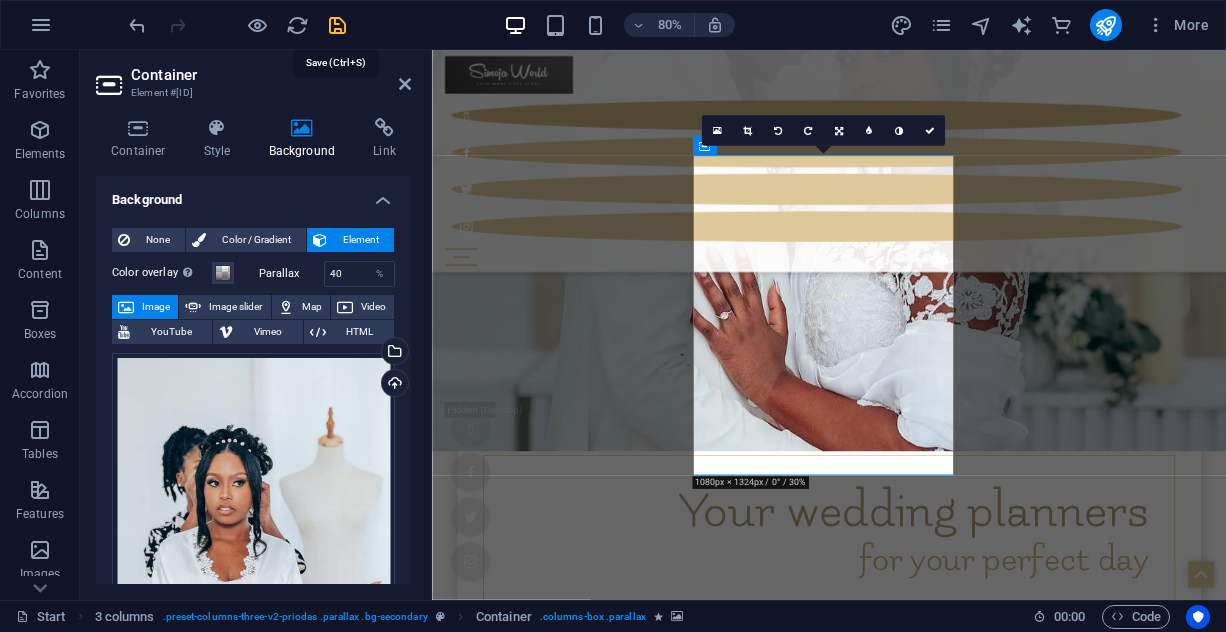 click at bounding box center [337, 25] 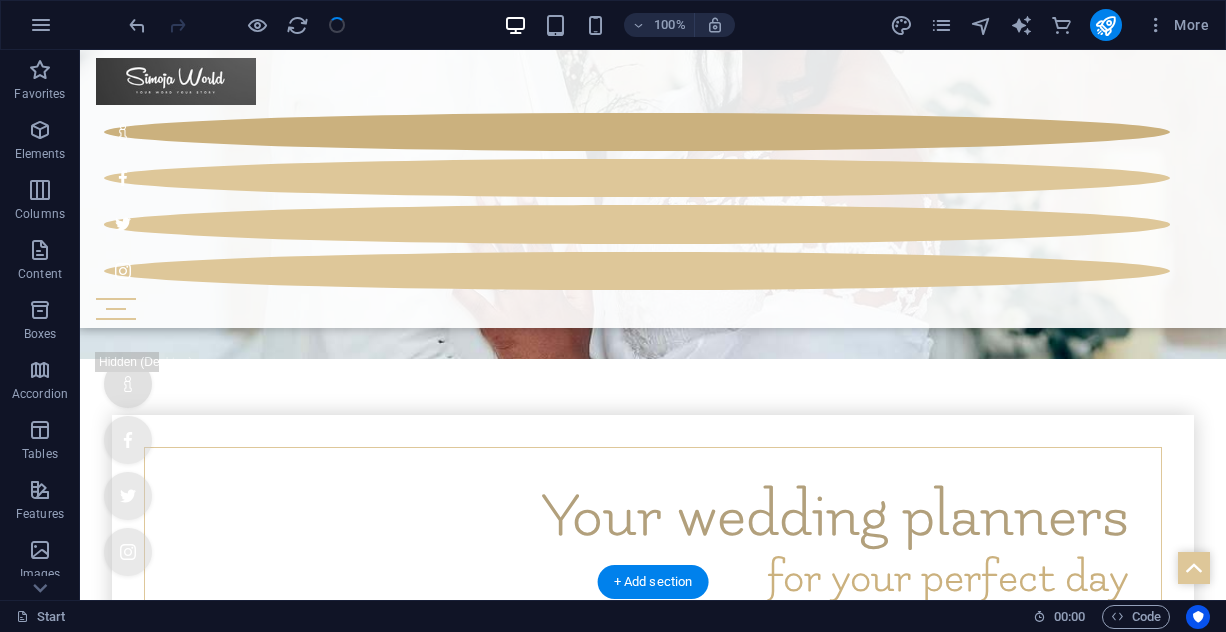 click at bounding box center (653, 4546) 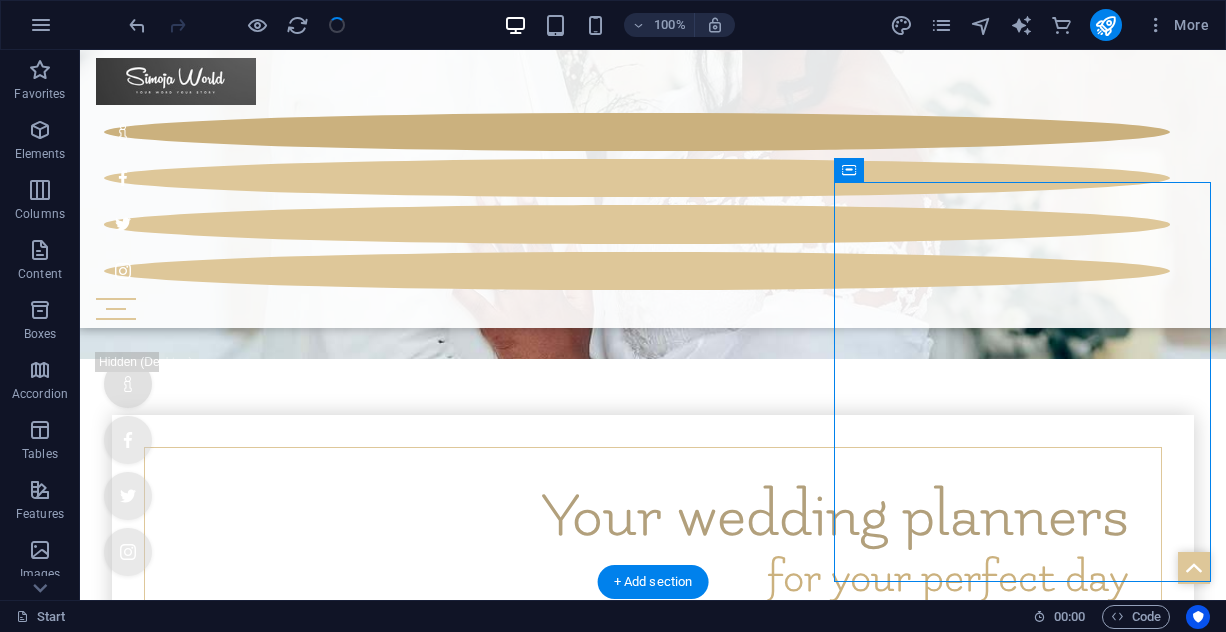 click at bounding box center [653, 4546] 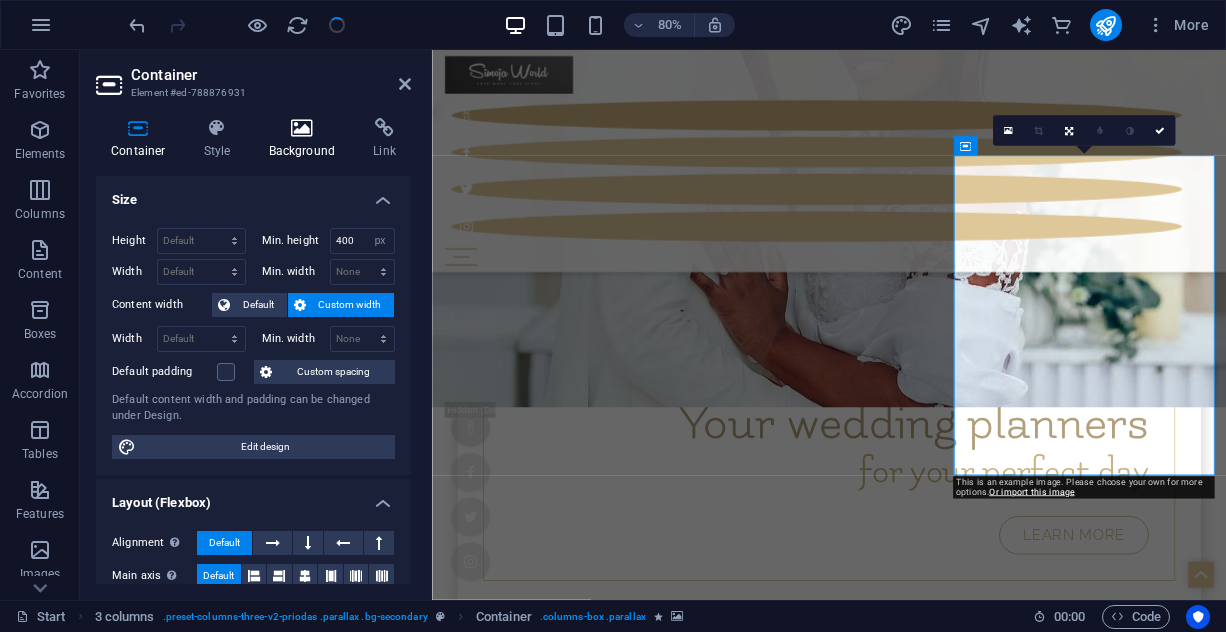 click at bounding box center [302, 128] 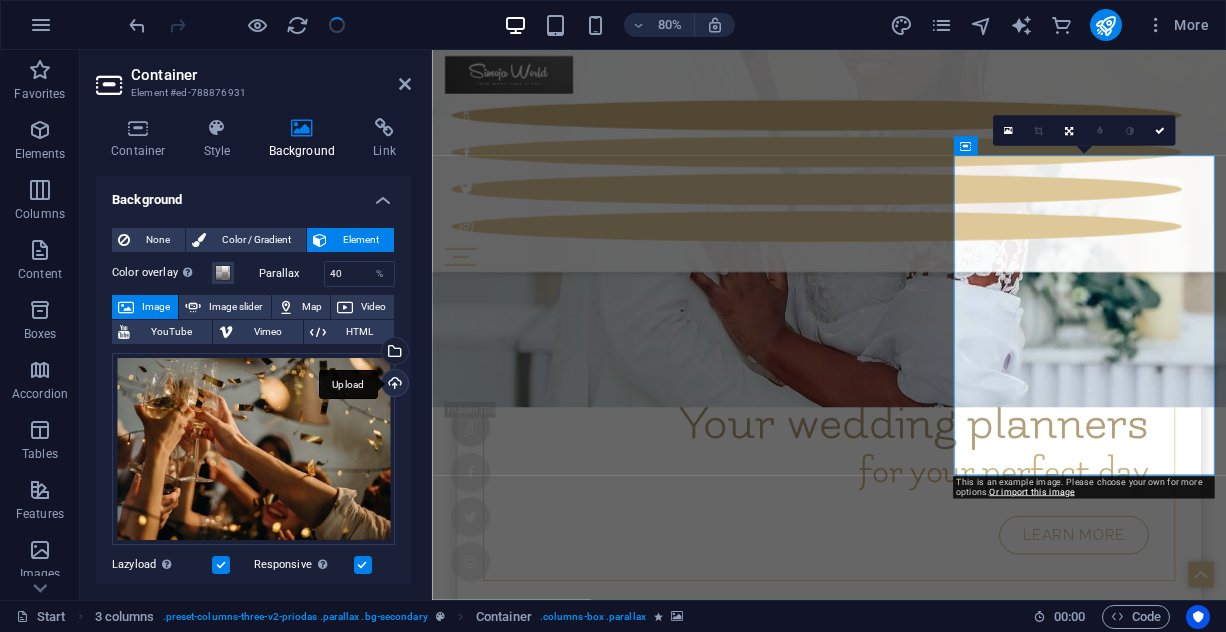 click on "Upload" at bounding box center (393, 385) 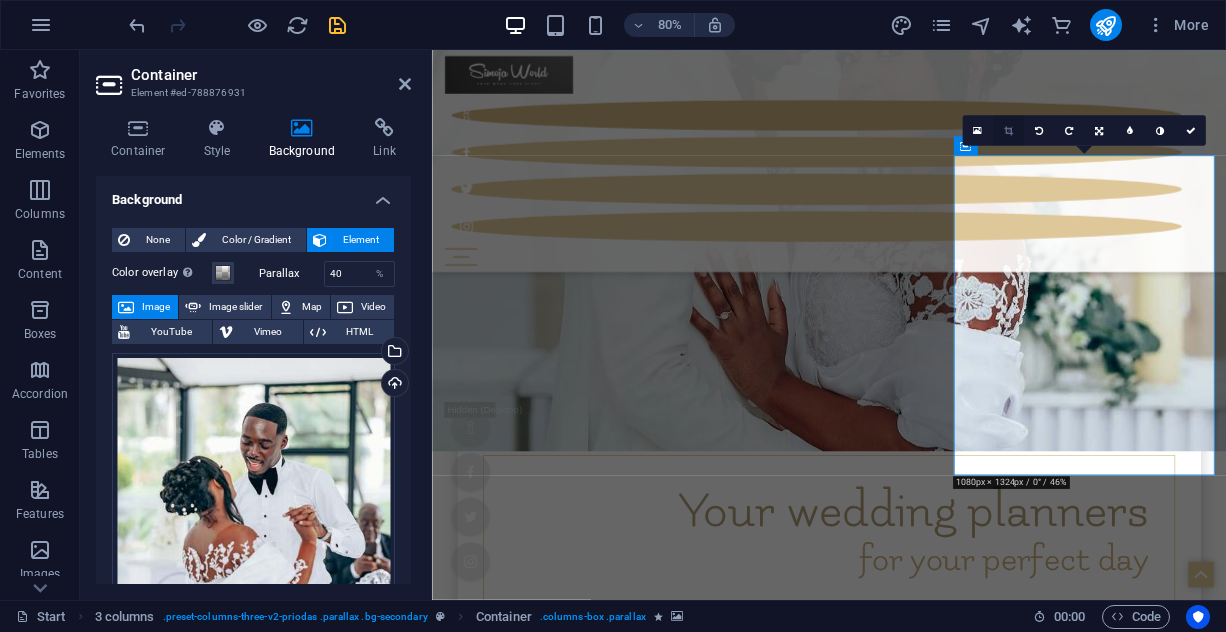 click at bounding box center (1008, 131) 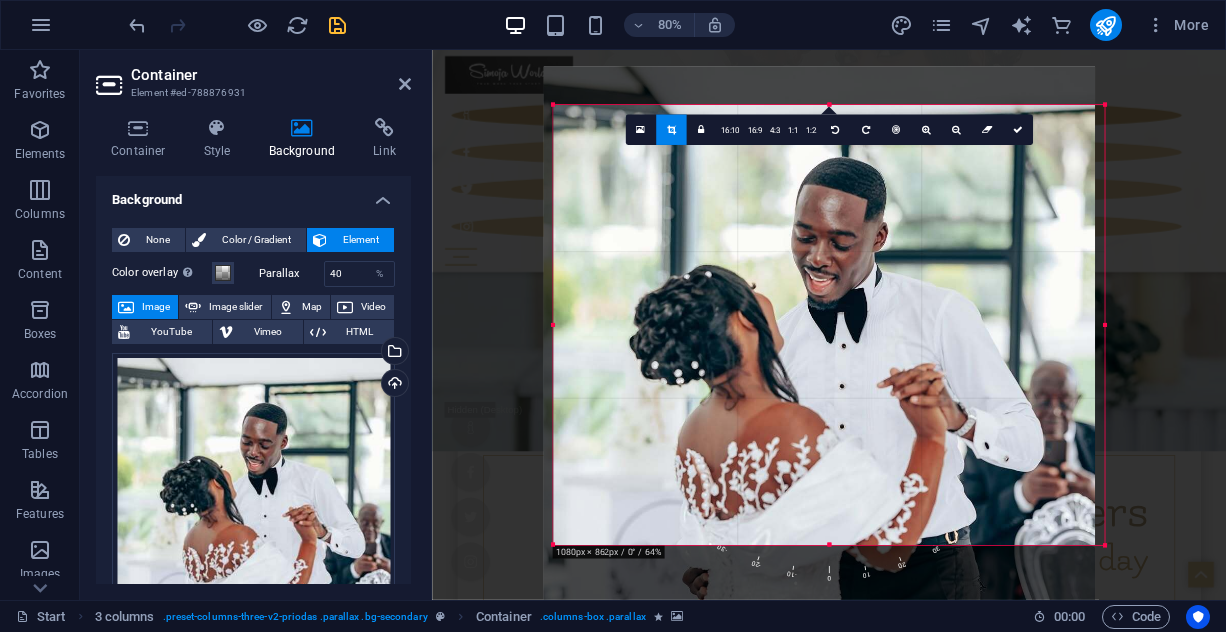 drag, startPoint x: 916, startPoint y: 349, endPoint x: 904, endPoint y: 426, distance: 77.92946 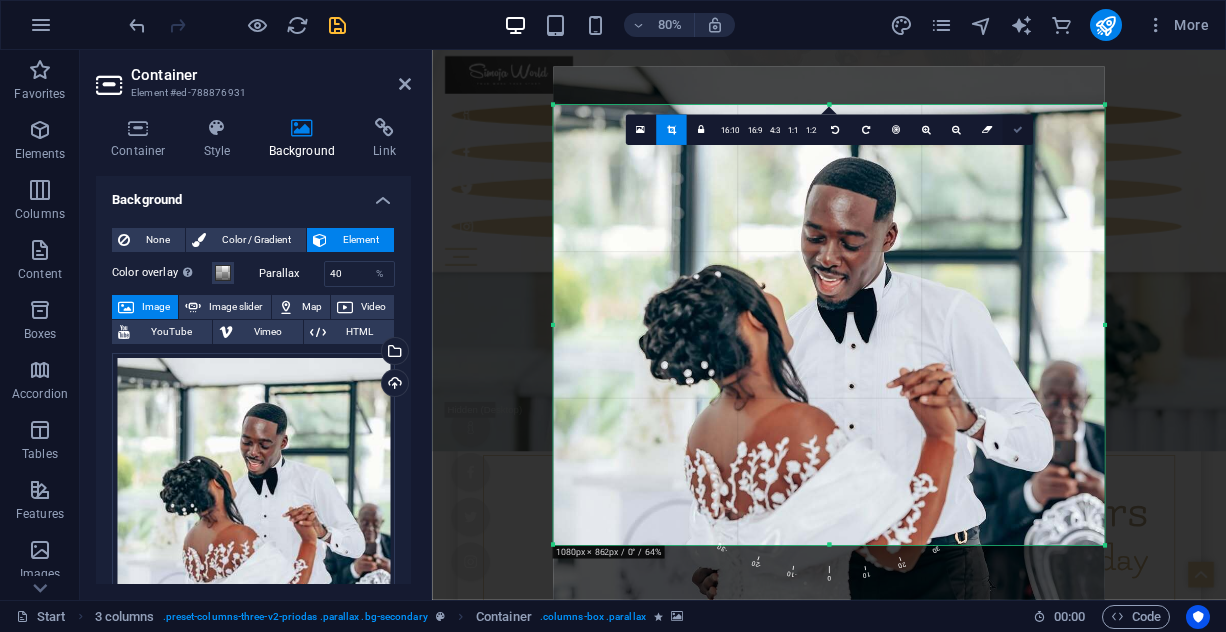 click at bounding box center (1018, 130) 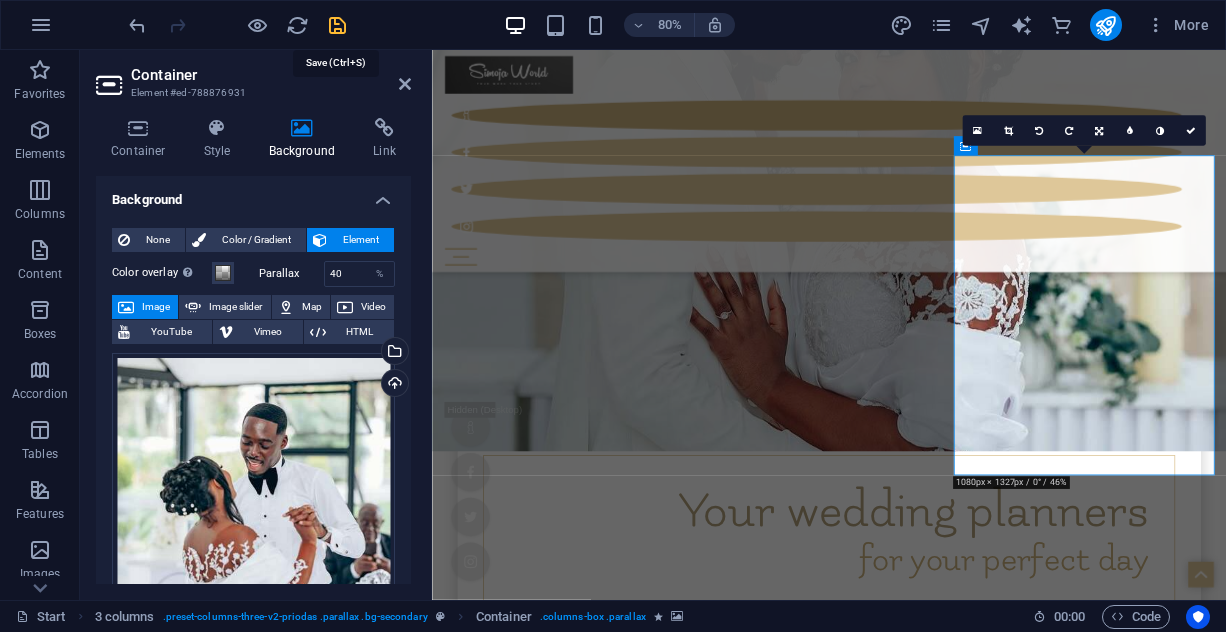click at bounding box center [337, 25] 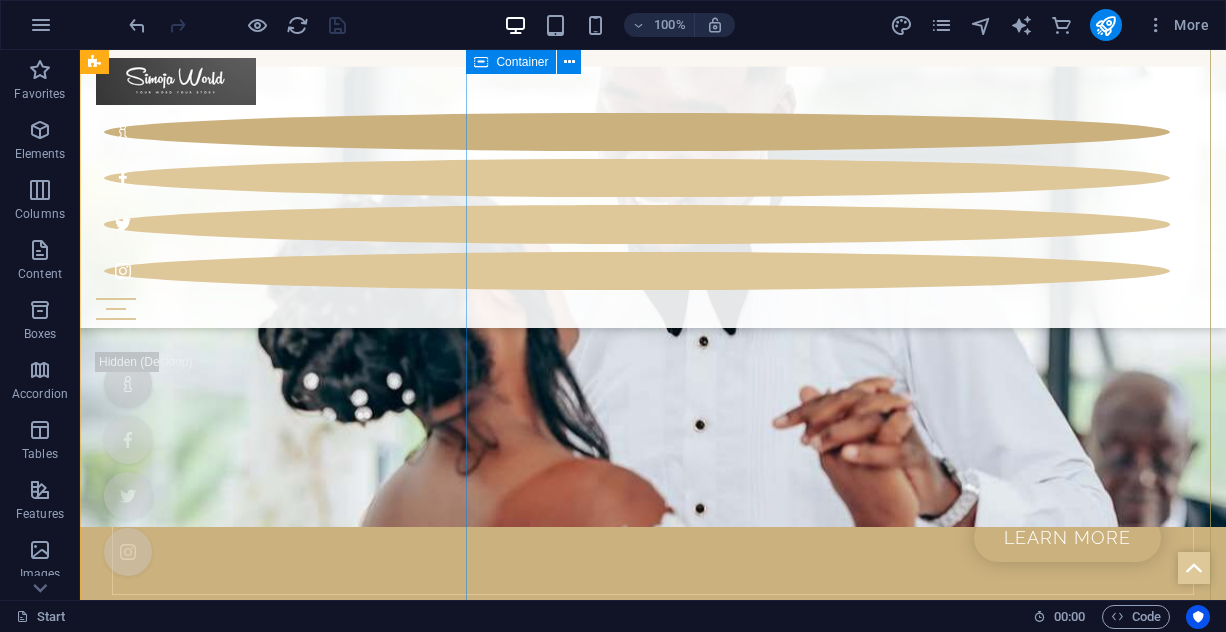 scroll, scrollTop: 5358, scrollLeft: 0, axis: vertical 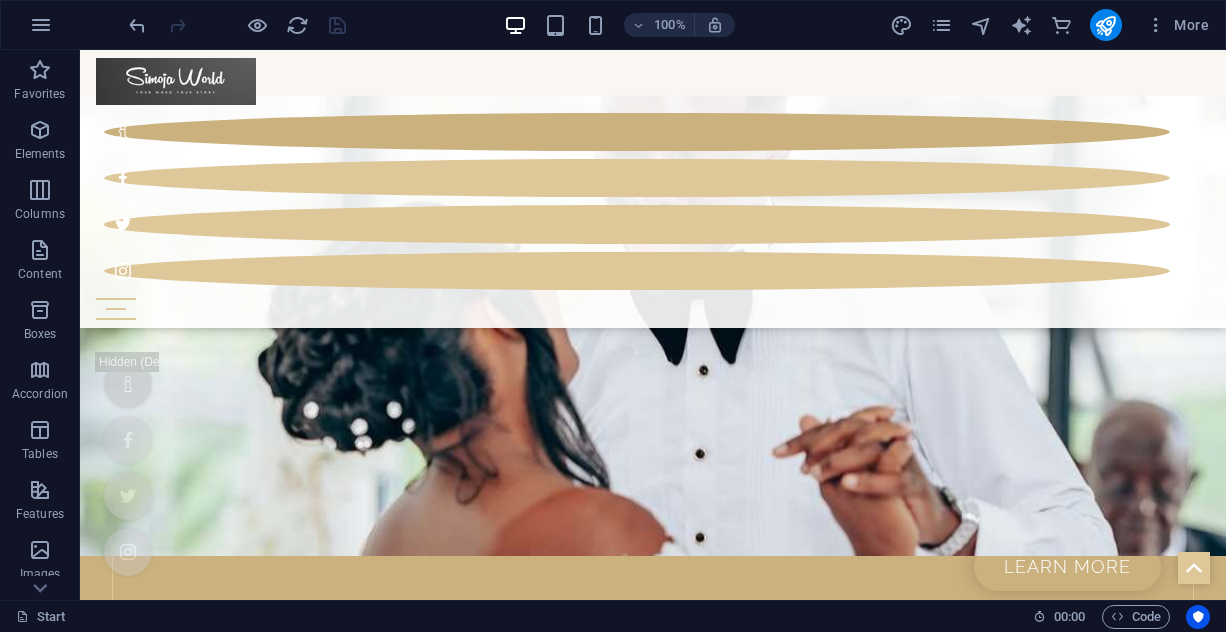 click at bounding box center (653, 11499) 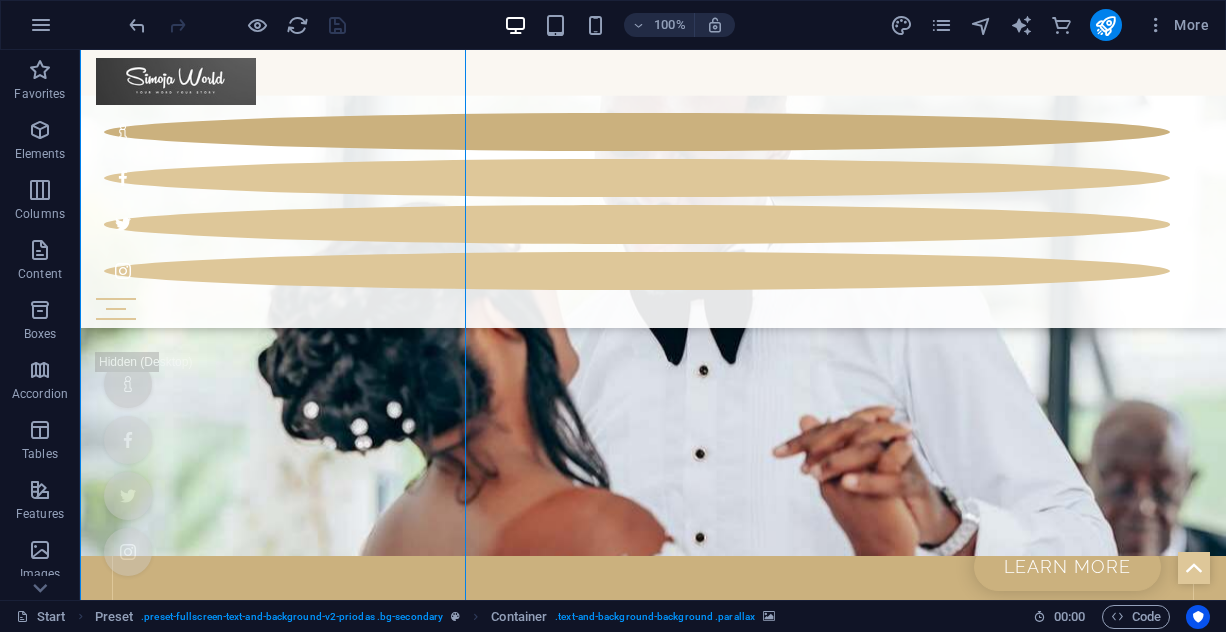 click at bounding box center [653, 11499] 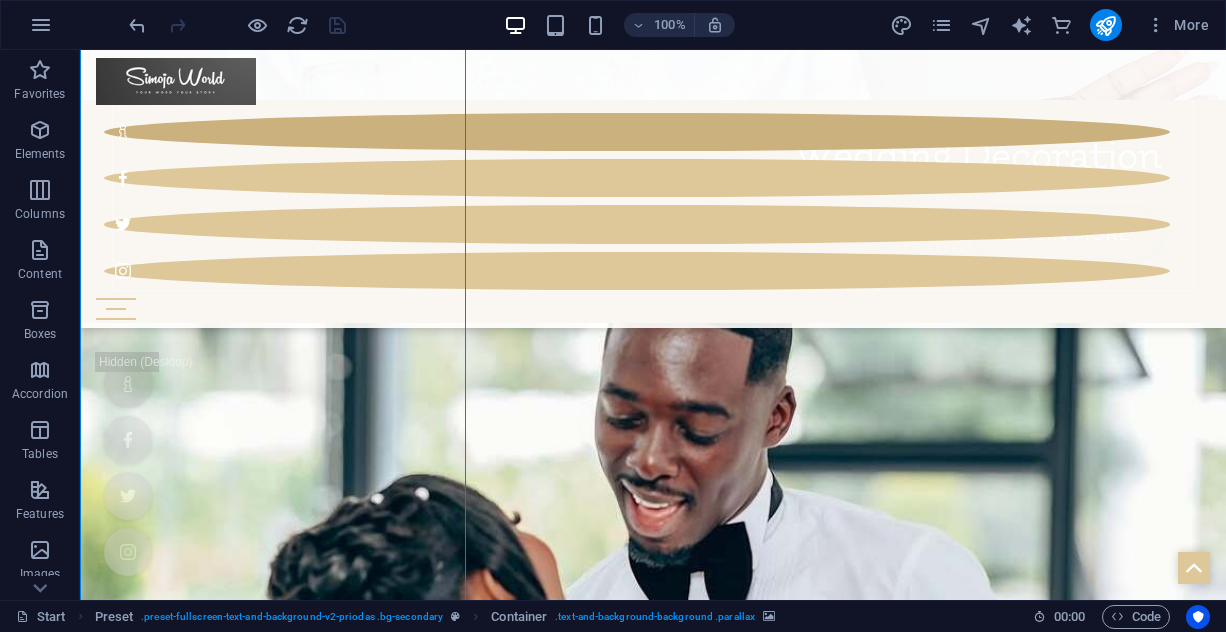 select on "px" 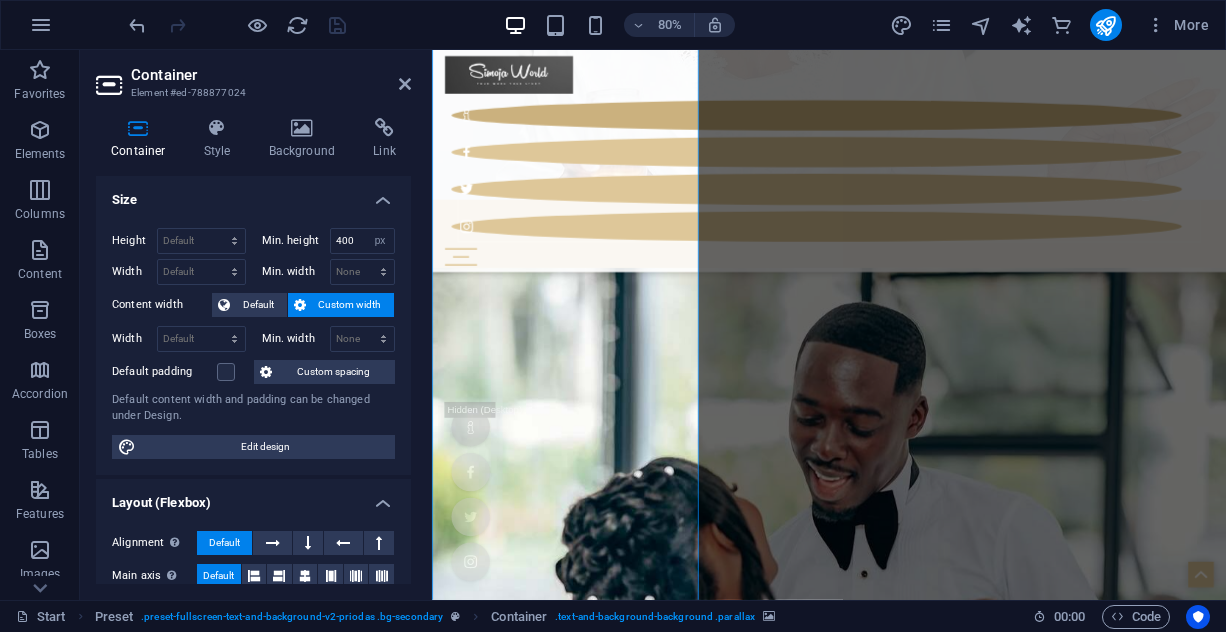 scroll, scrollTop: 5418, scrollLeft: 0, axis: vertical 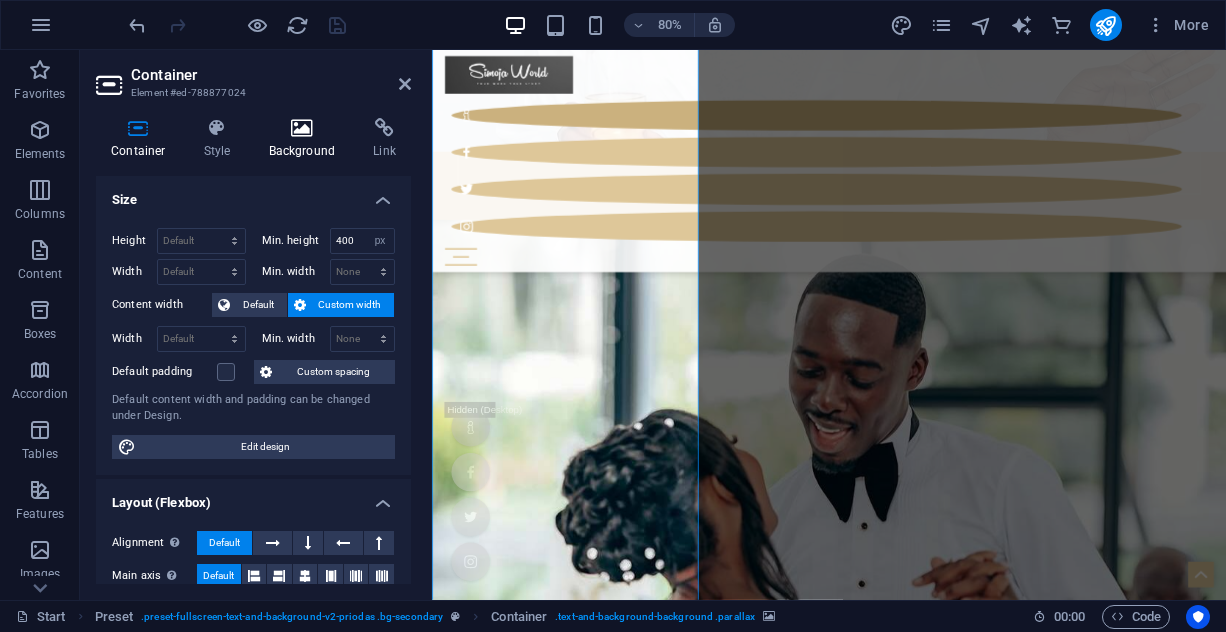 click at bounding box center (302, 128) 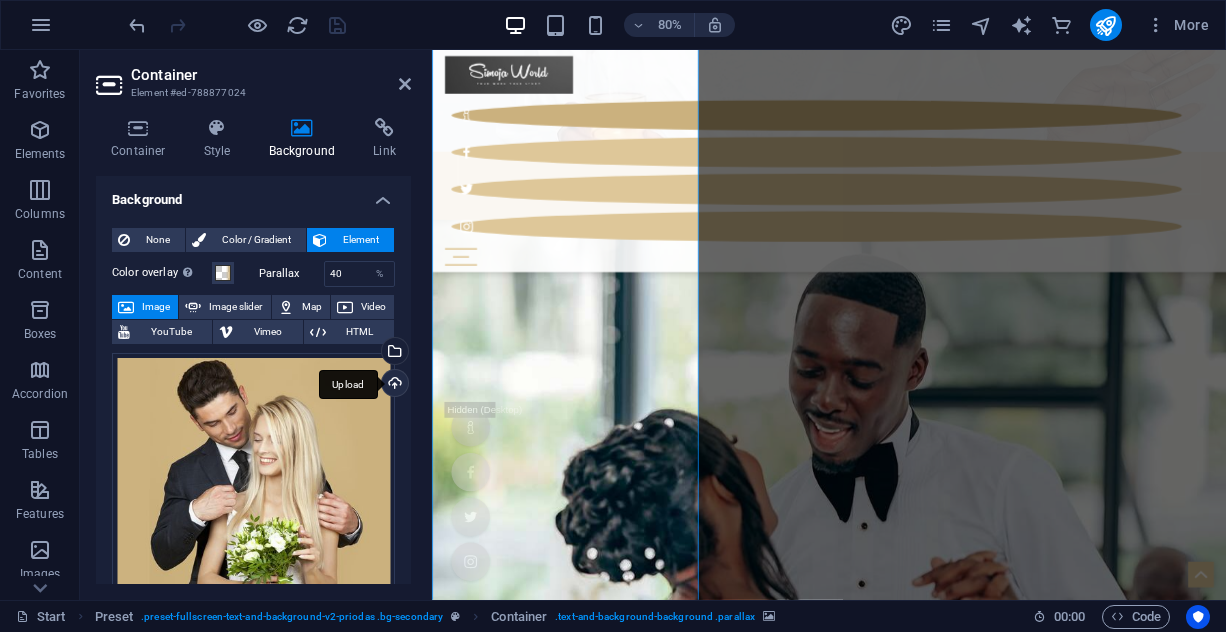 click on "Upload" at bounding box center [393, 385] 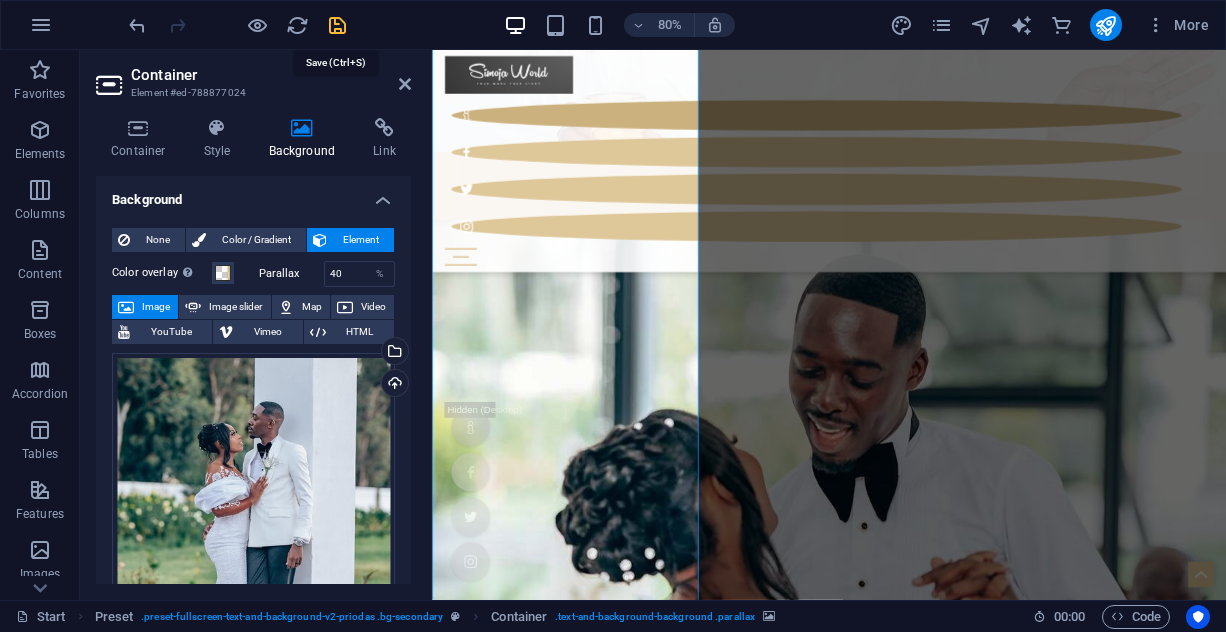 click at bounding box center (337, 25) 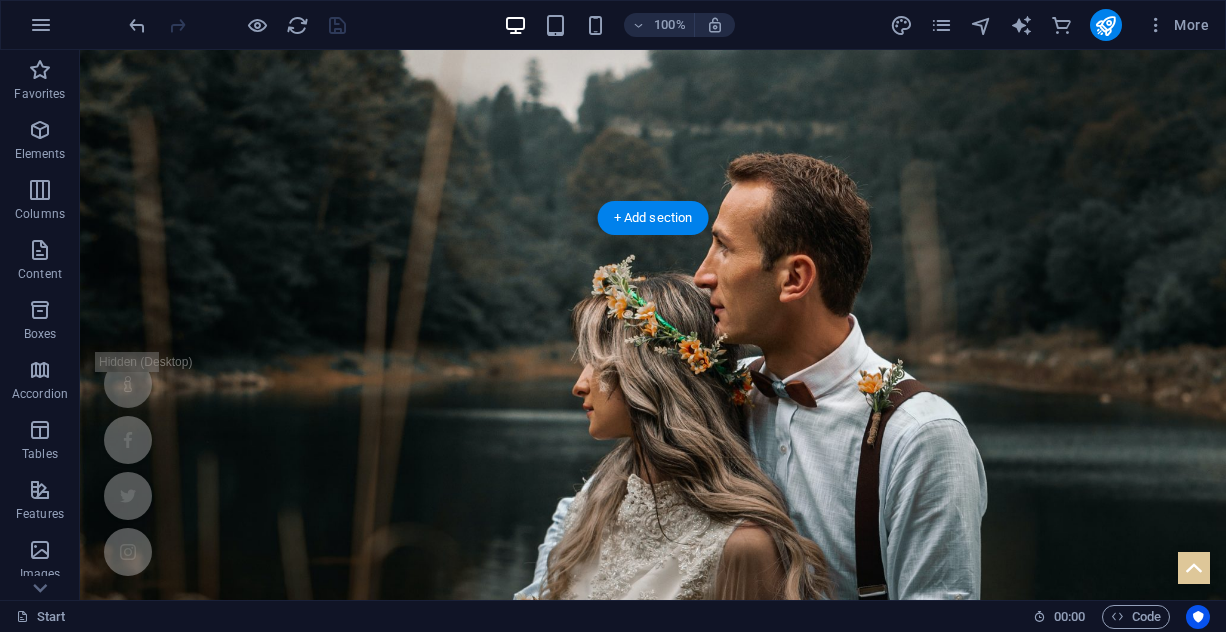 scroll, scrollTop: 504, scrollLeft: 0, axis: vertical 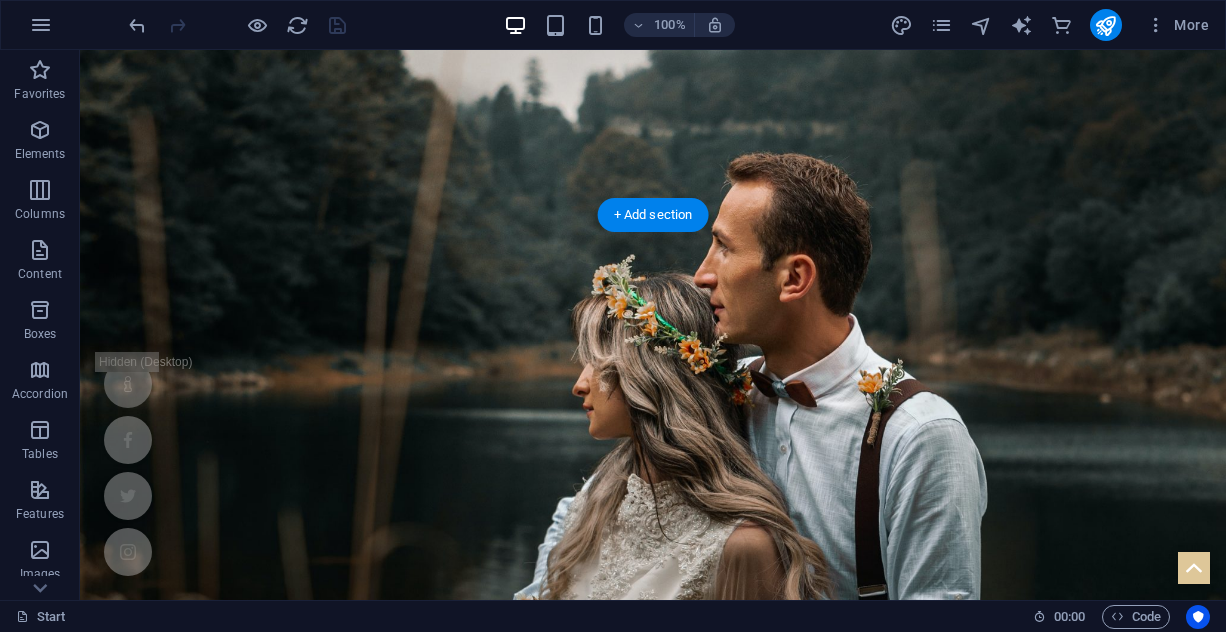 click at bounding box center [653, 1594] 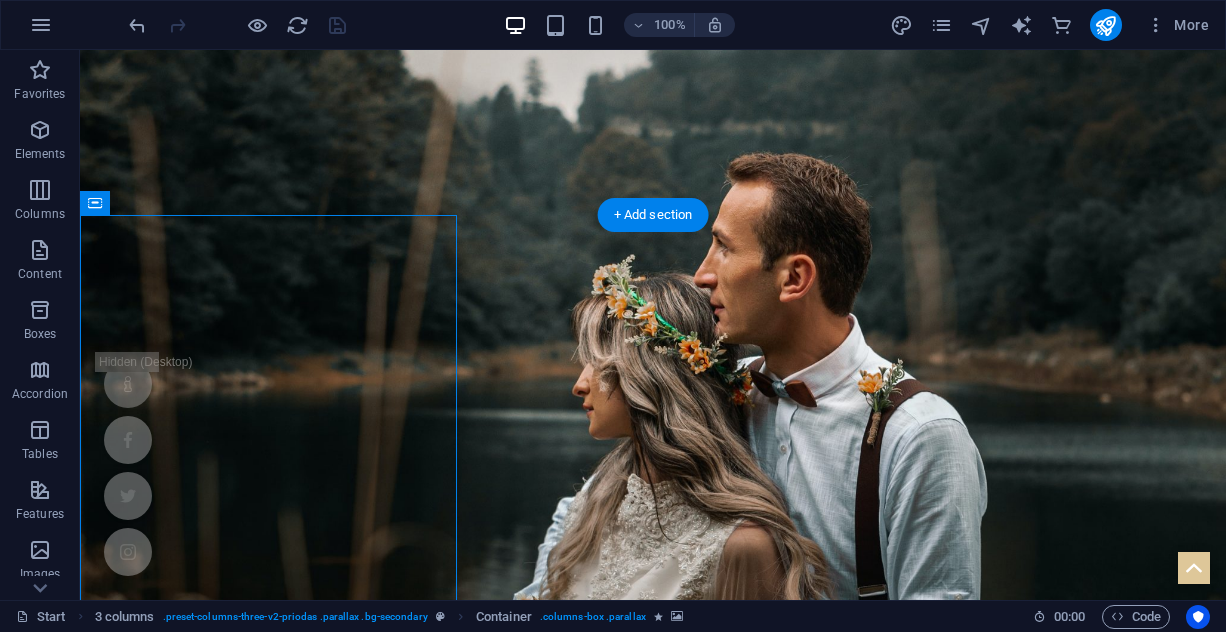 click at bounding box center (653, 1594) 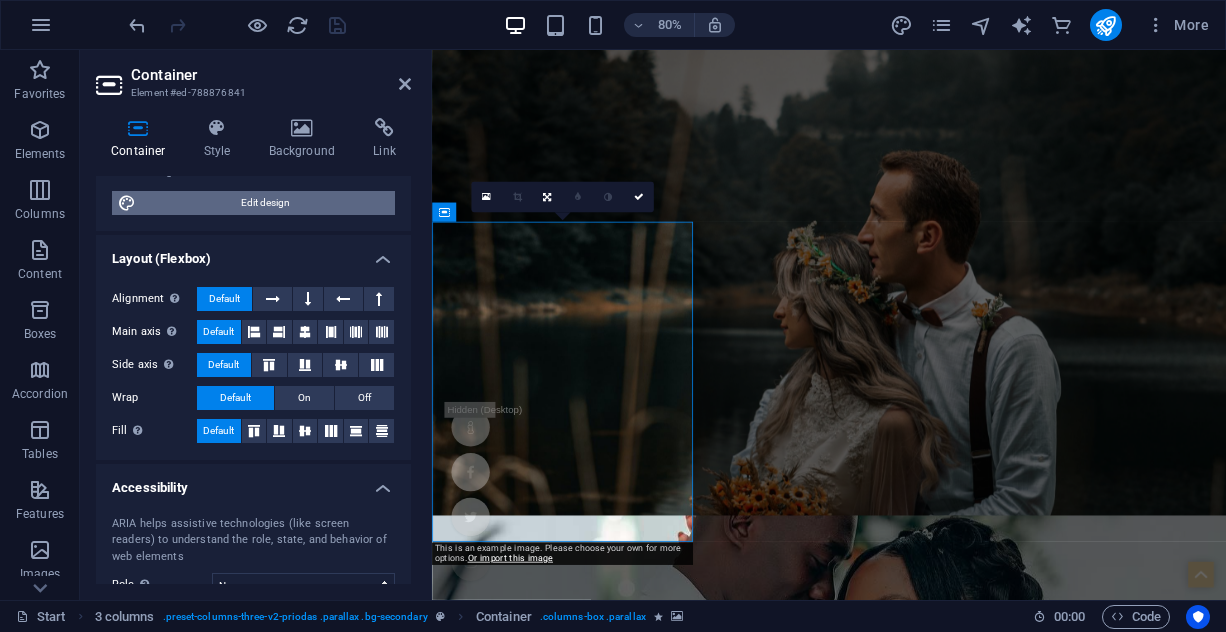 scroll, scrollTop: 245, scrollLeft: 0, axis: vertical 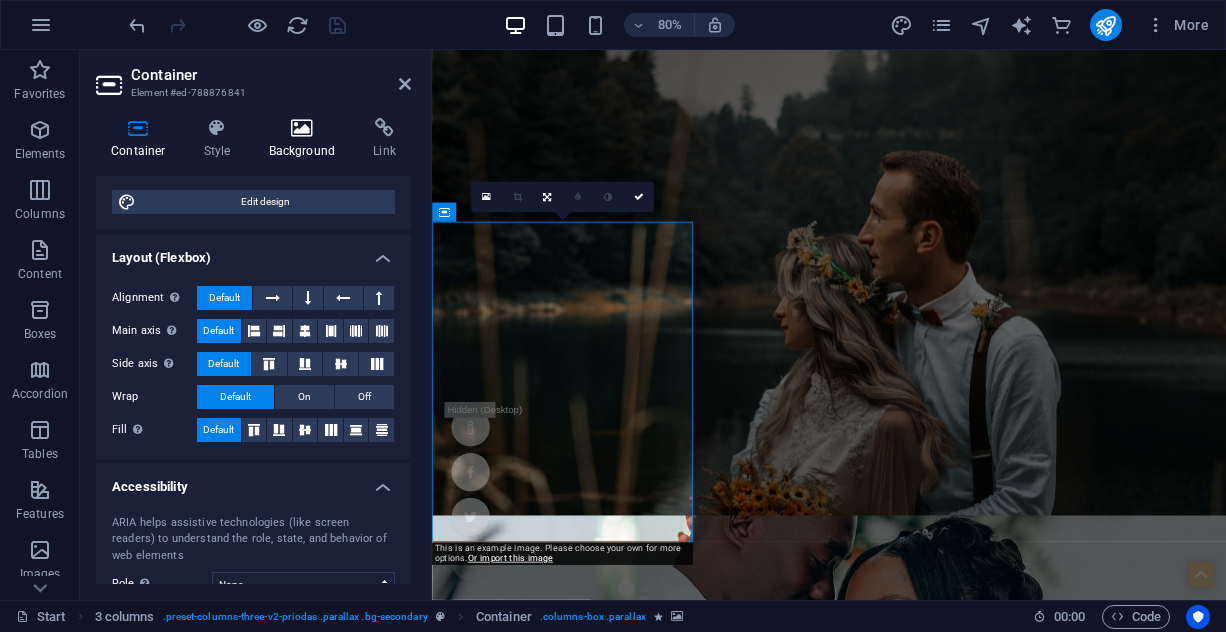 click on "Background" at bounding box center [306, 139] 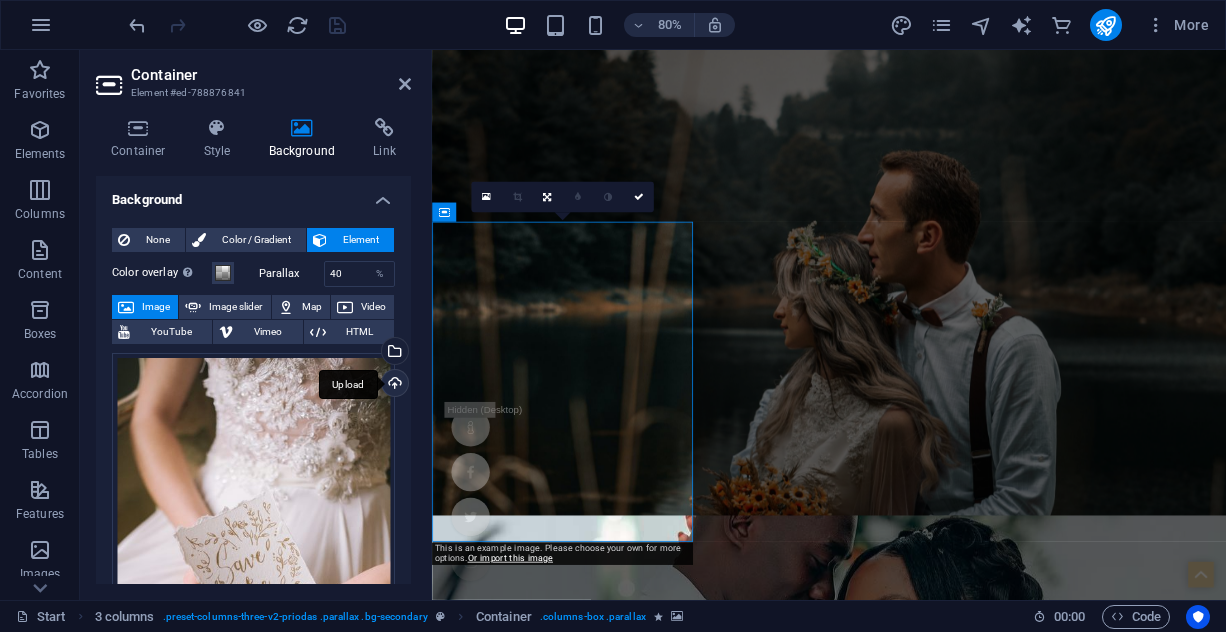 click on "Upload" at bounding box center [393, 385] 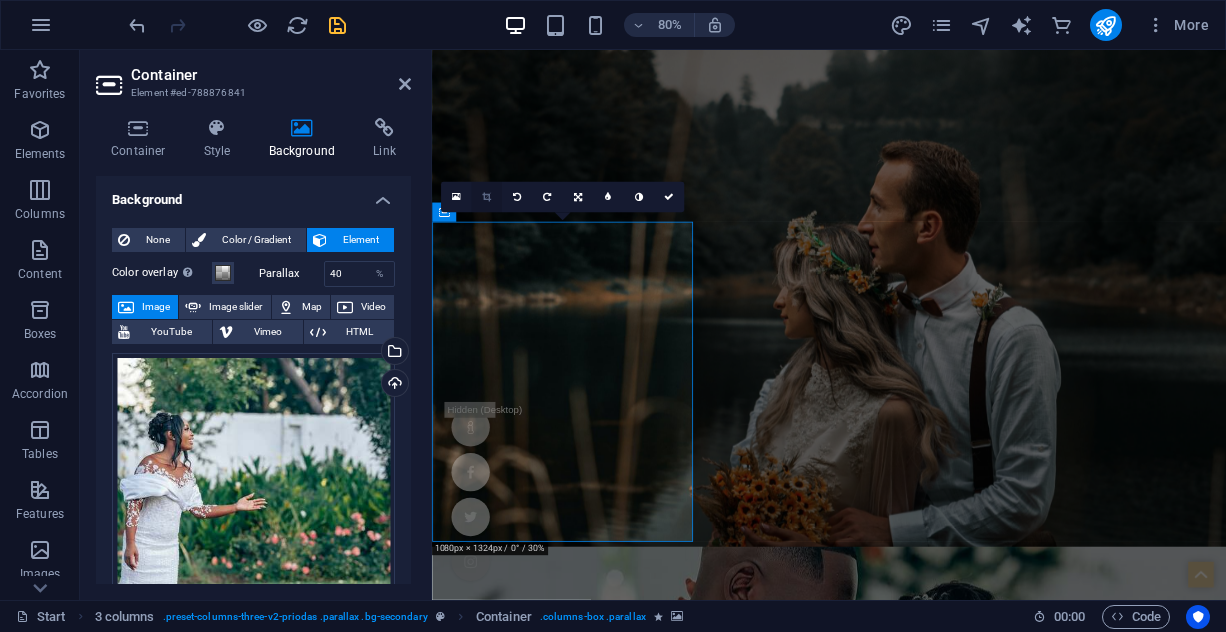 click at bounding box center (486, 197) 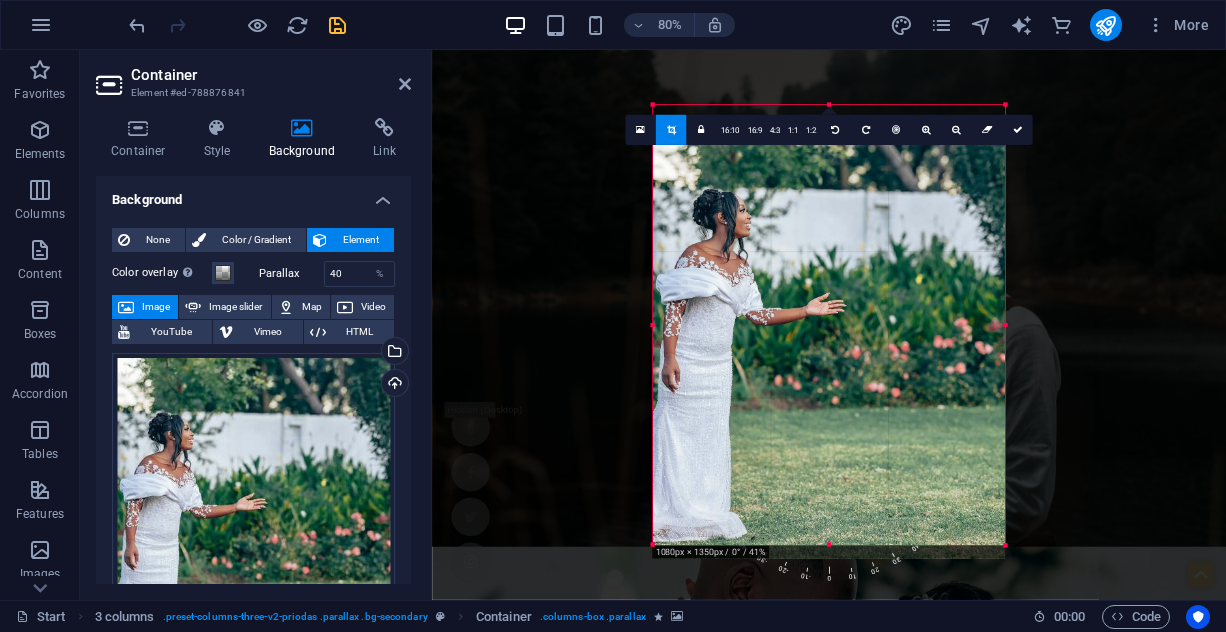 drag, startPoint x: 822, startPoint y: 269, endPoint x: 826, endPoint y: 286, distance: 17.464249 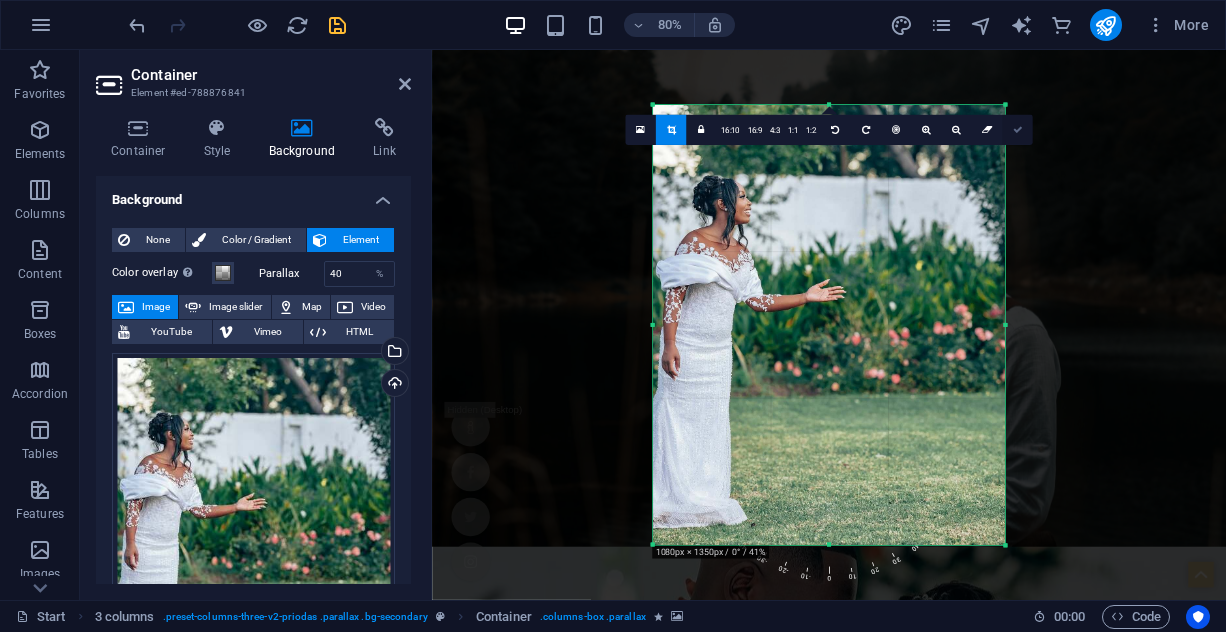 click at bounding box center (1018, 130) 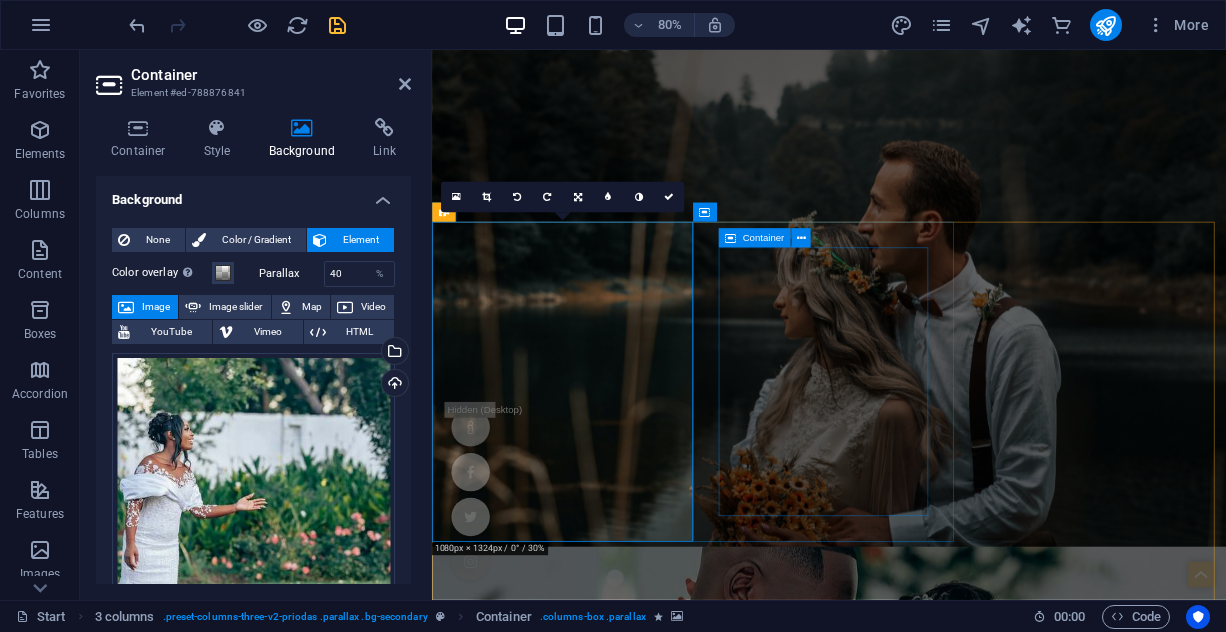 click on "Bridal fashion Learn more" at bounding box center (928, 2971) 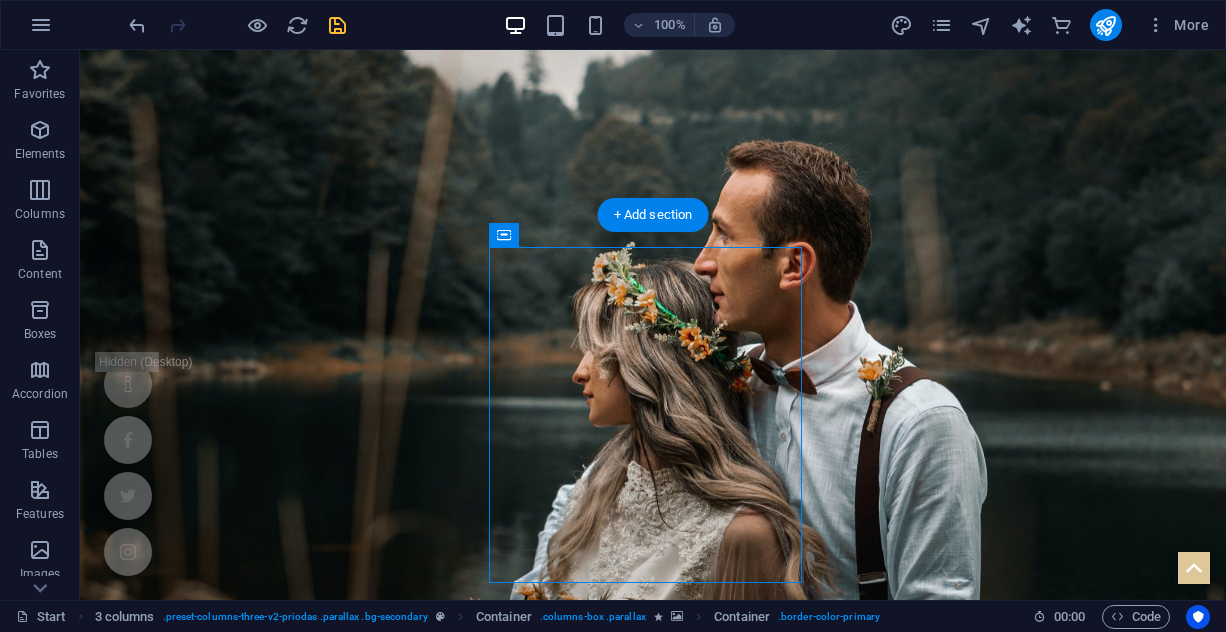 click at bounding box center (653, 2498) 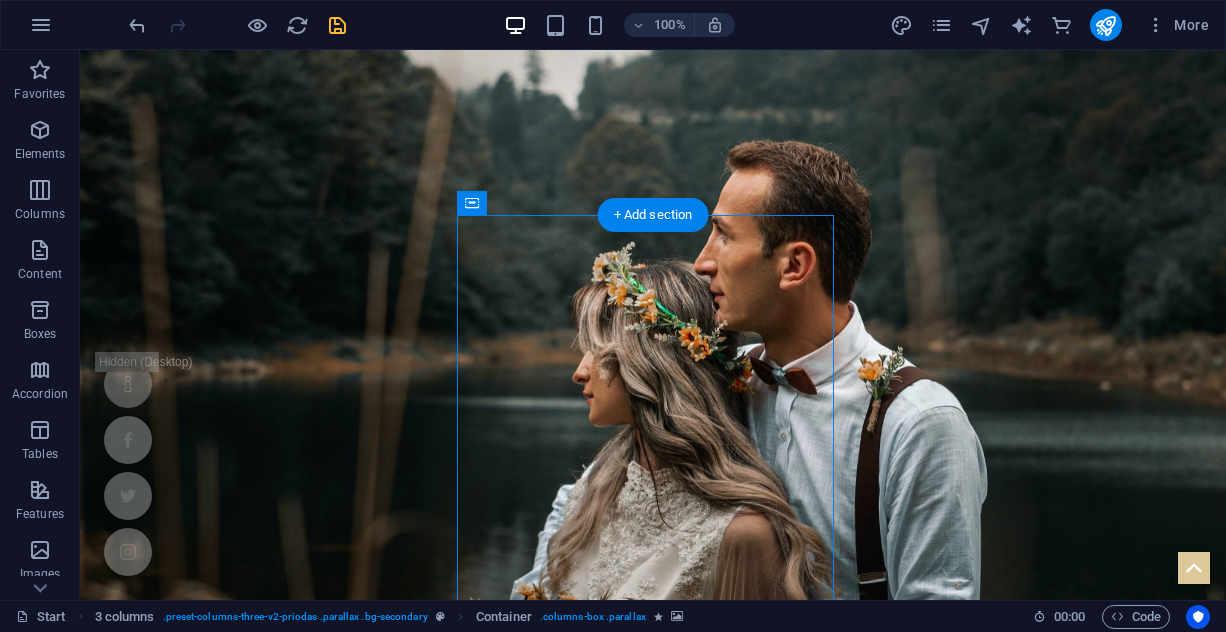 click at bounding box center (653, 2498) 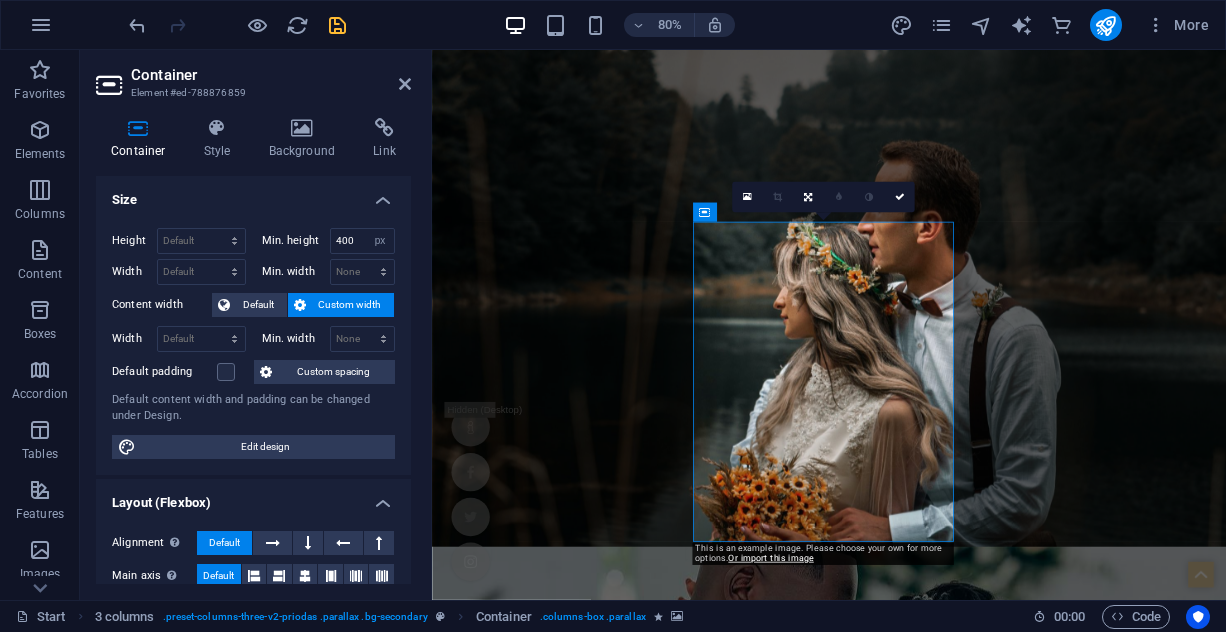 click at bounding box center (302, 128) 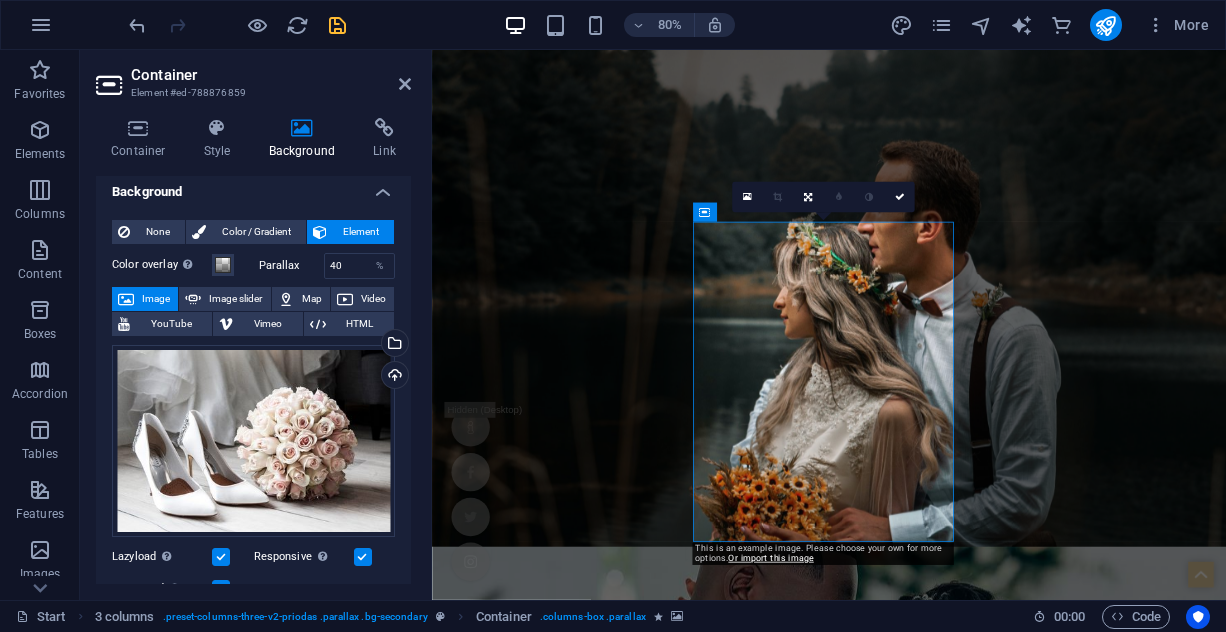 scroll, scrollTop: 6, scrollLeft: 0, axis: vertical 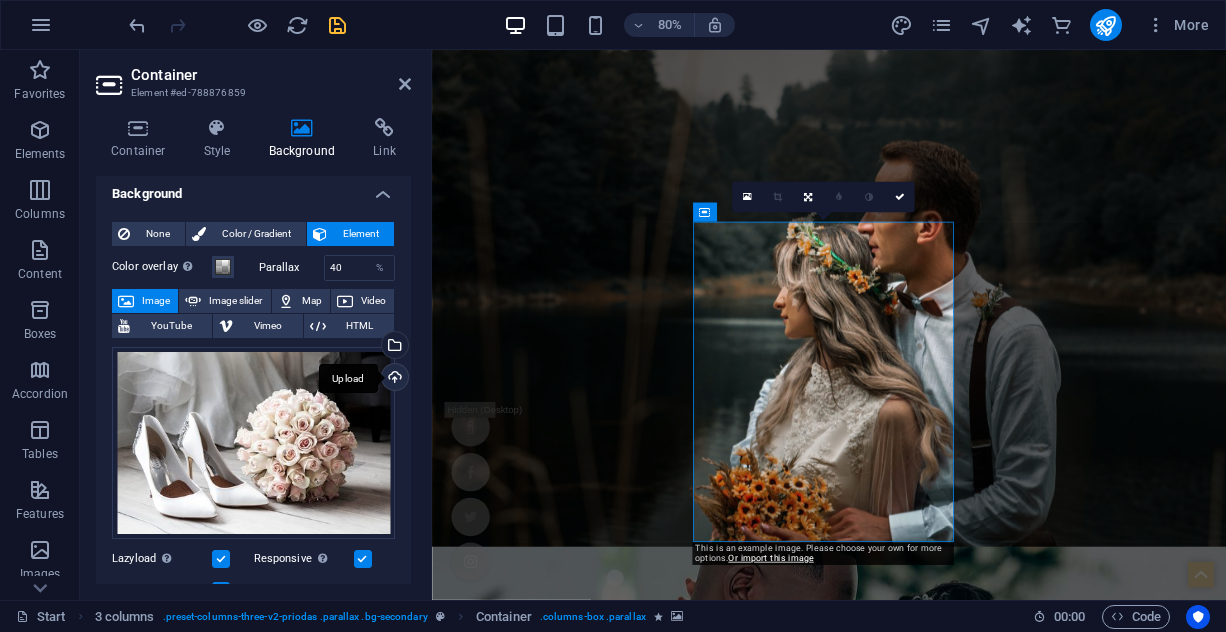 click on "Upload" at bounding box center [393, 379] 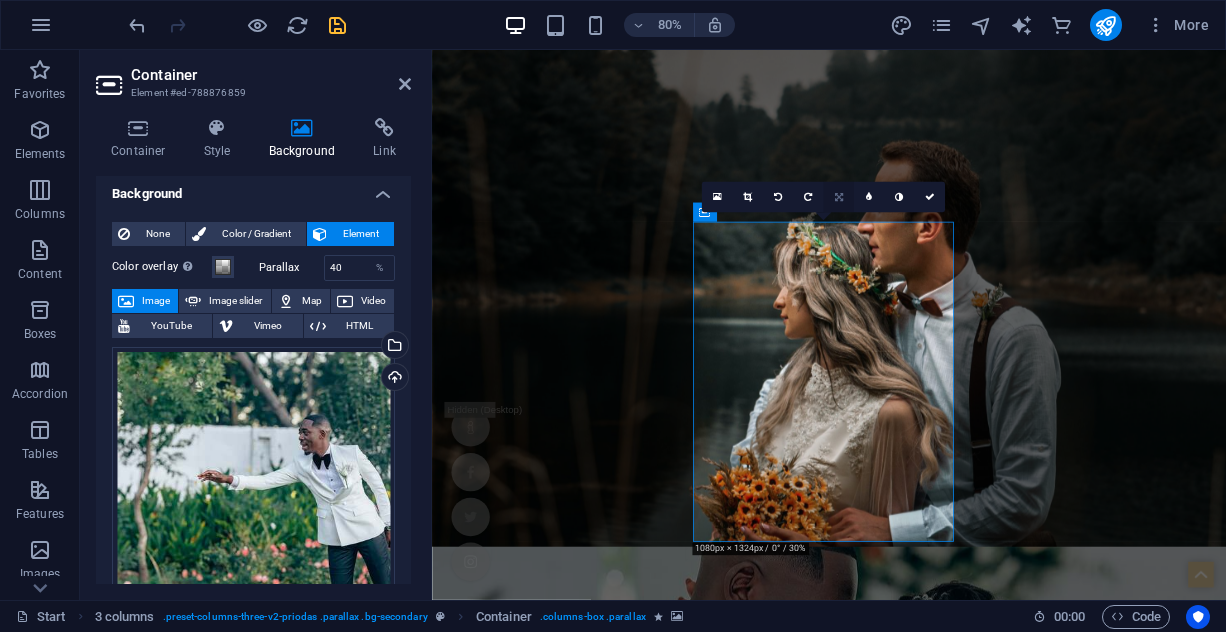 click at bounding box center (838, 198) 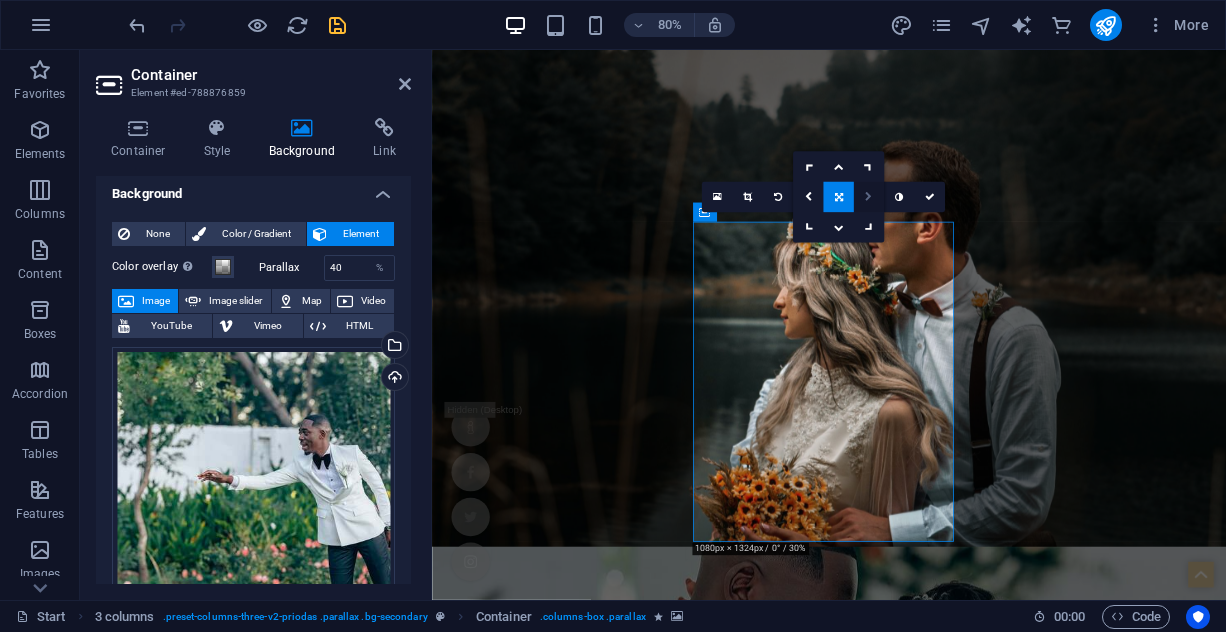 click at bounding box center [869, 197] 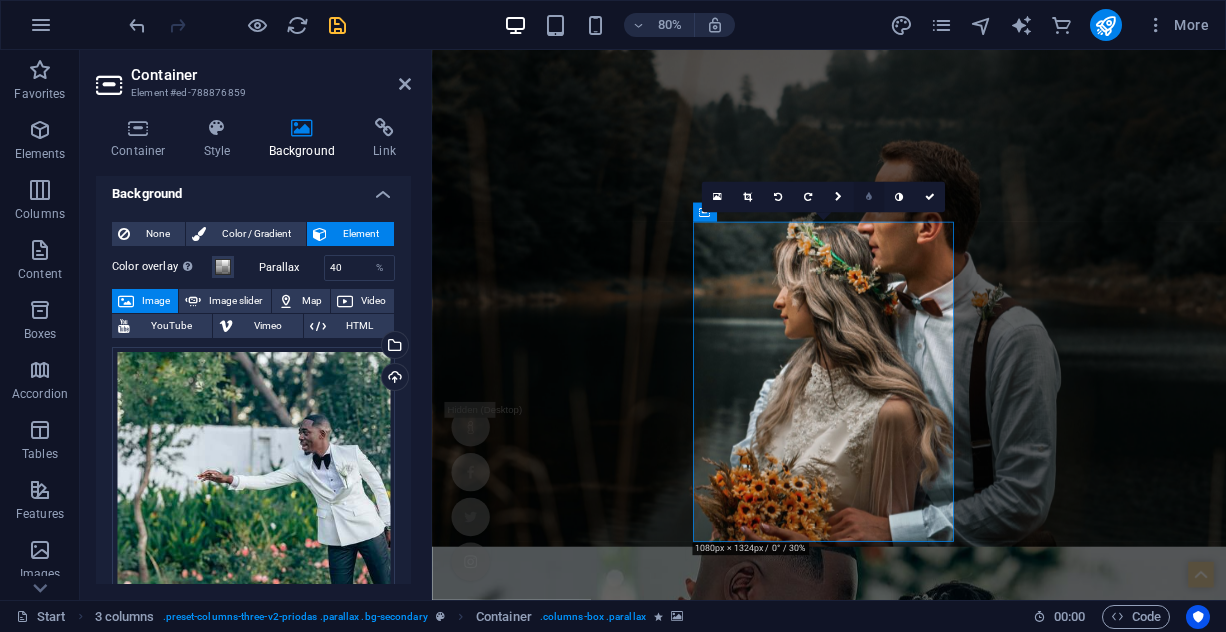 click at bounding box center [869, 197] 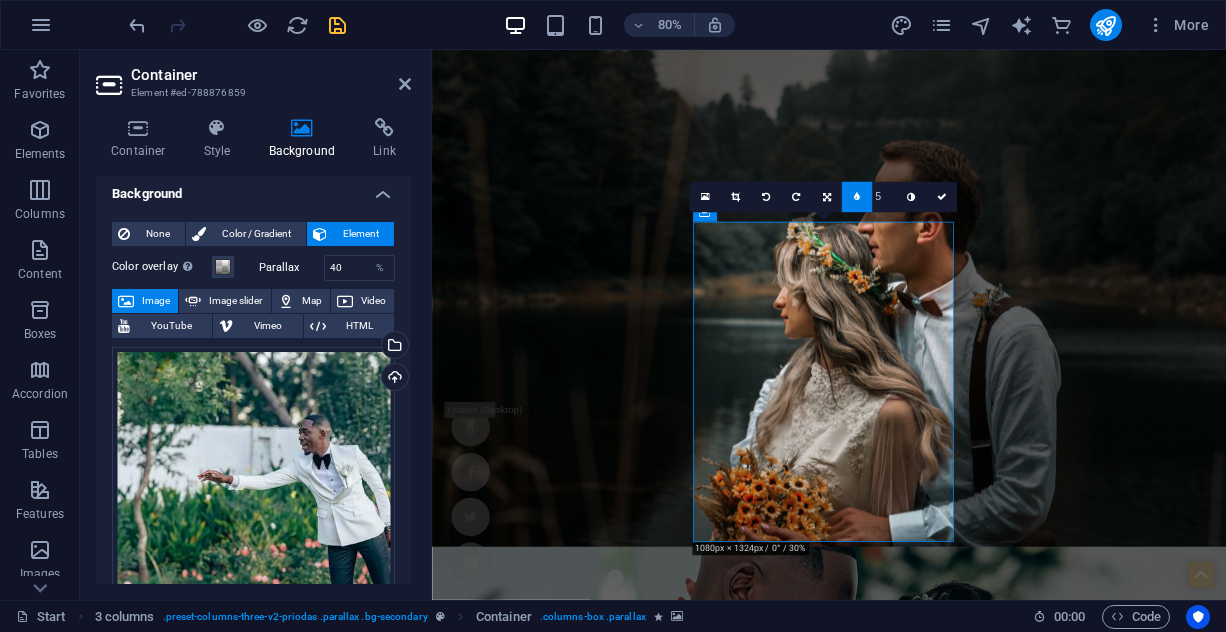 click at bounding box center (857, 198) 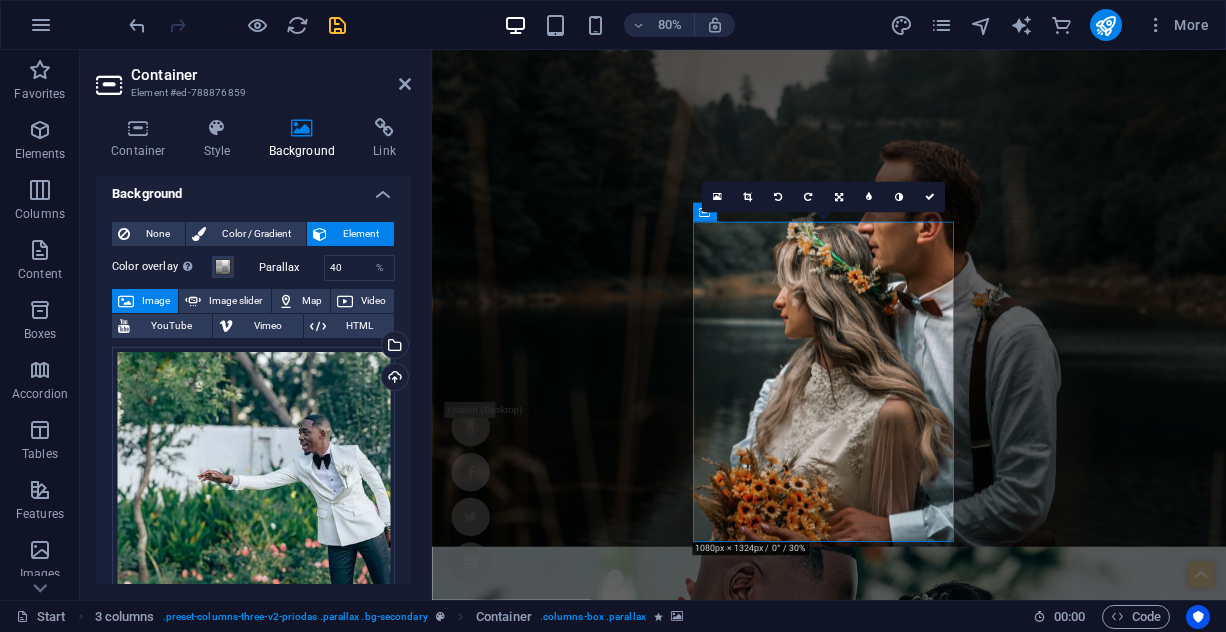 click at bounding box center [928, 1725] 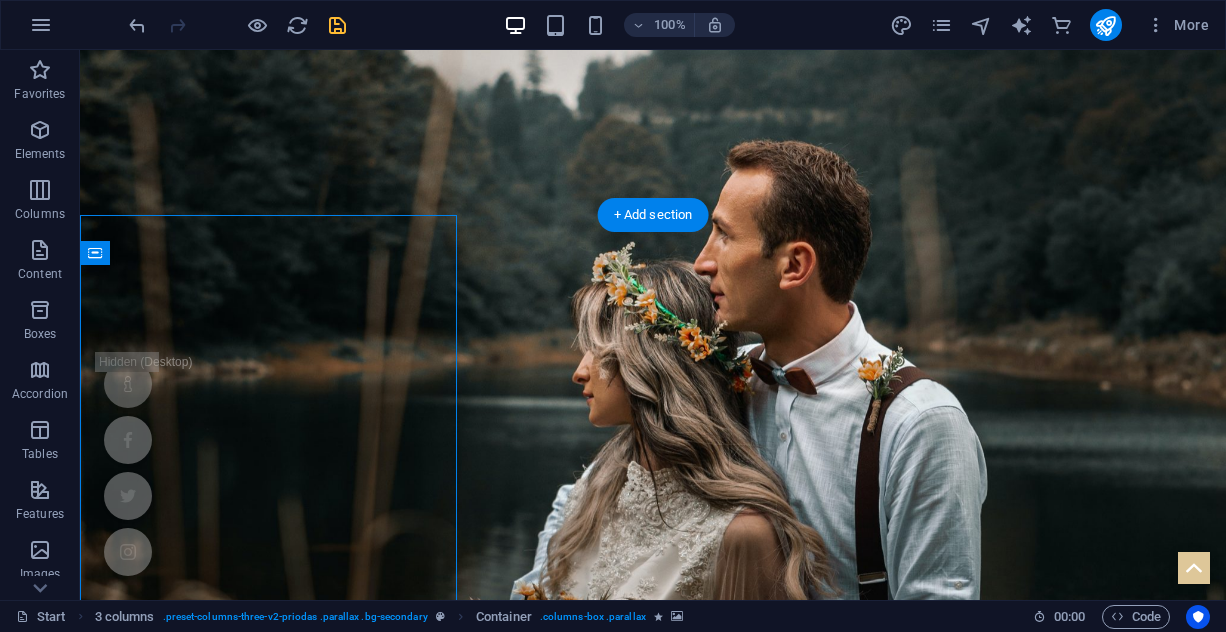 click at bounding box center [653, 1725] 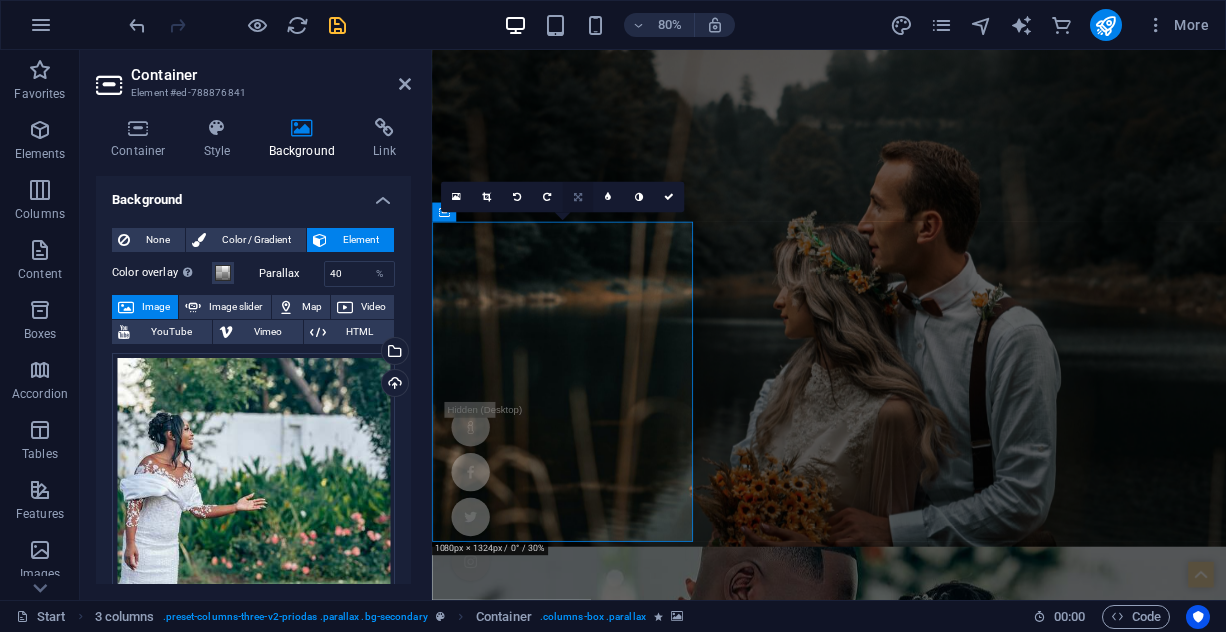 click at bounding box center [577, 197] 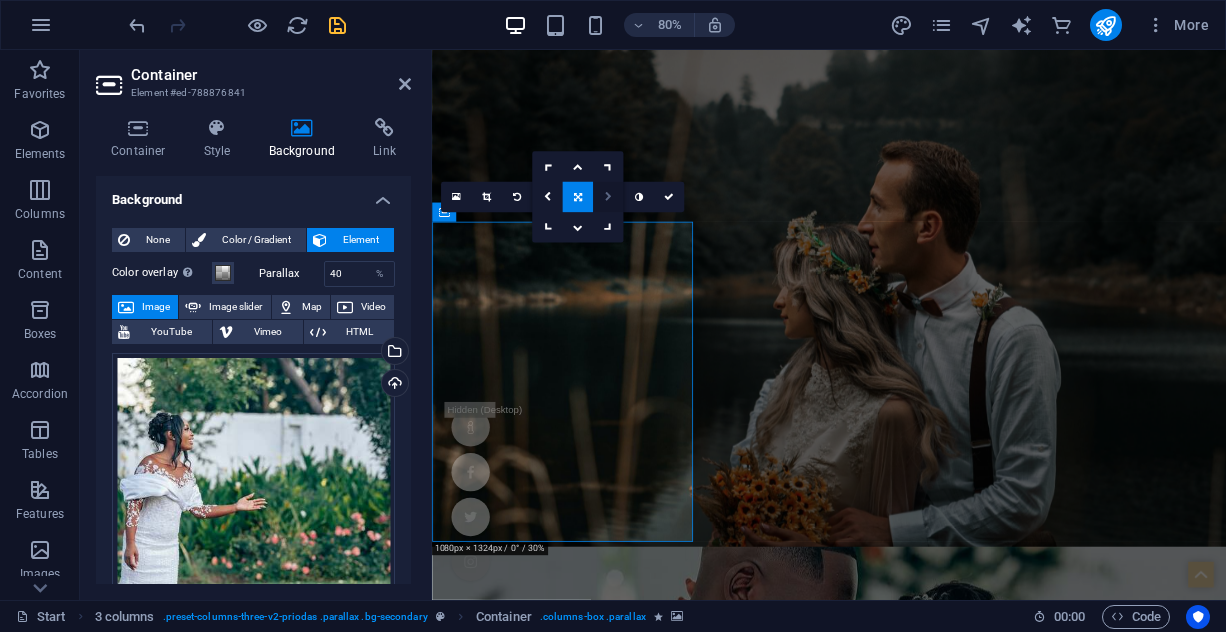 click at bounding box center (607, 198) 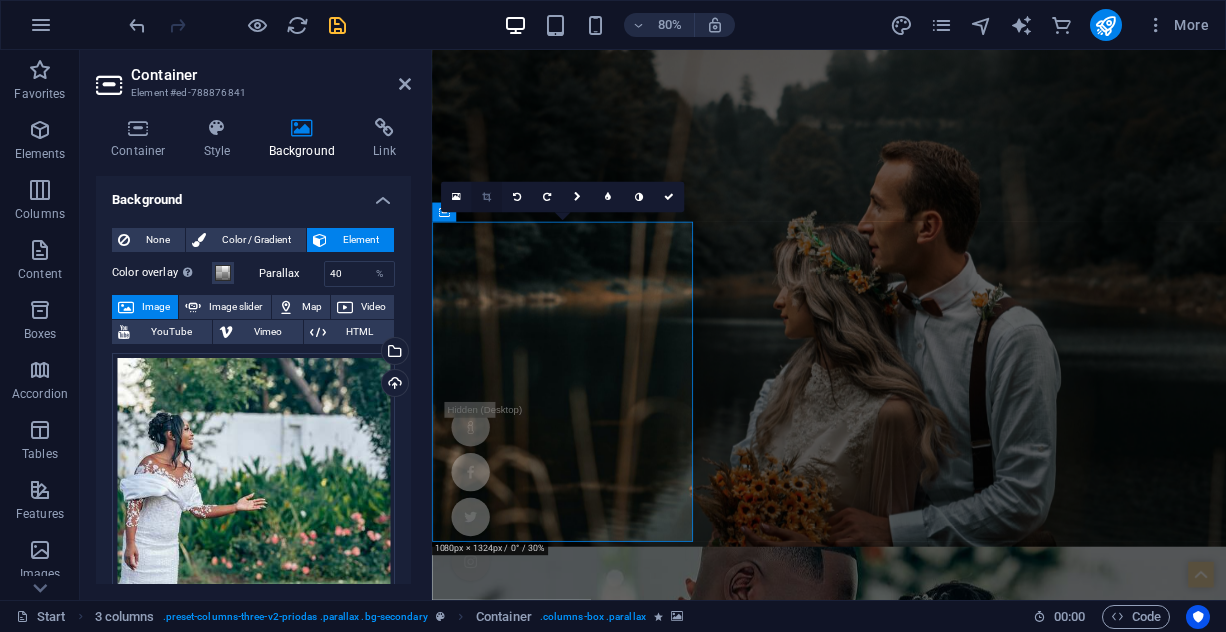 click at bounding box center (486, 198) 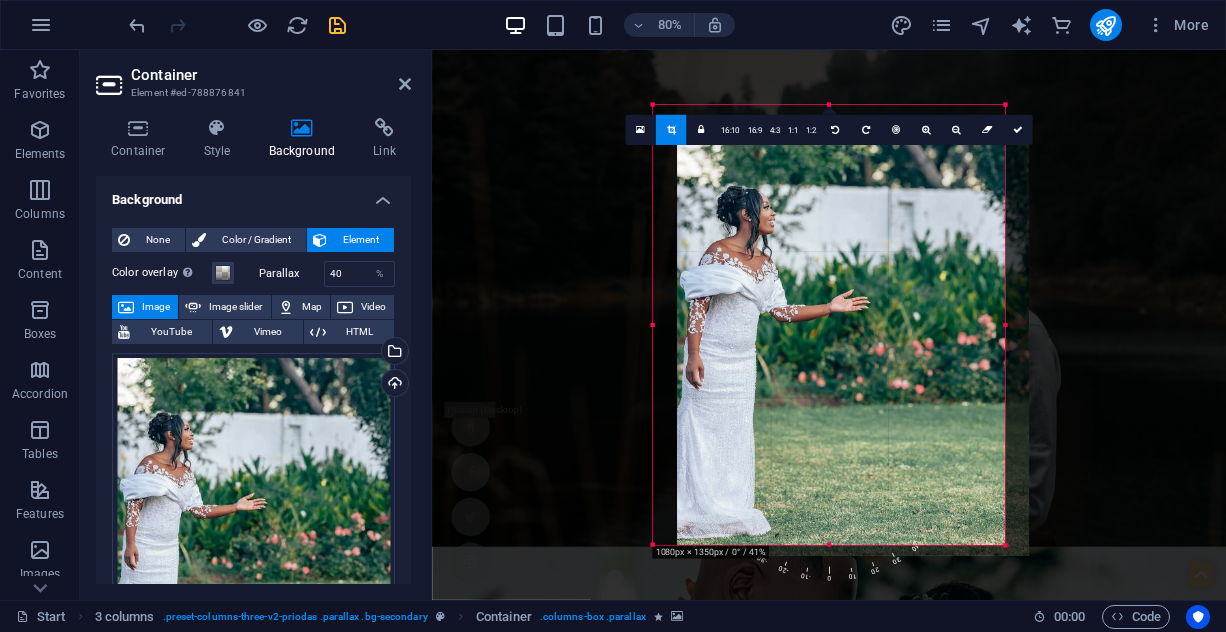 drag, startPoint x: 779, startPoint y: 260, endPoint x: 809, endPoint y: 273, distance: 32.695564 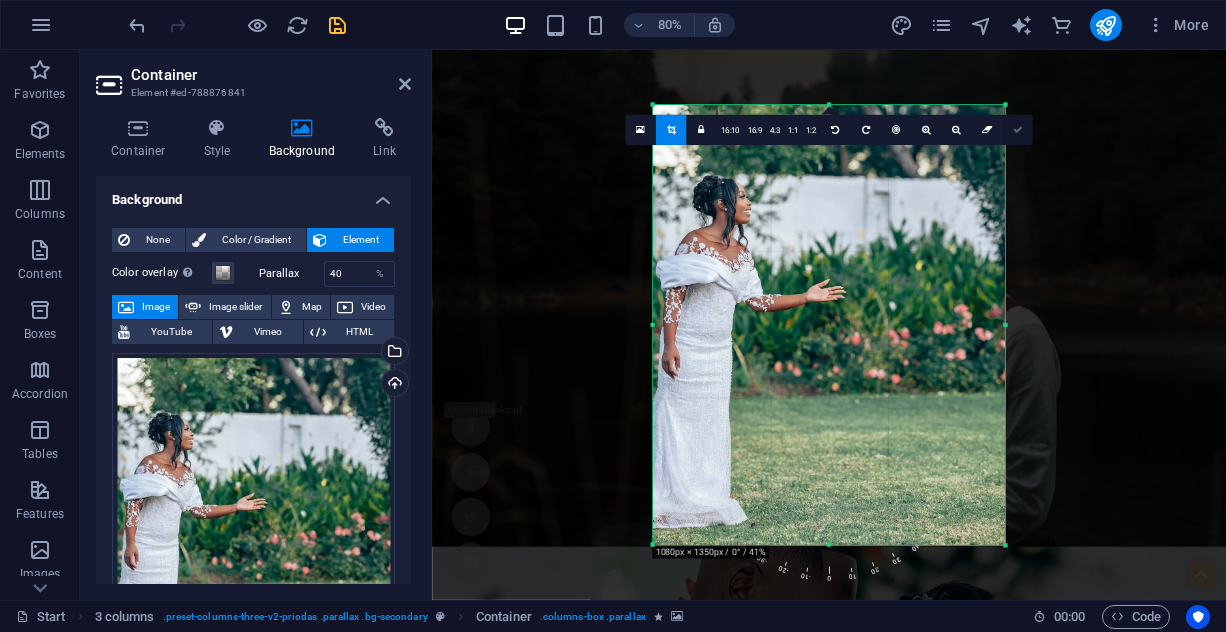 click at bounding box center [1018, 130] 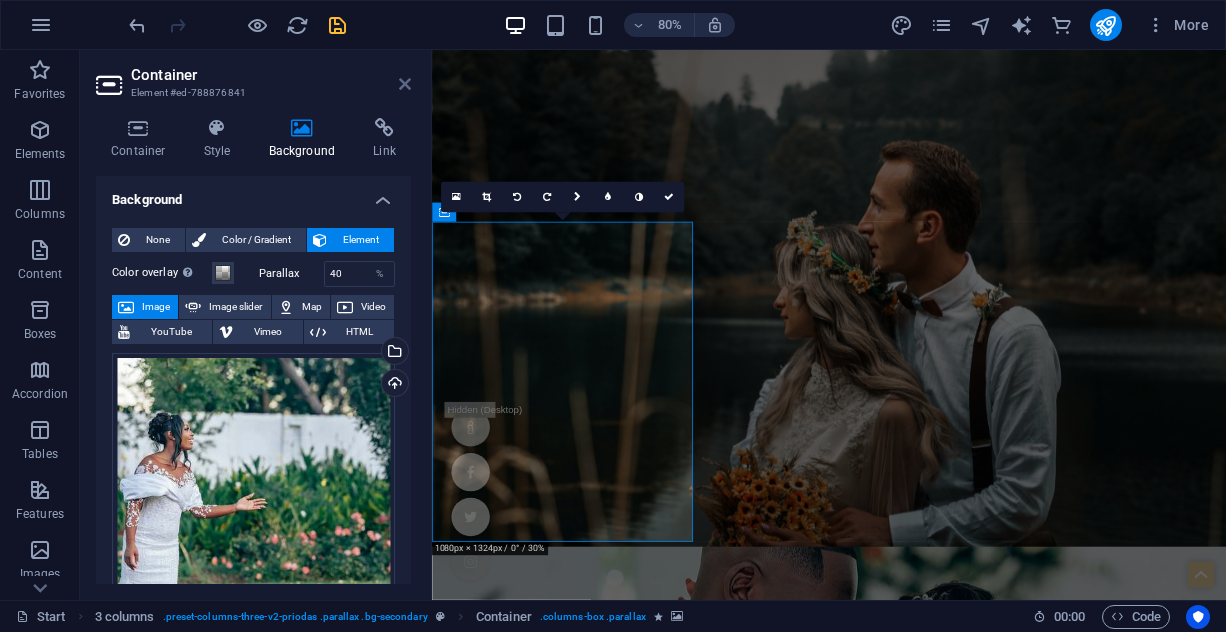 click at bounding box center [405, 84] 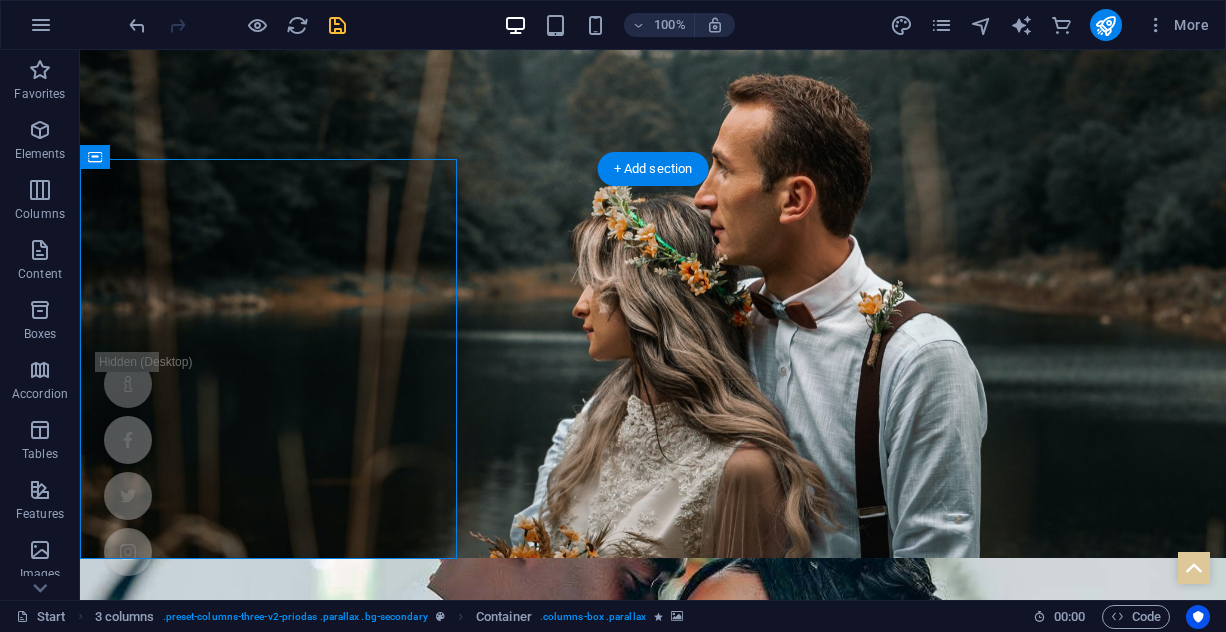 scroll, scrollTop: 549, scrollLeft: 0, axis: vertical 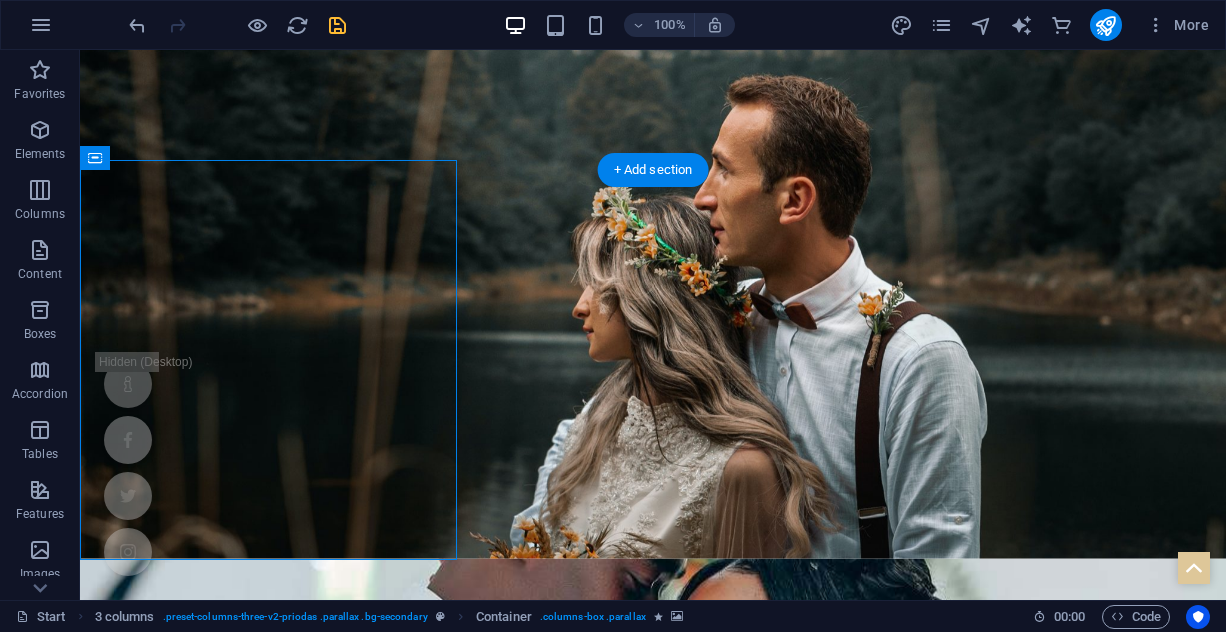 click at bounding box center (653, 2958) 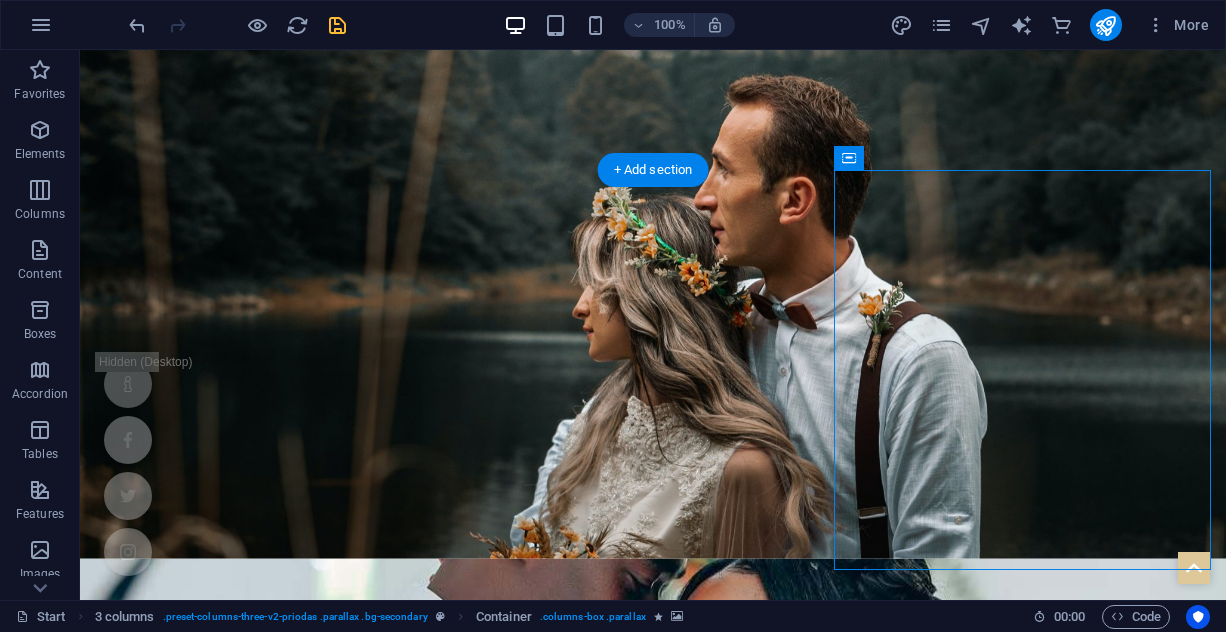 click at bounding box center [653, 2958] 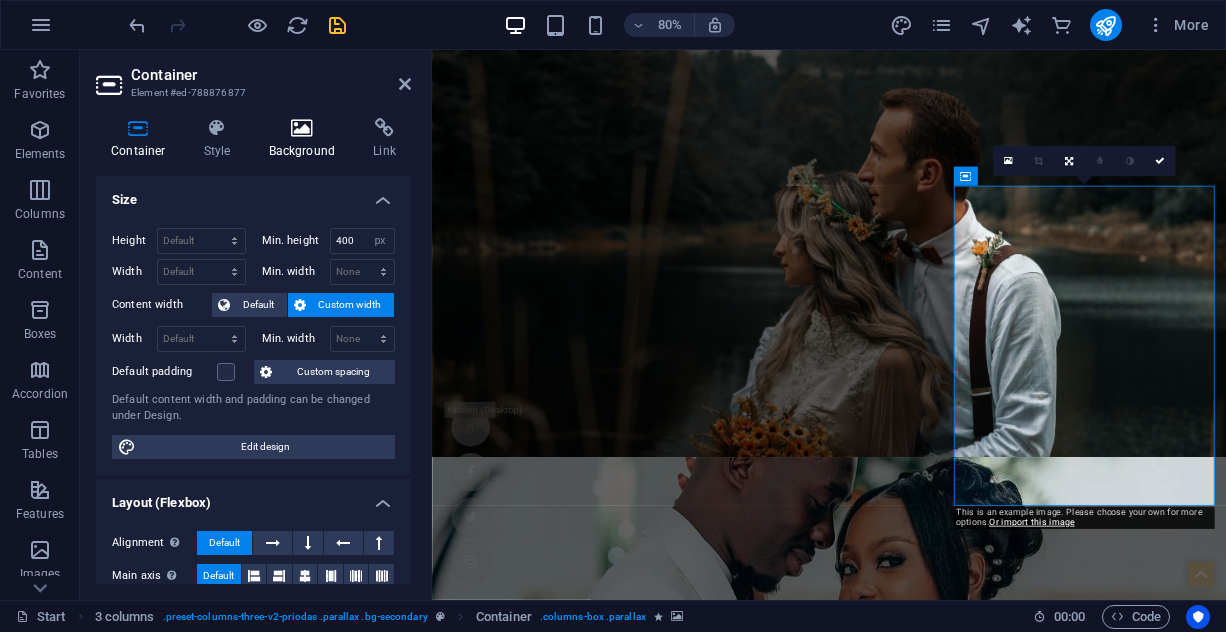 click on "Background" at bounding box center (306, 139) 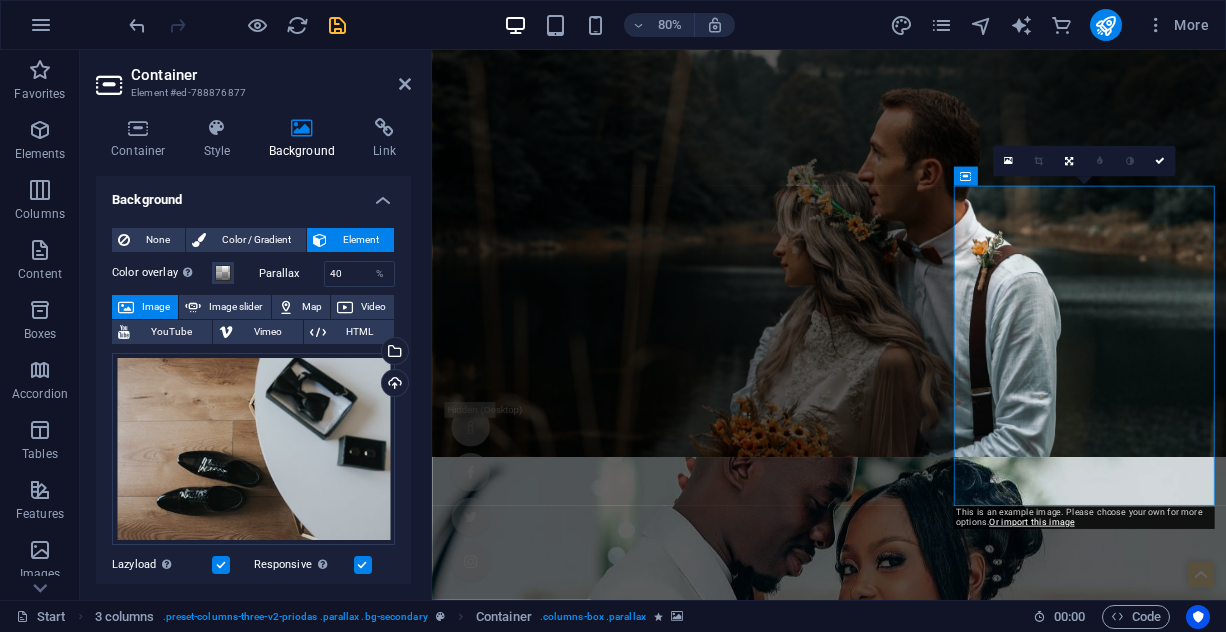click at bounding box center [302, 128] 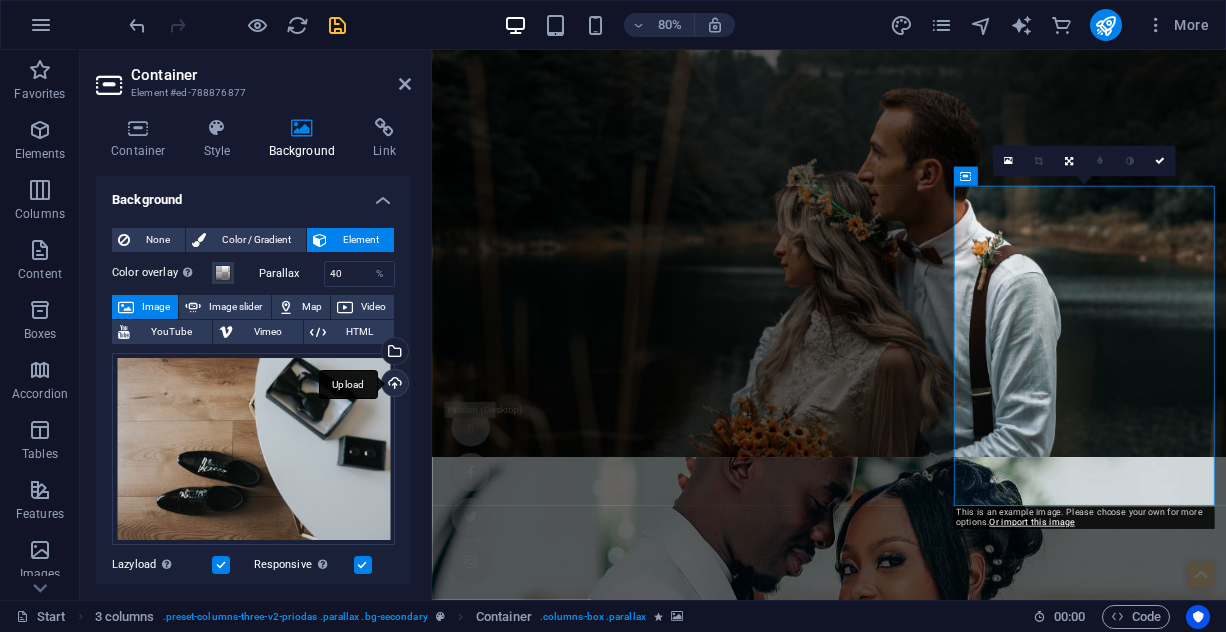 click on "Upload" at bounding box center (393, 385) 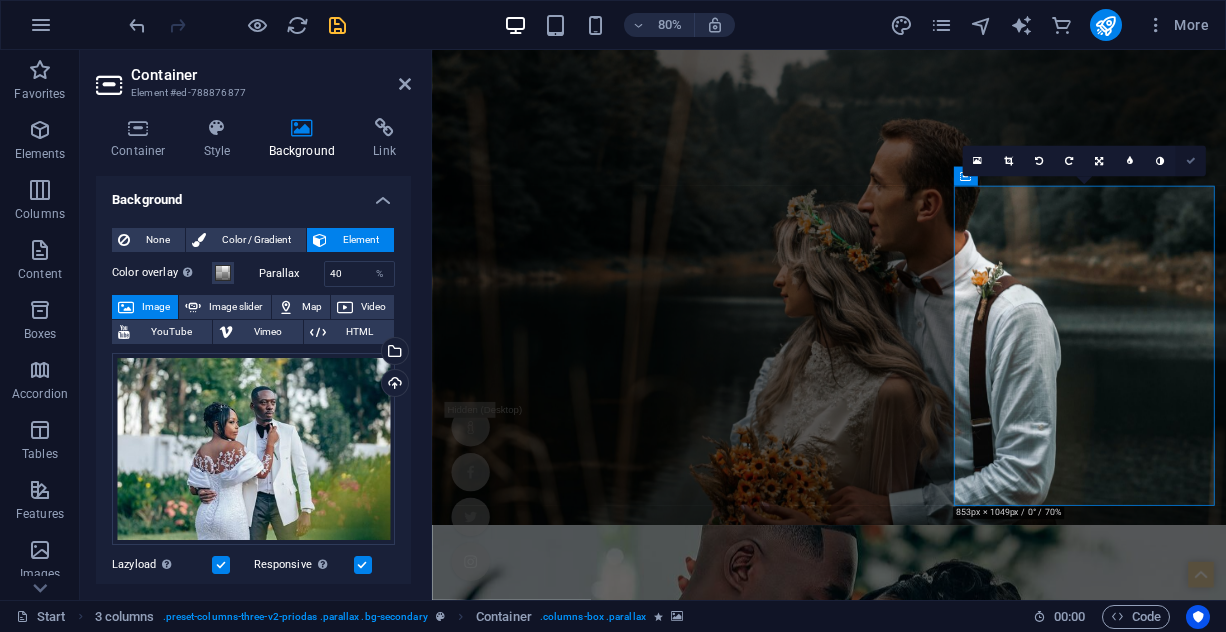 click at bounding box center (1191, 161) 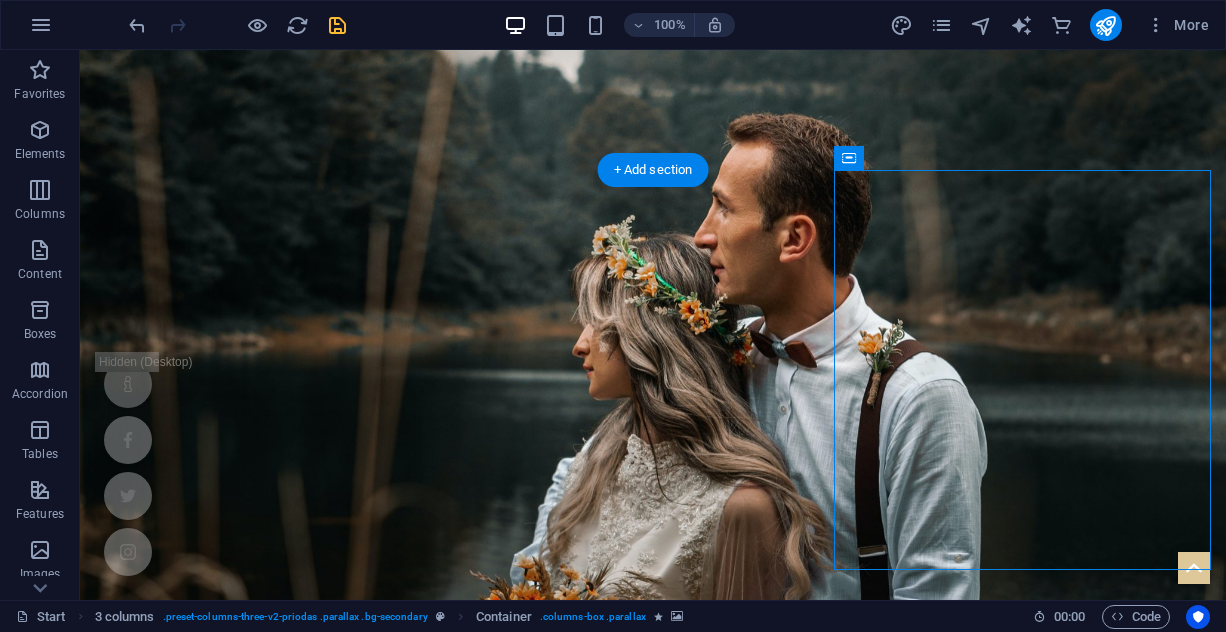 click at bounding box center [653, 972] 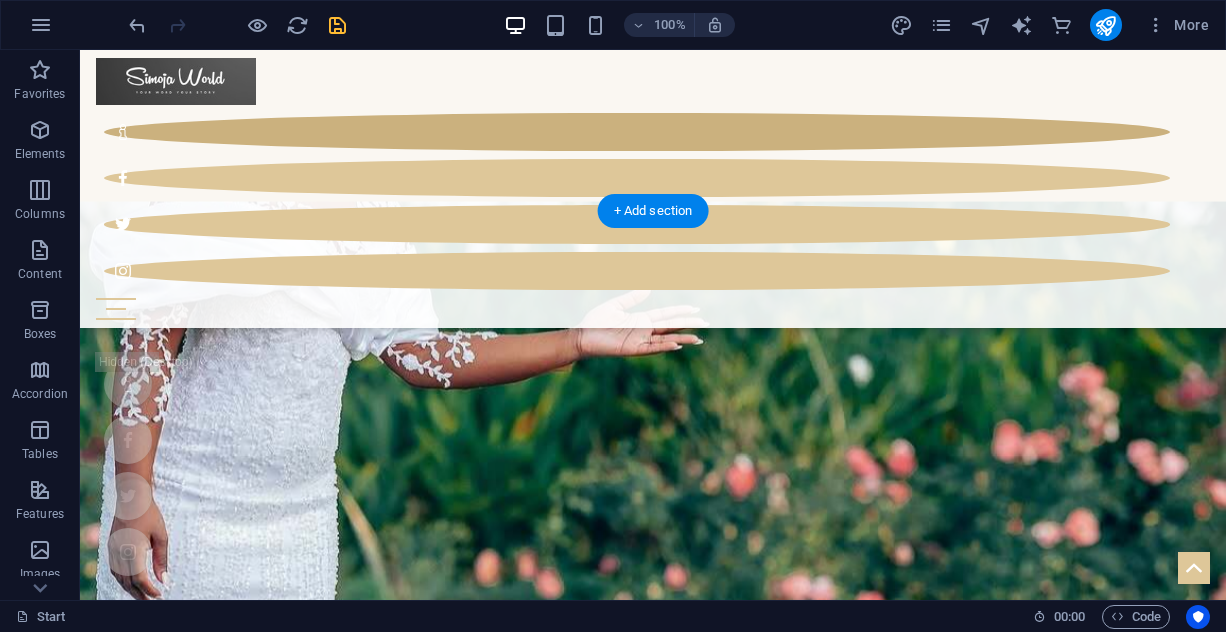 scroll, scrollTop: 1662, scrollLeft: 0, axis: vertical 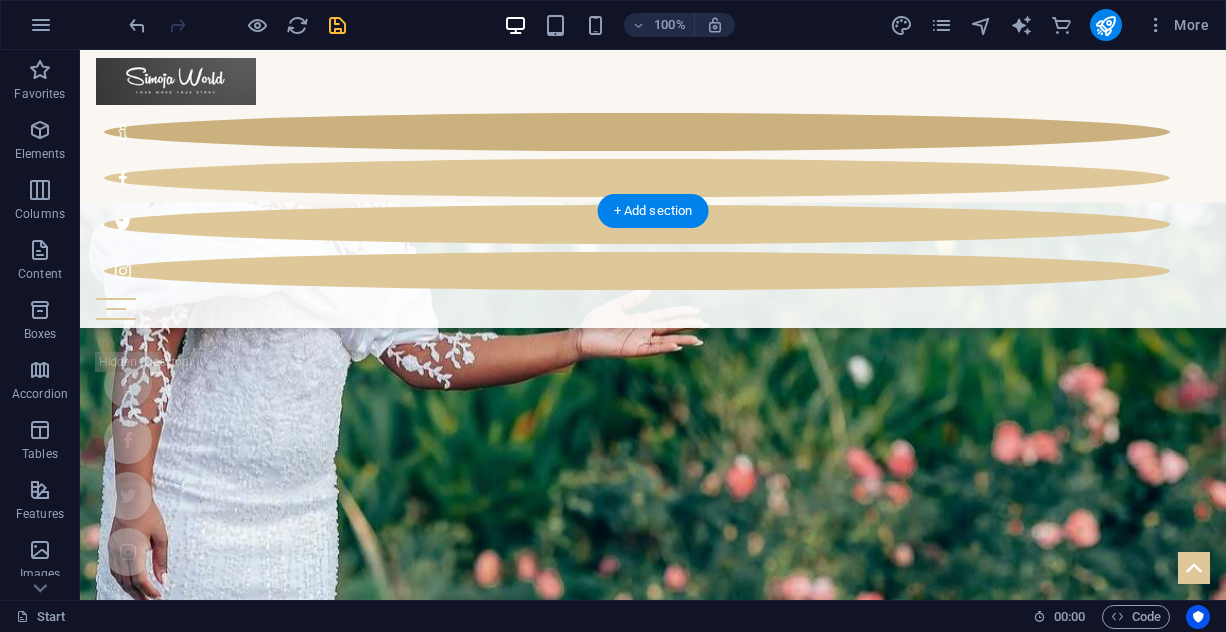 click at bounding box center (653, 5463) 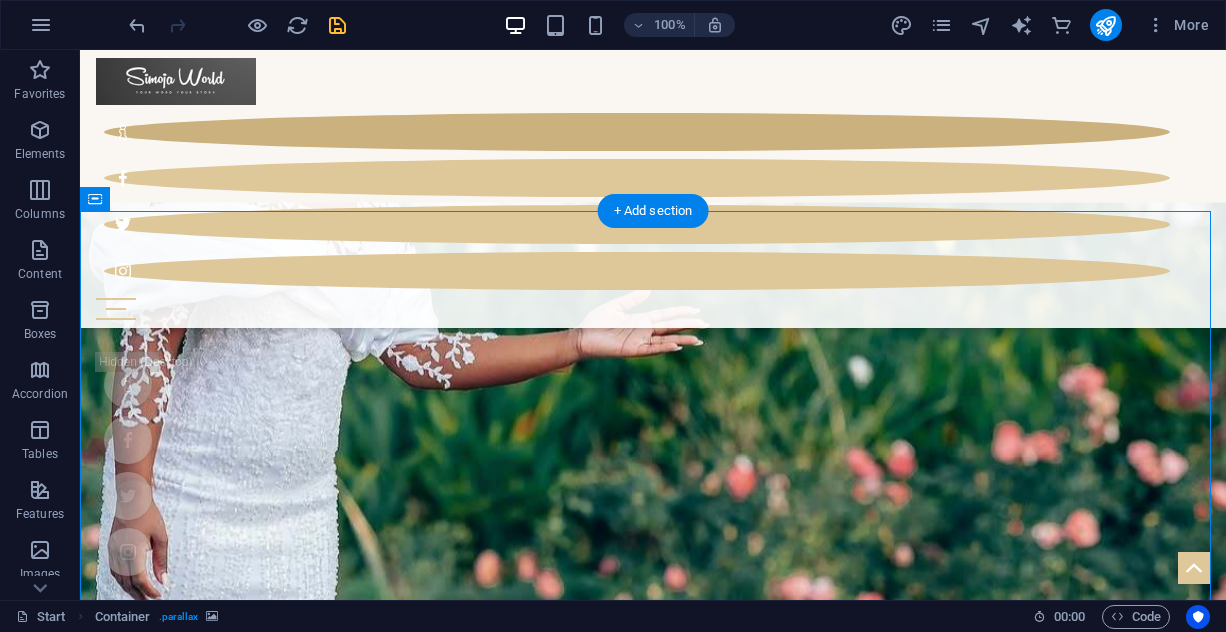 click at bounding box center (653, 5463) 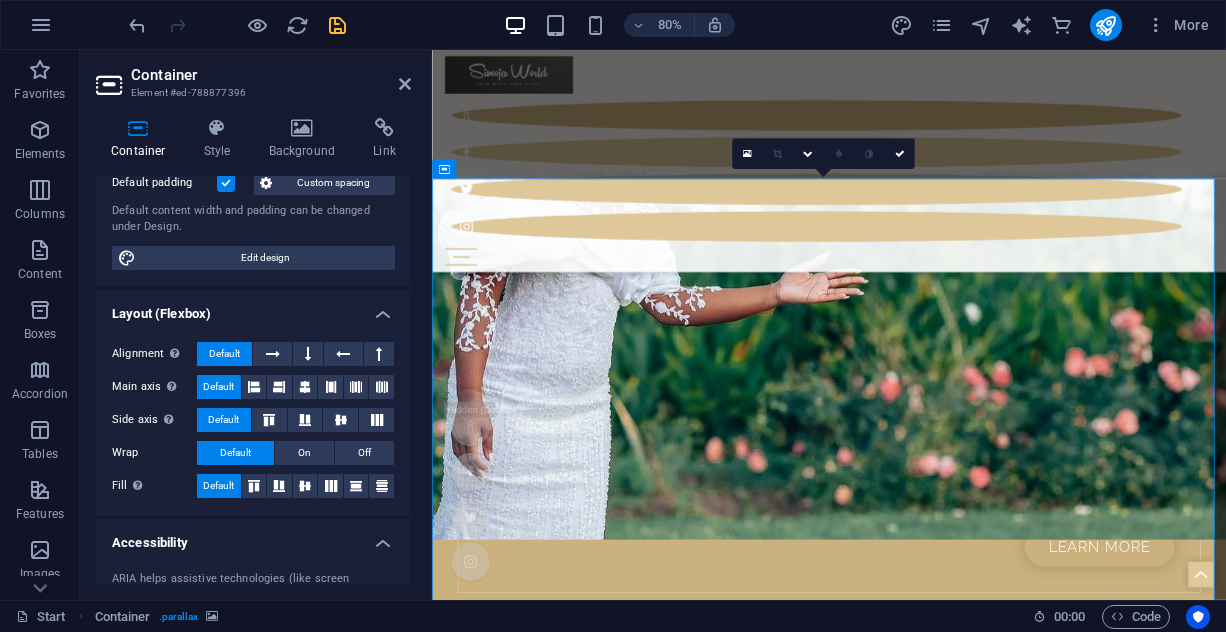 scroll, scrollTop: 152, scrollLeft: 0, axis: vertical 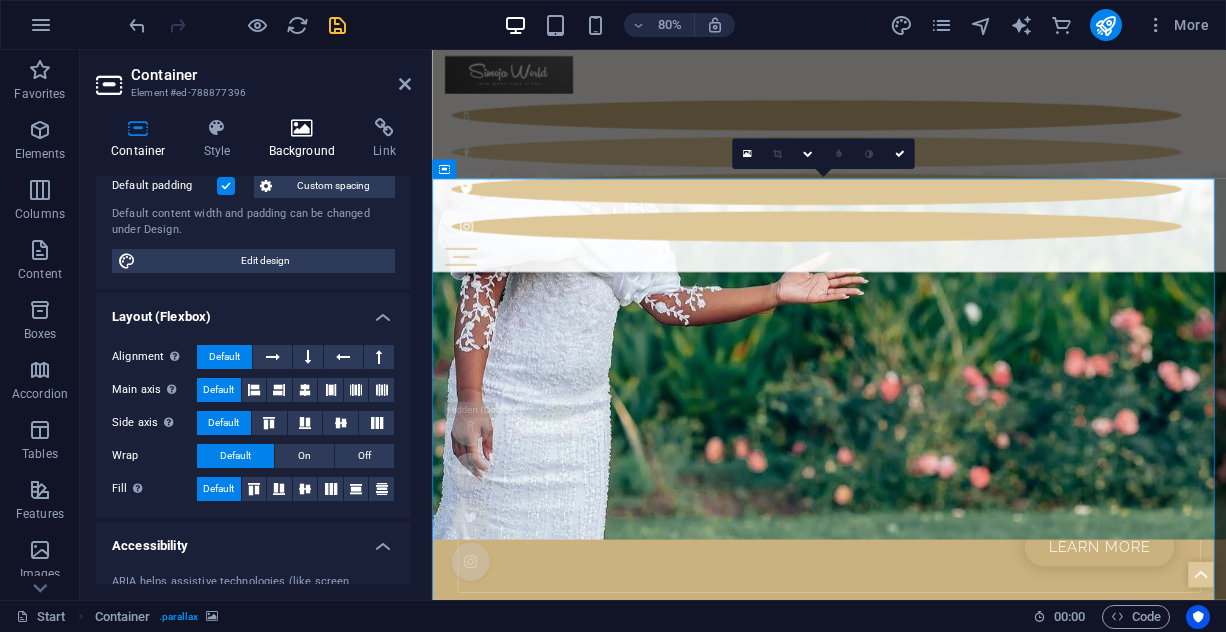 click on "Background" at bounding box center (306, 139) 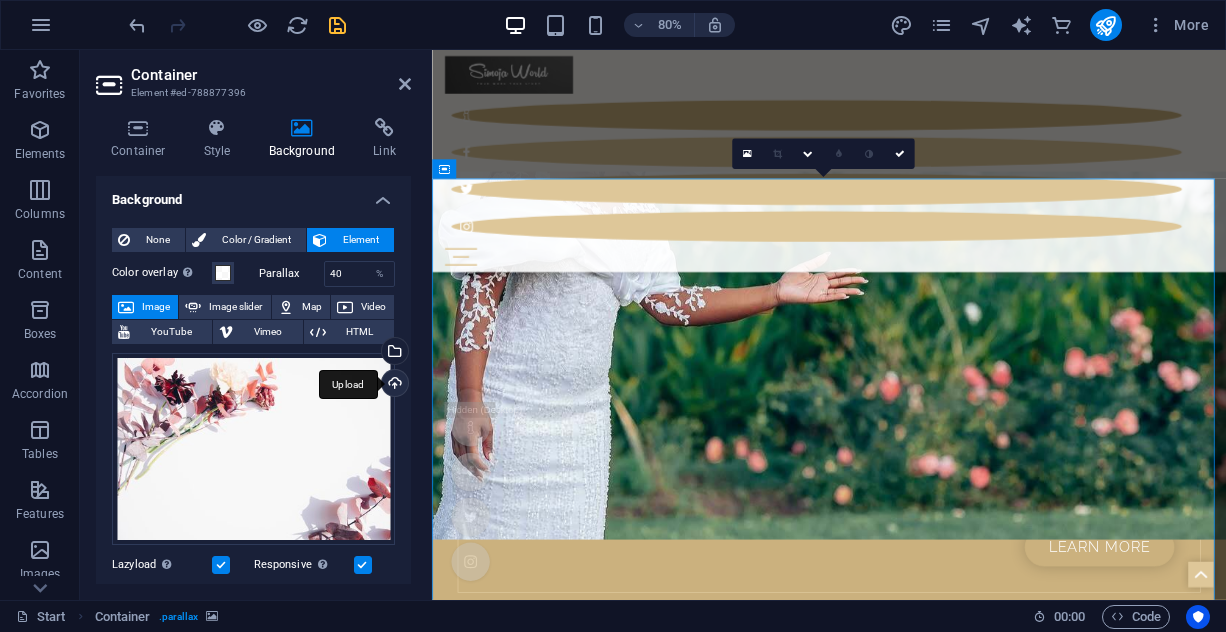 click on "Upload" at bounding box center (393, 385) 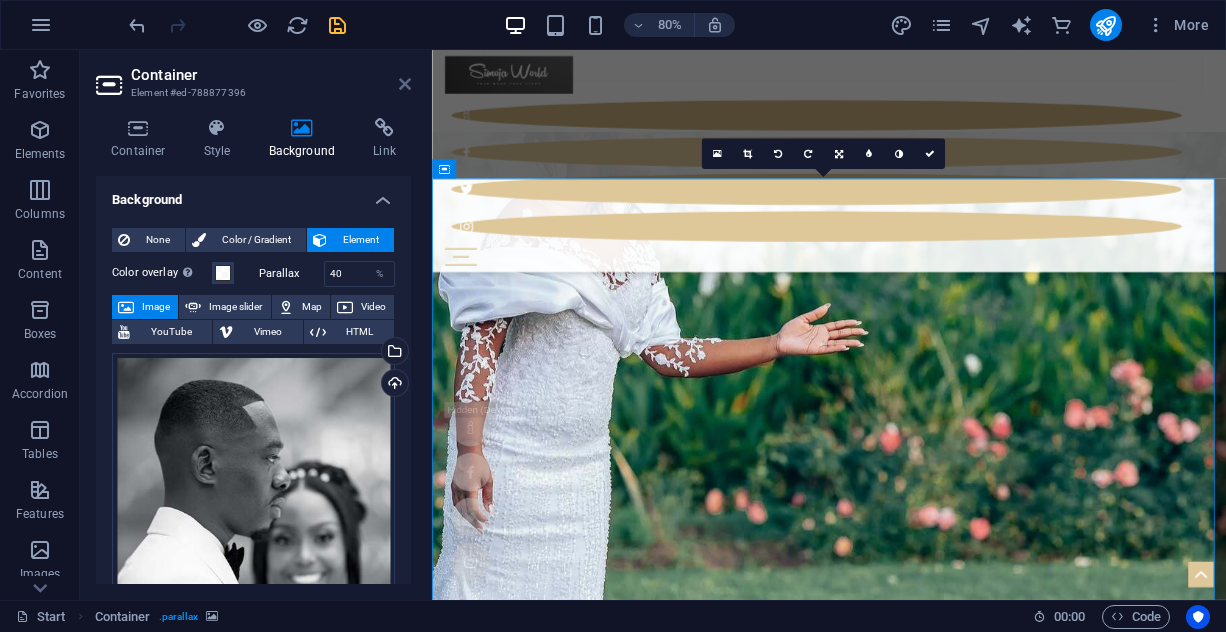 click at bounding box center [405, 84] 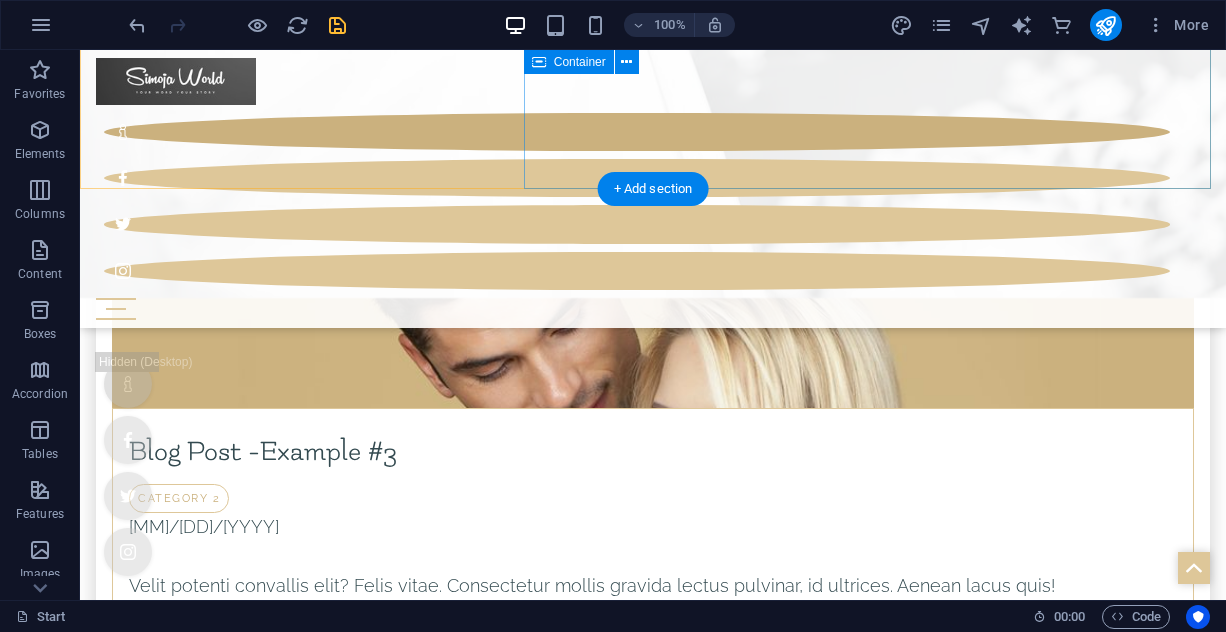 scroll, scrollTop: 7759, scrollLeft: 0, axis: vertical 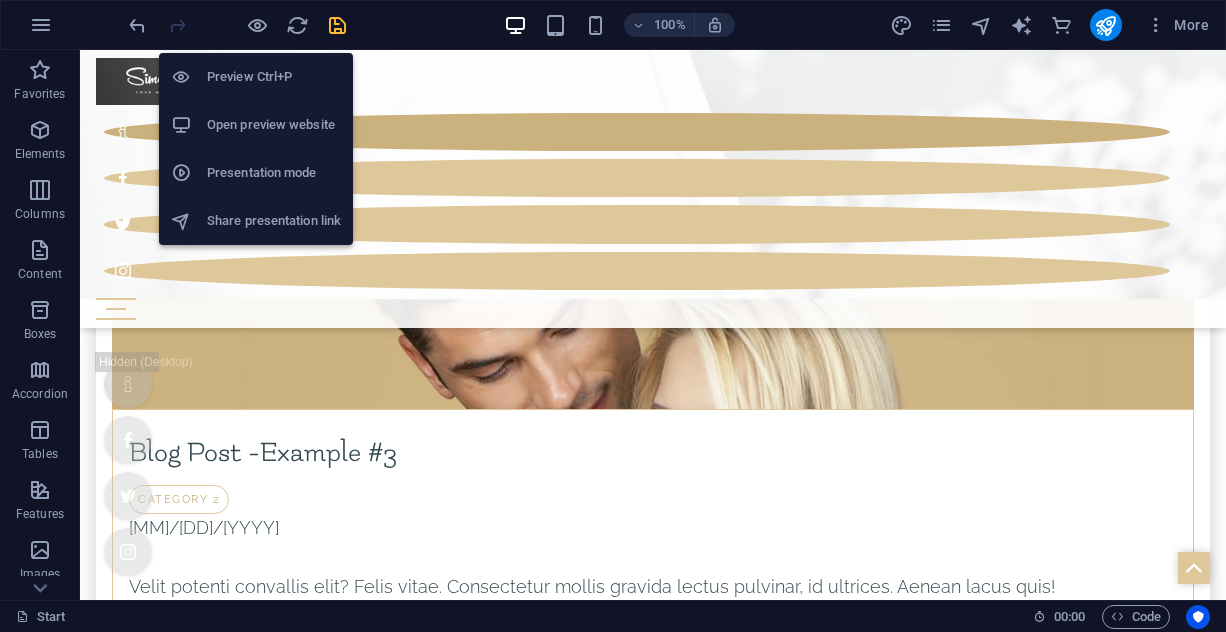 click on "Open preview website" at bounding box center (274, 125) 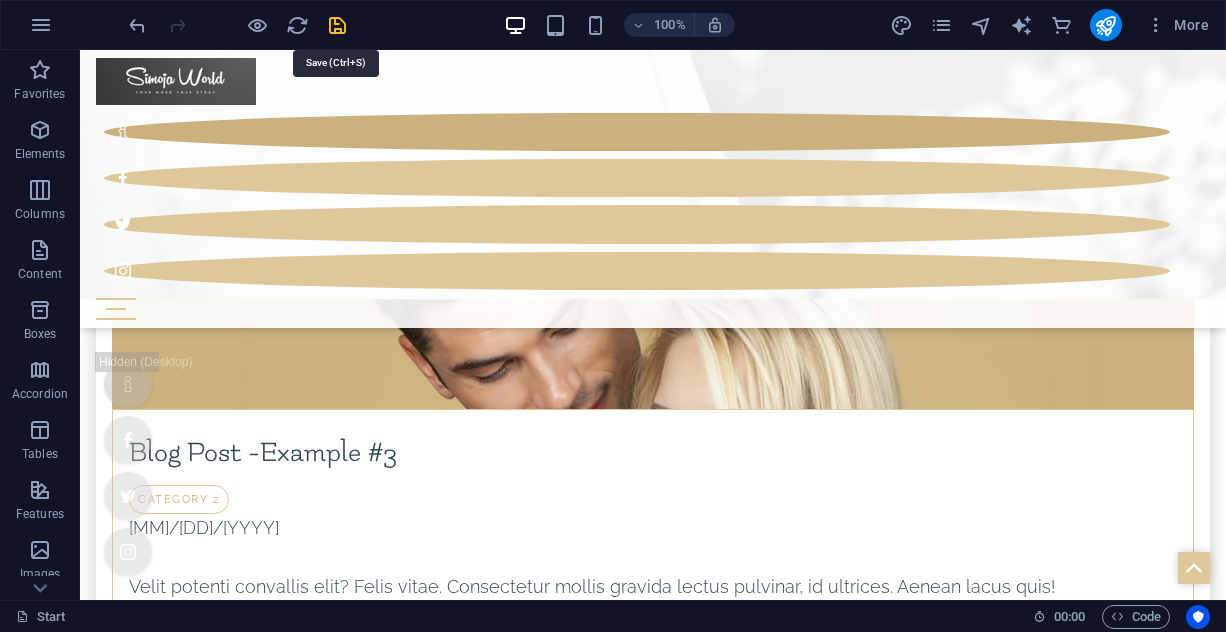 click at bounding box center (337, 25) 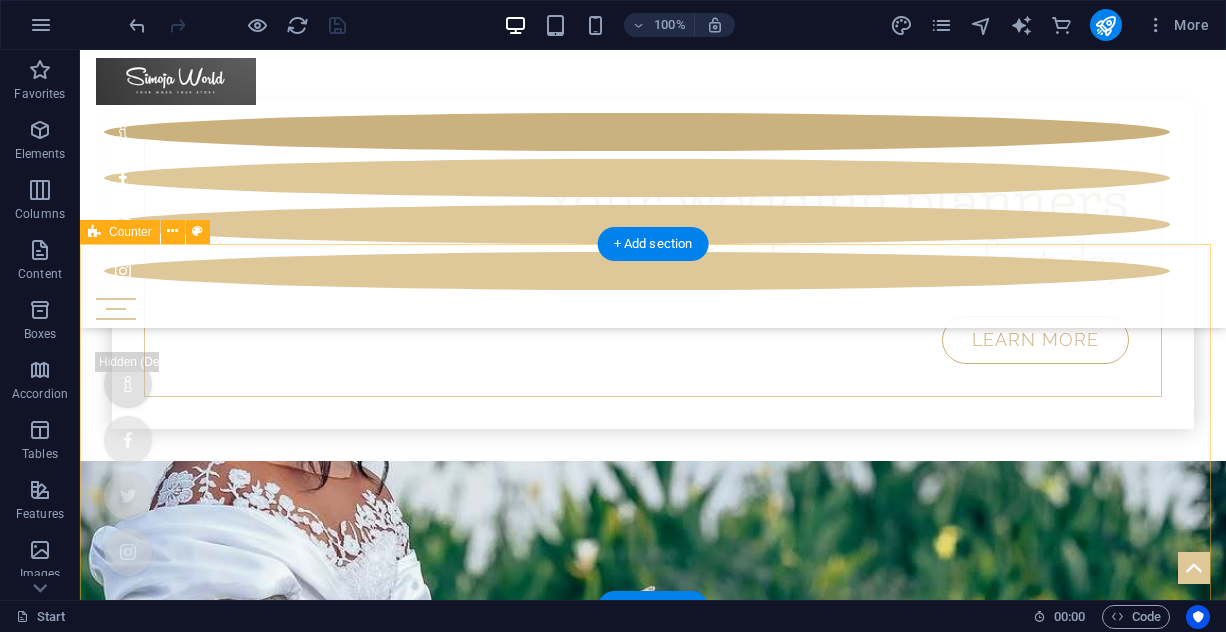 scroll, scrollTop: 1276, scrollLeft: 0, axis: vertical 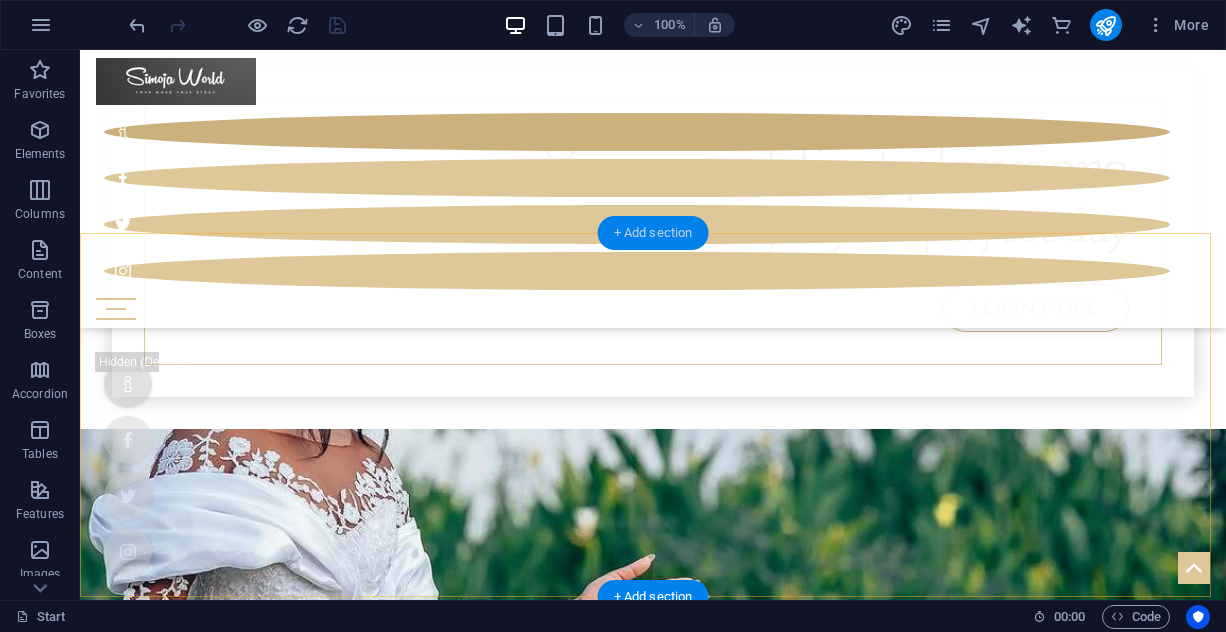 click on "+ Add section" at bounding box center [653, 233] 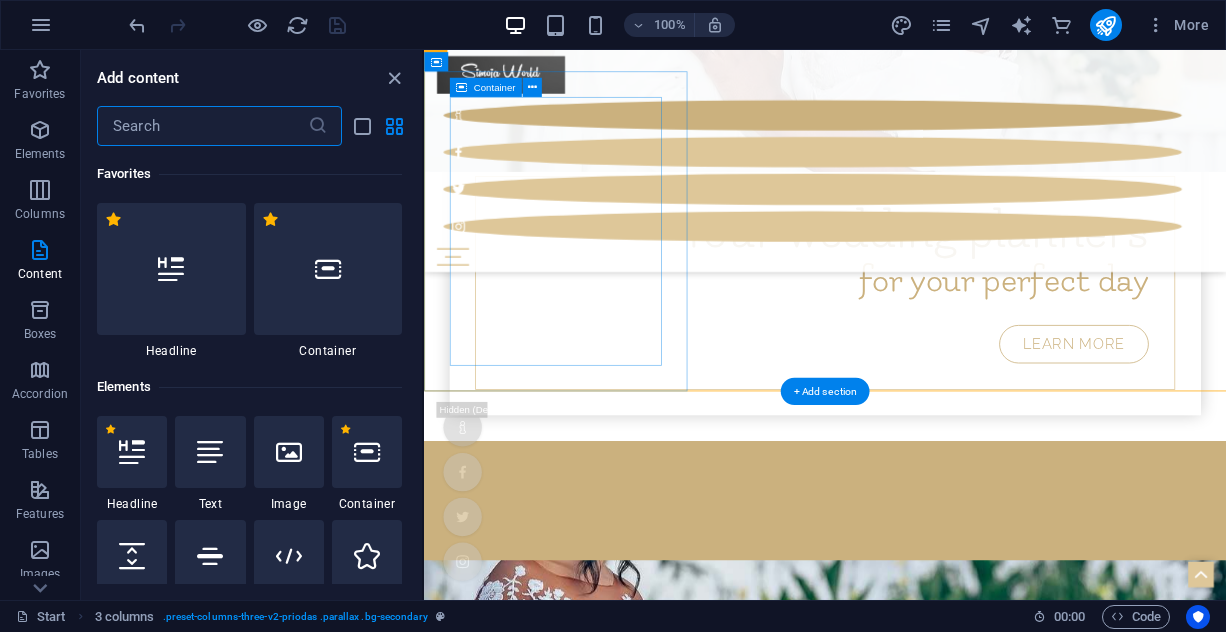 scroll, scrollTop: 1032, scrollLeft: 0, axis: vertical 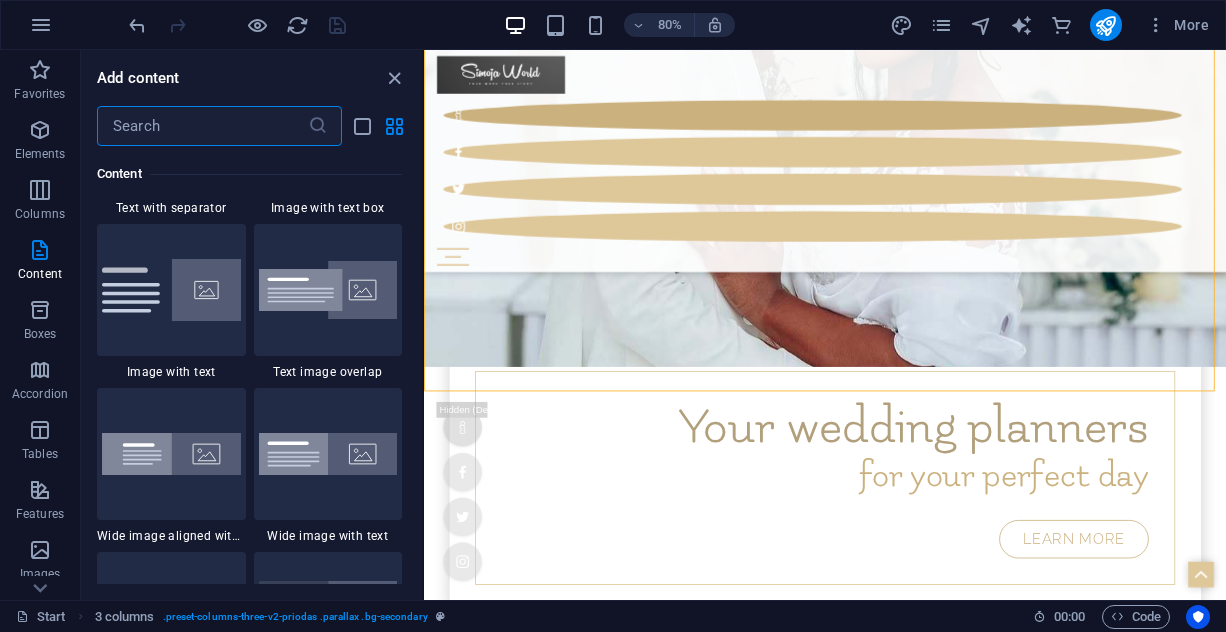 click at bounding box center [202, 126] 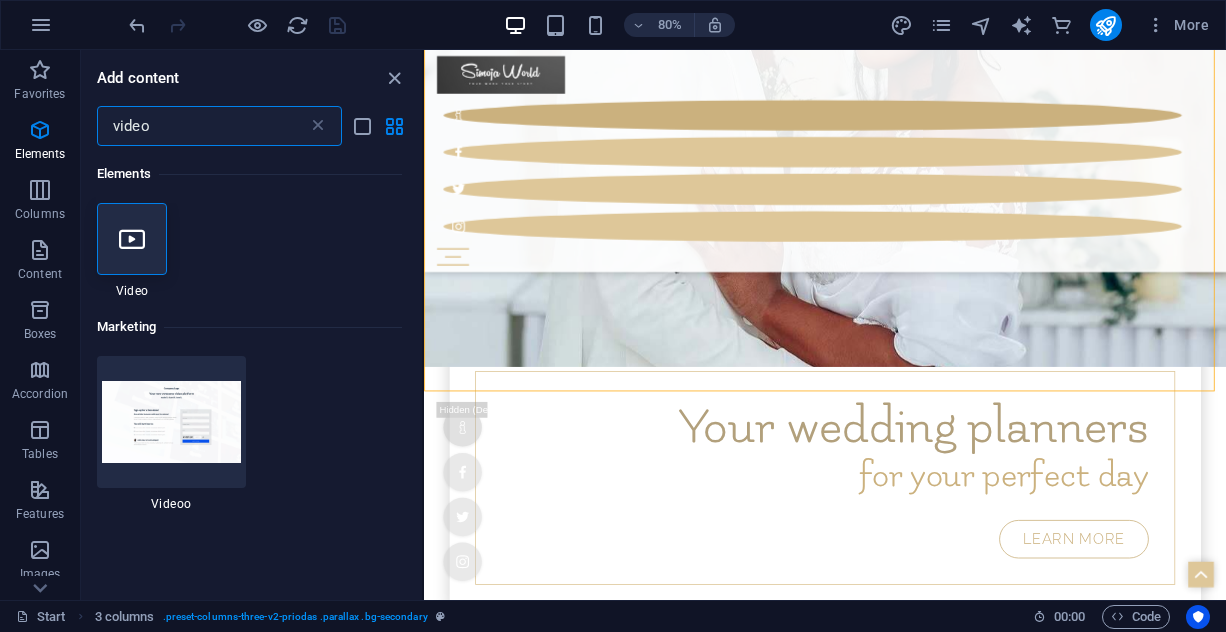 scroll, scrollTop: 0, scrollLeft: 0, axis: both 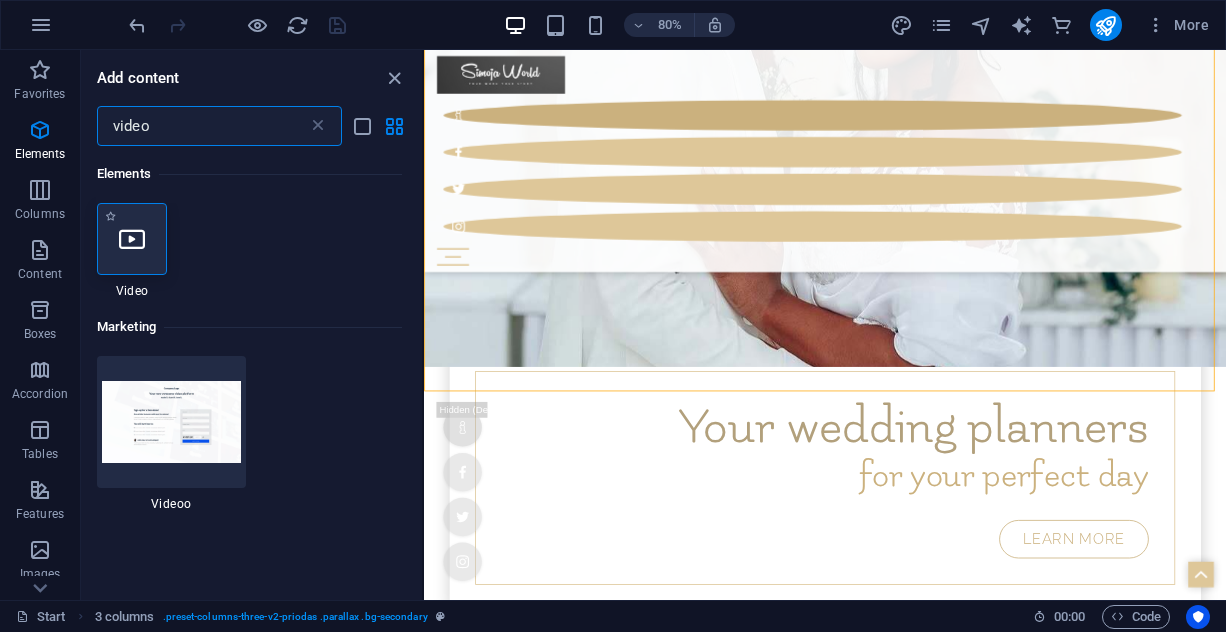 type on "video" 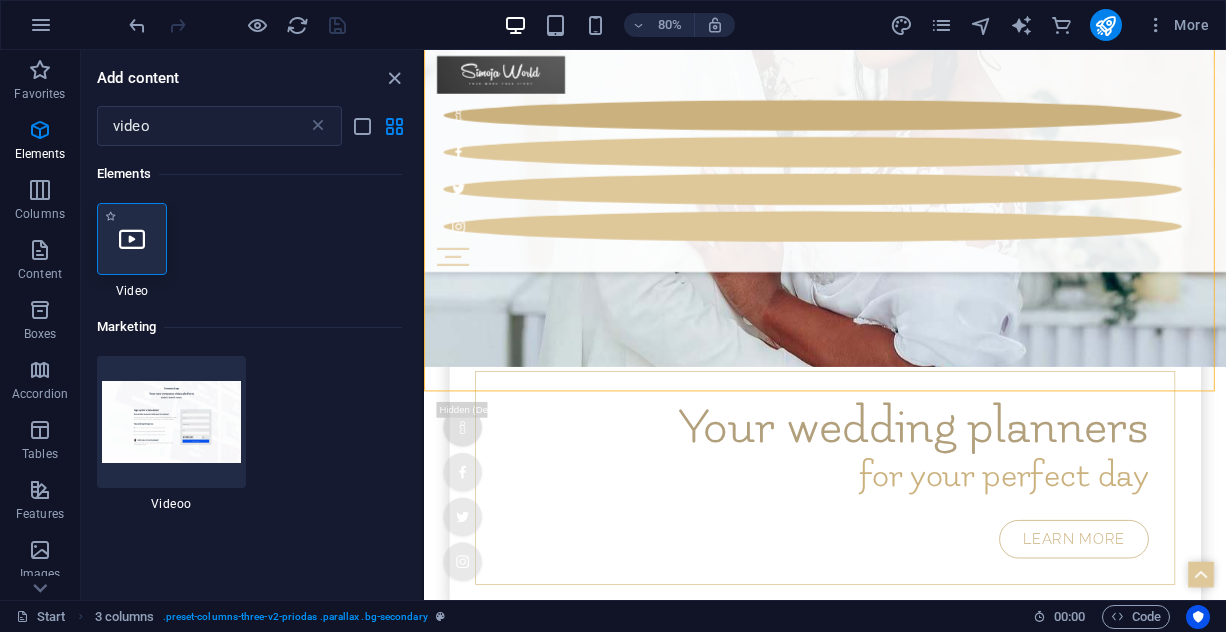 scroll, scrollTop: 0, scrollLeft: 0, axis: both 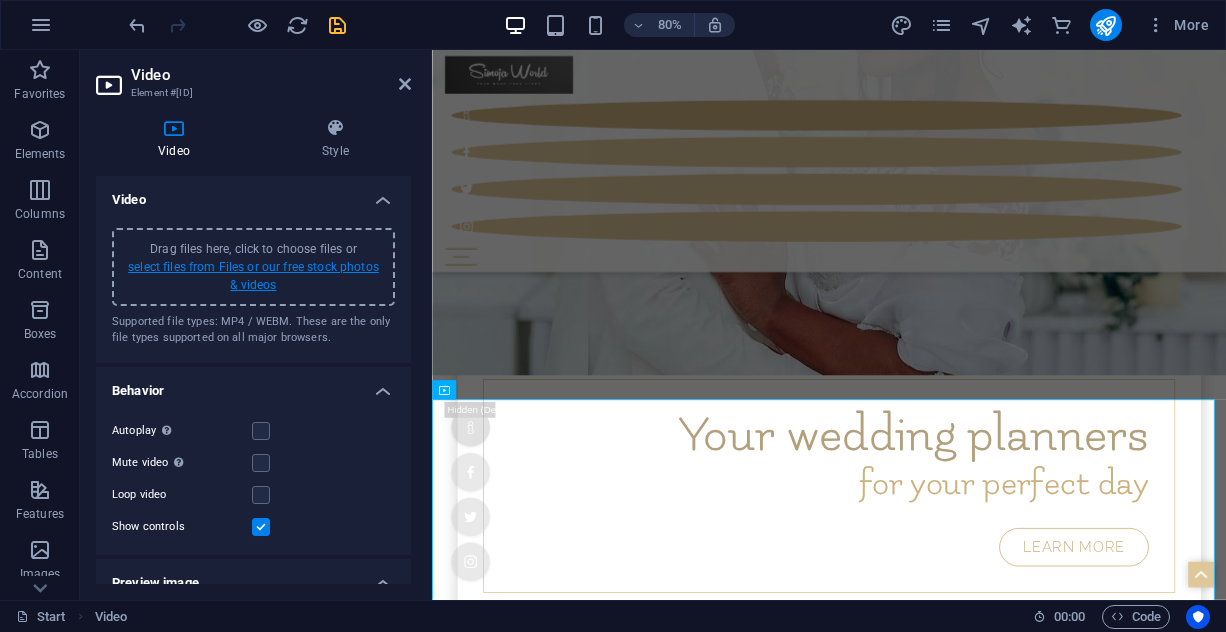 click on "select files from Files or our free stock photos & videos" at bounding box center [253, 276] 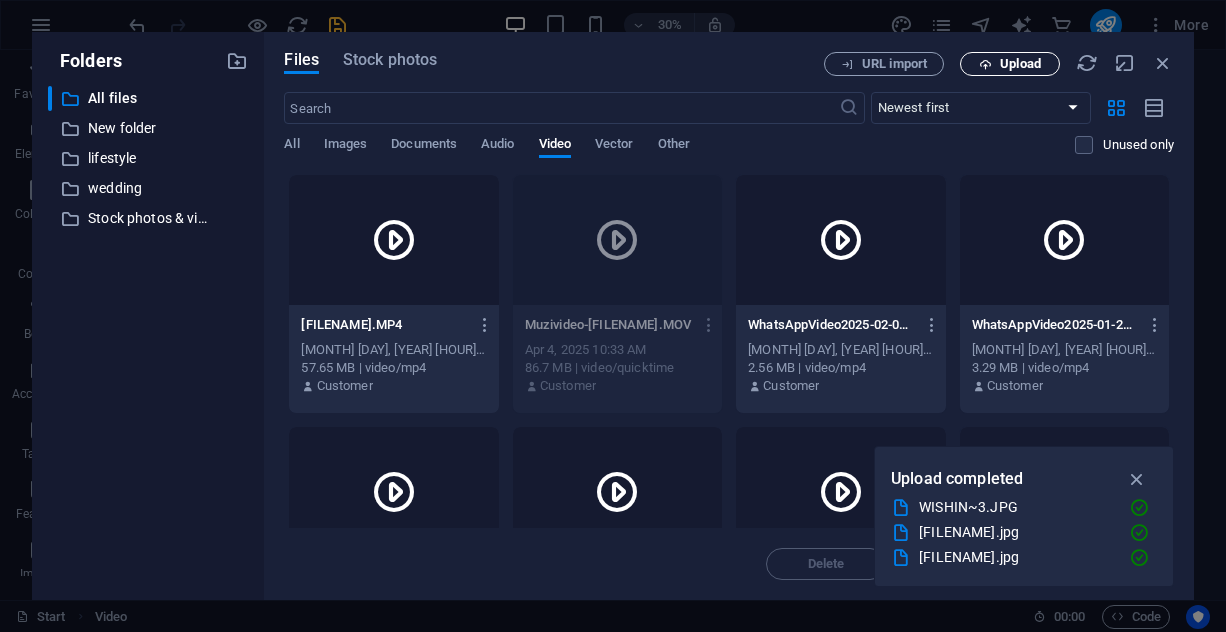 click on "Upload" at bounding box center (1020, 64) 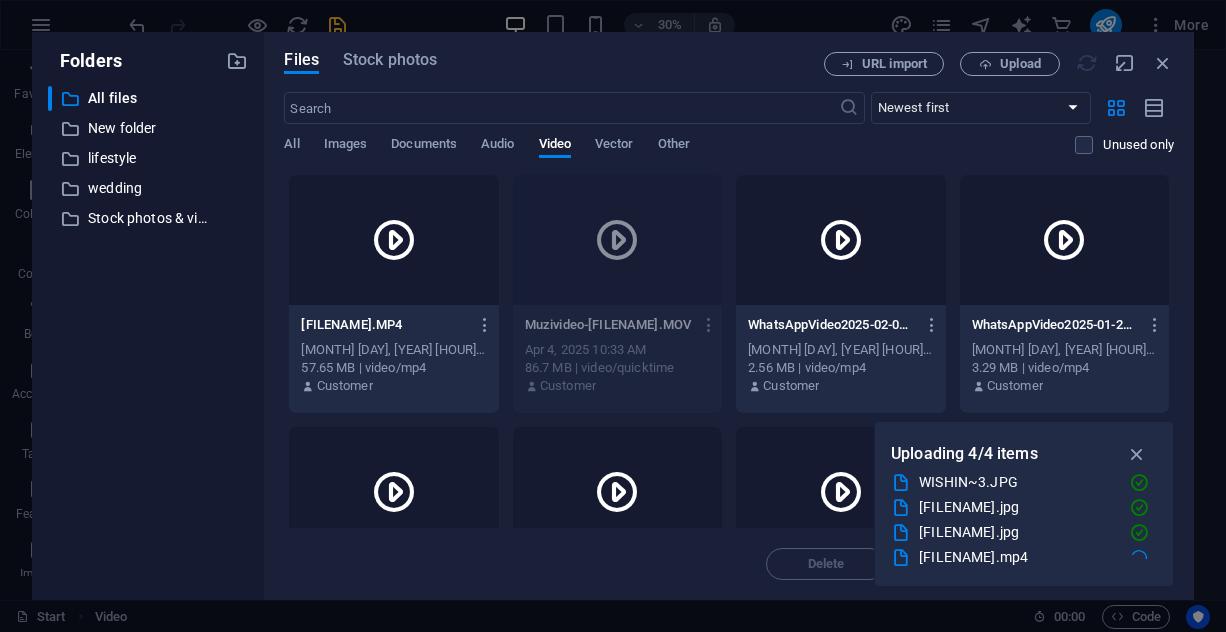 click at bounding box center [393, 240] 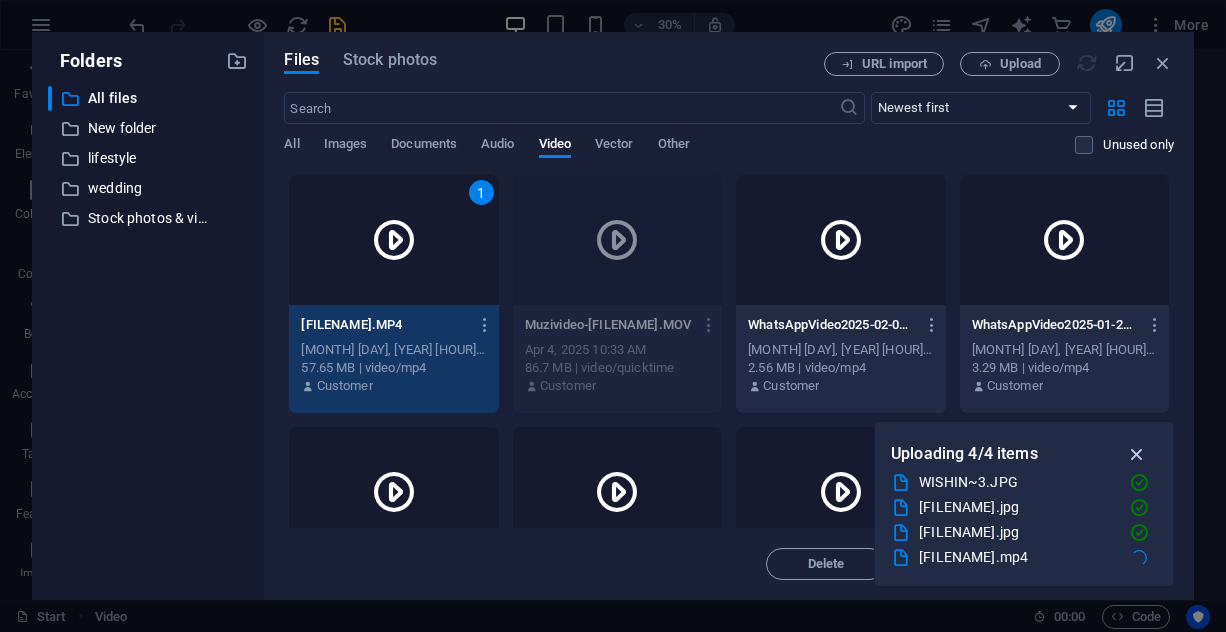 click at bounding box center [1137, 454] 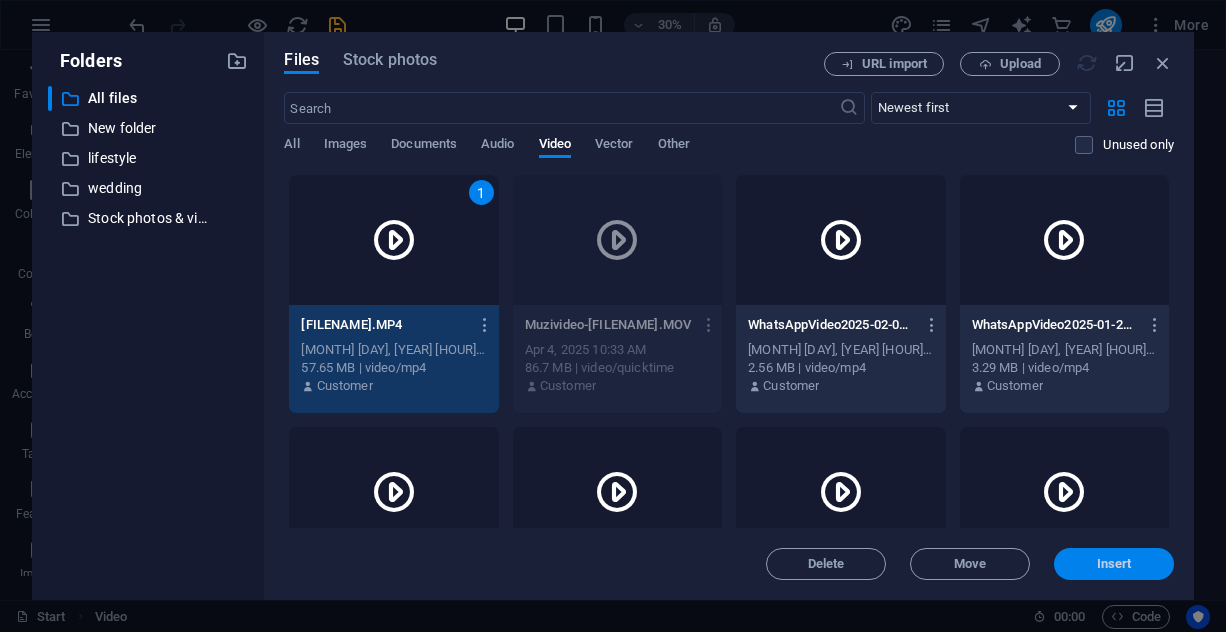 click on "Insert" at bounding box center [1114, 564] 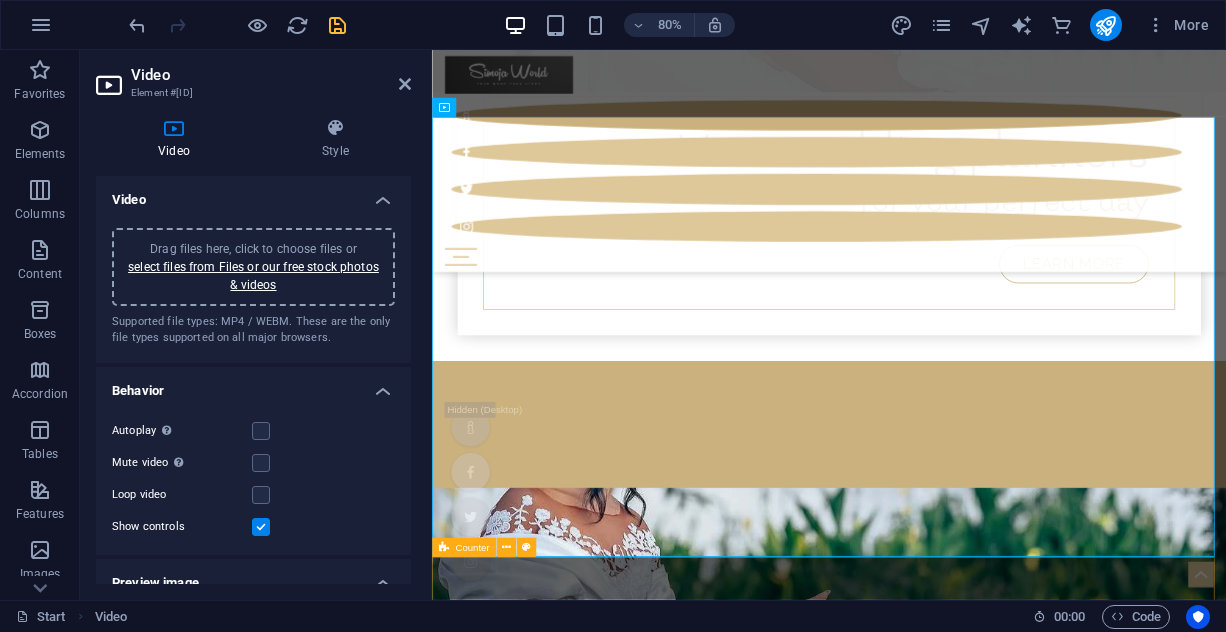 scroll, scrollTop: 1375, scrollLeft: 0, axis: vertical 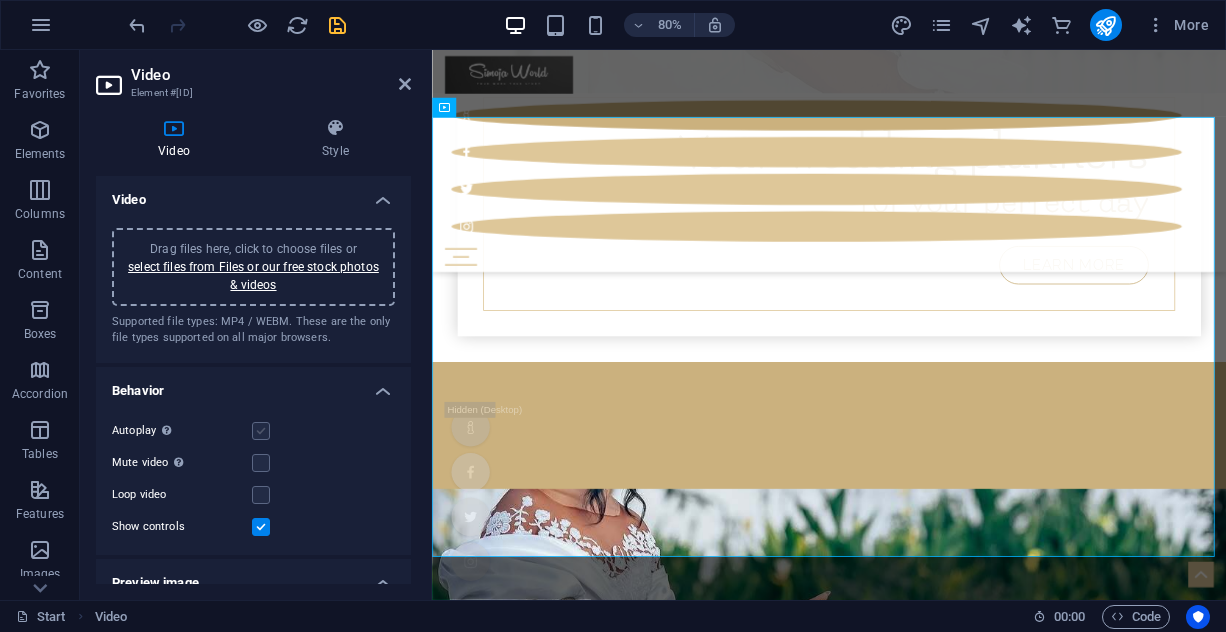 click at bounding box center (261, 431) 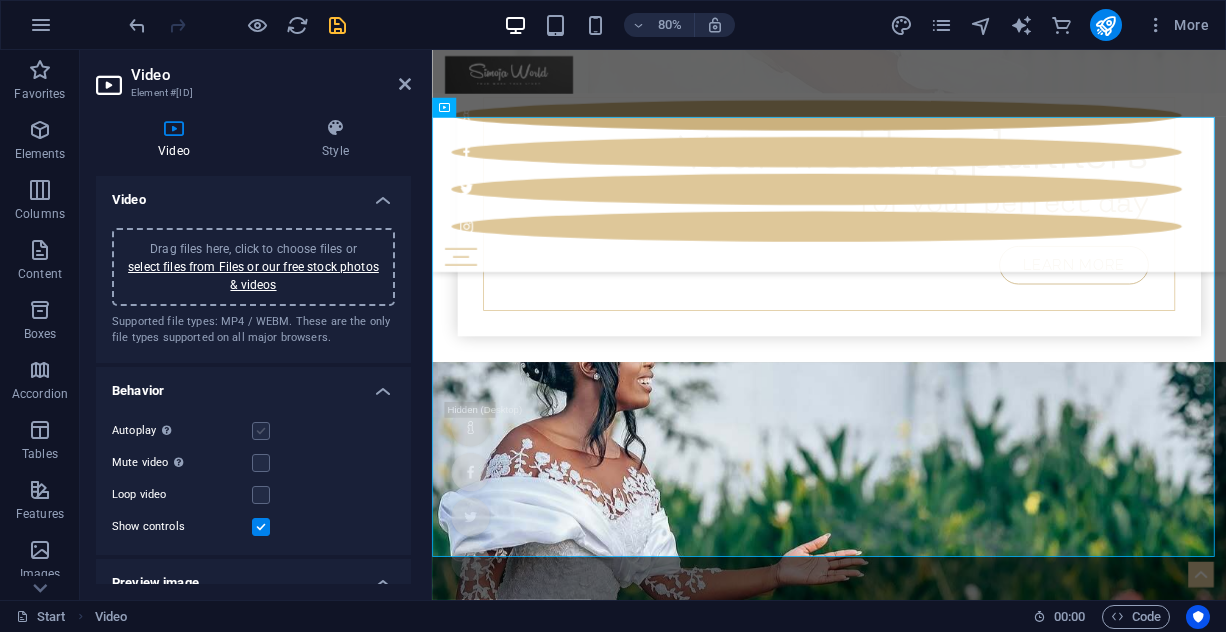 click at bounding box center (261, 431) 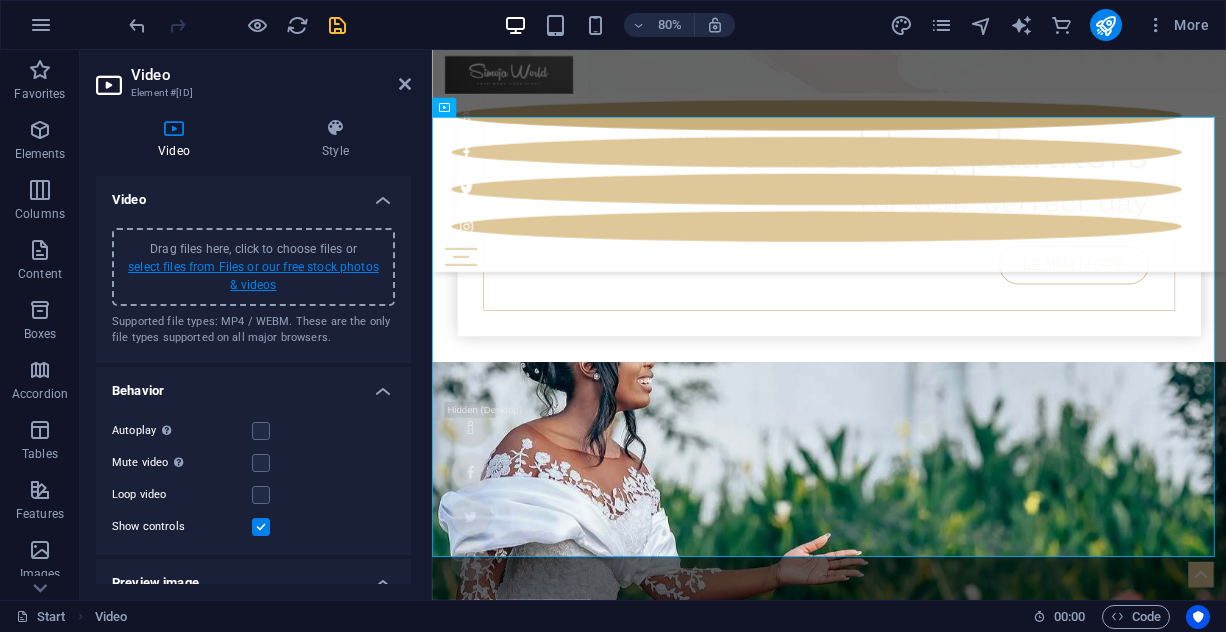 click on "select files from Files or our free stock photos & videos" at bounding box center [253, 276] 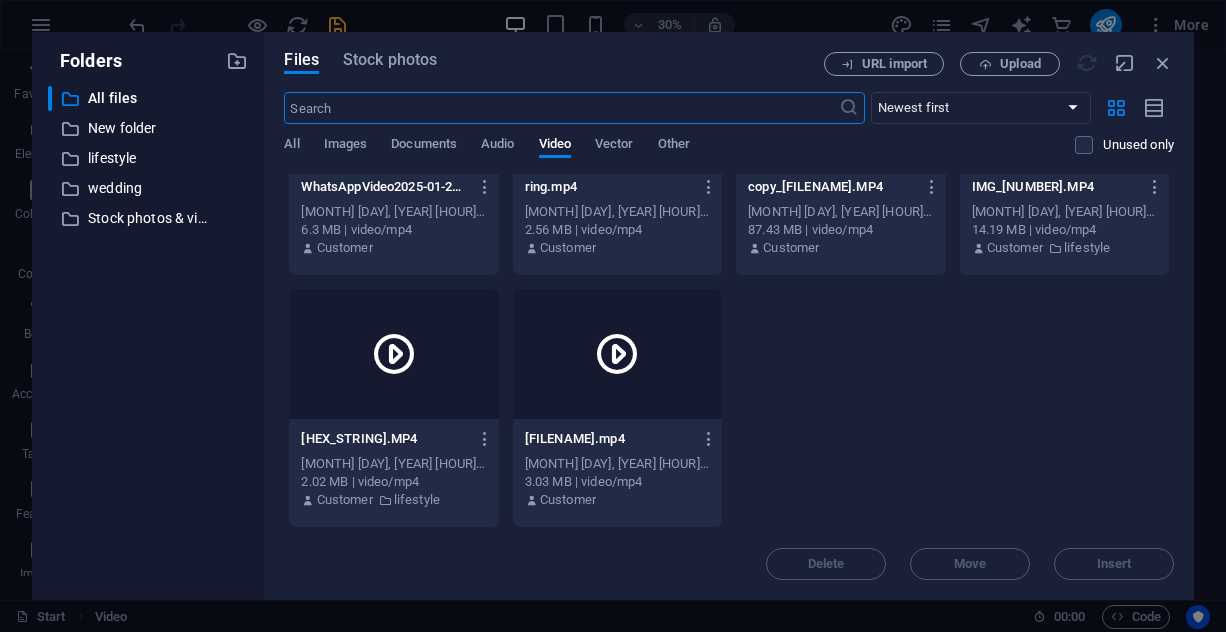 scroll, scrollTop: 0, scrollLeft: 0, axis: both 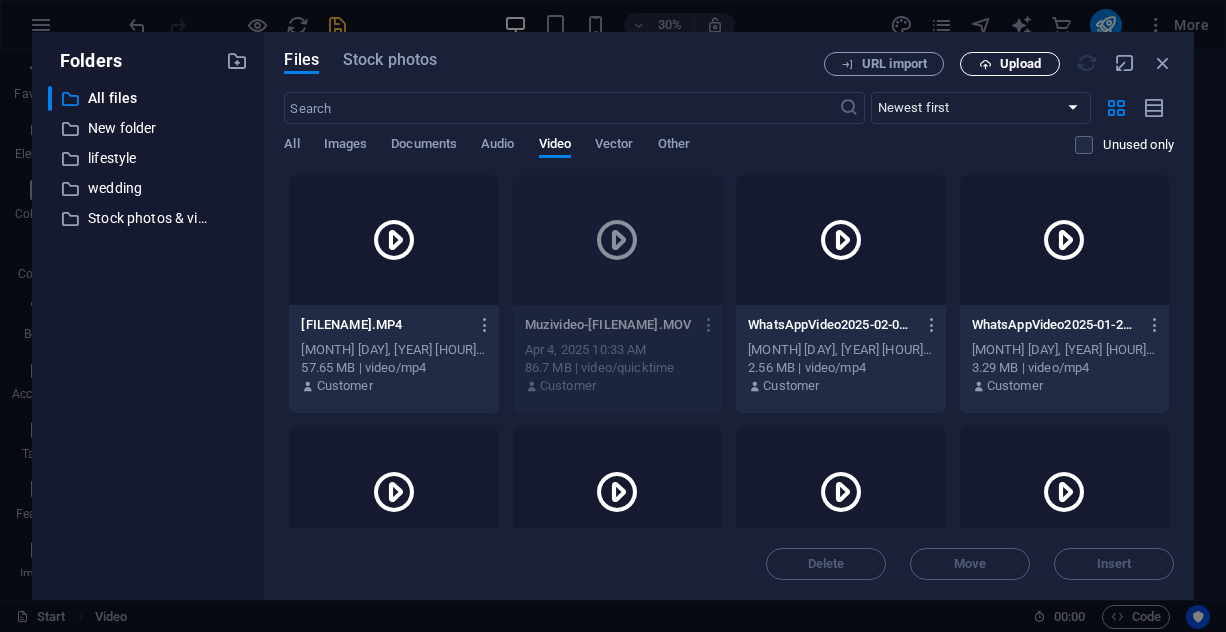click on "Upload" at bounding box center (1020, 64) 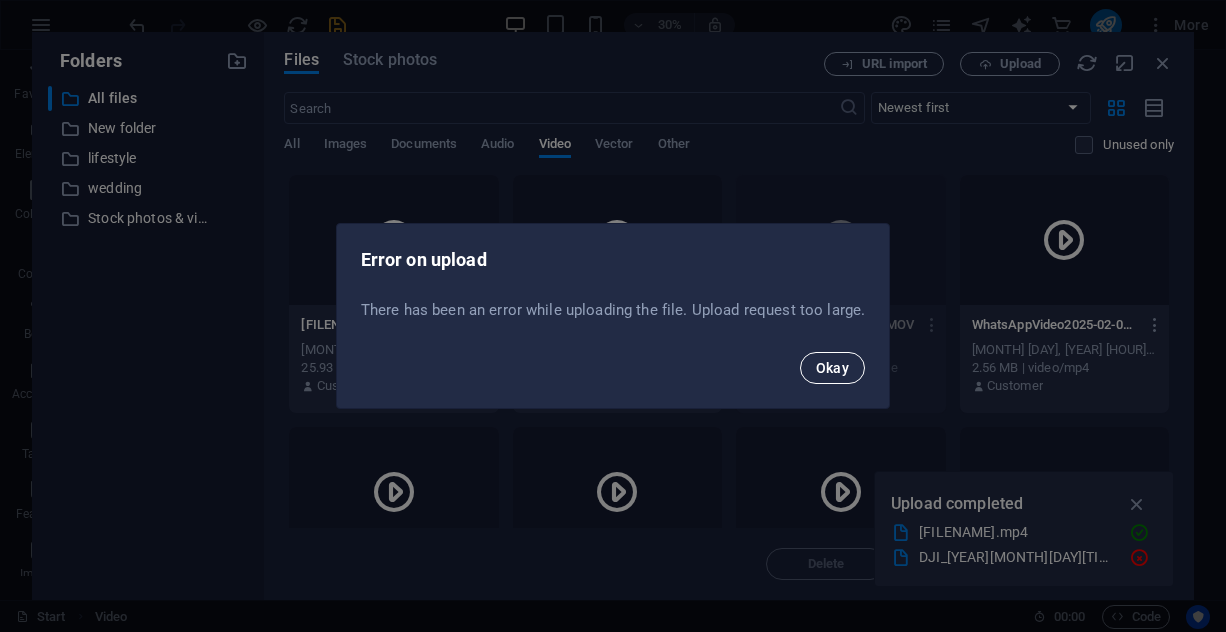 click on "Okay" at bounding box center (833, 368) 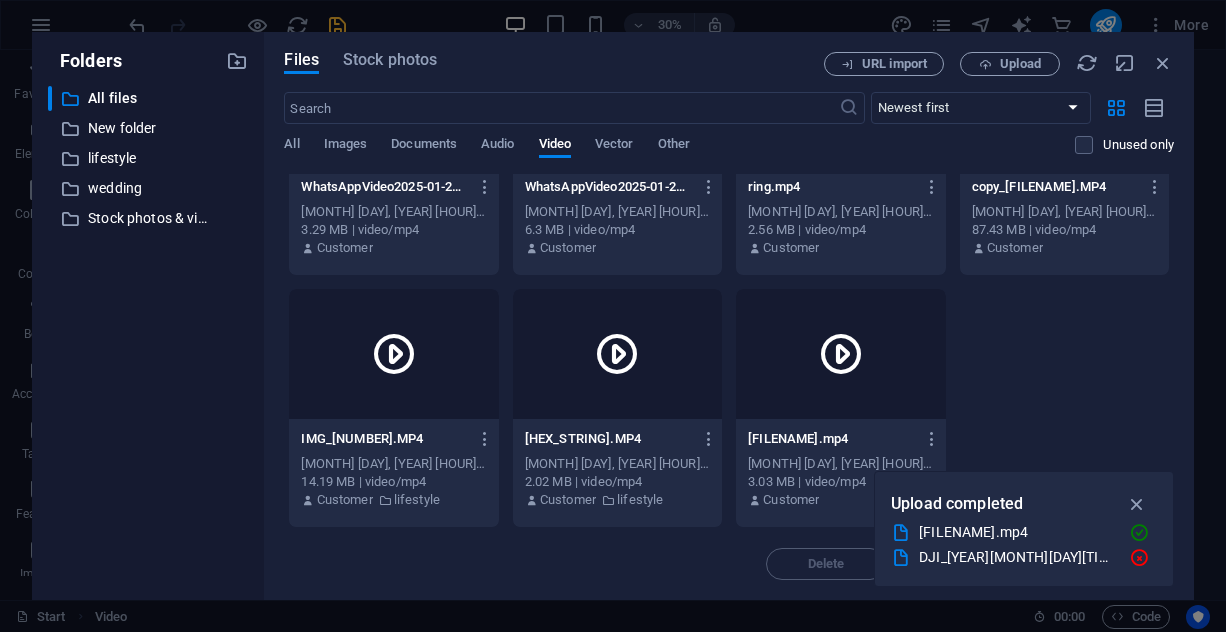 scroll, scrollTop: 0, scrollLeft: 0, axis: both 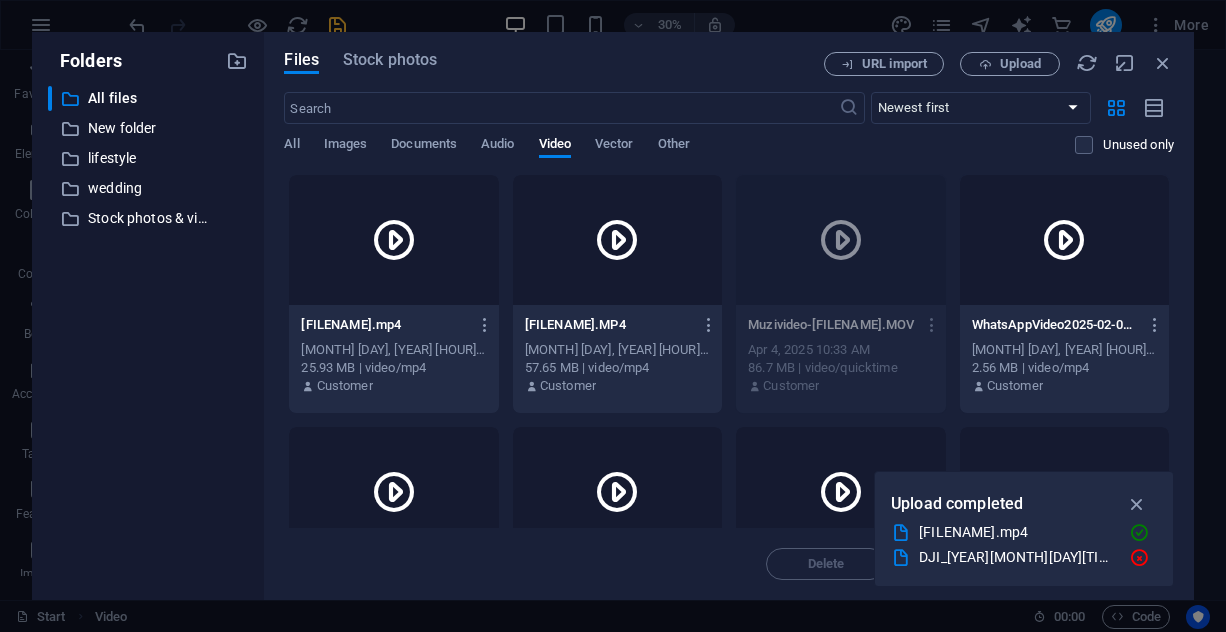click at bounding box center (901, 533) 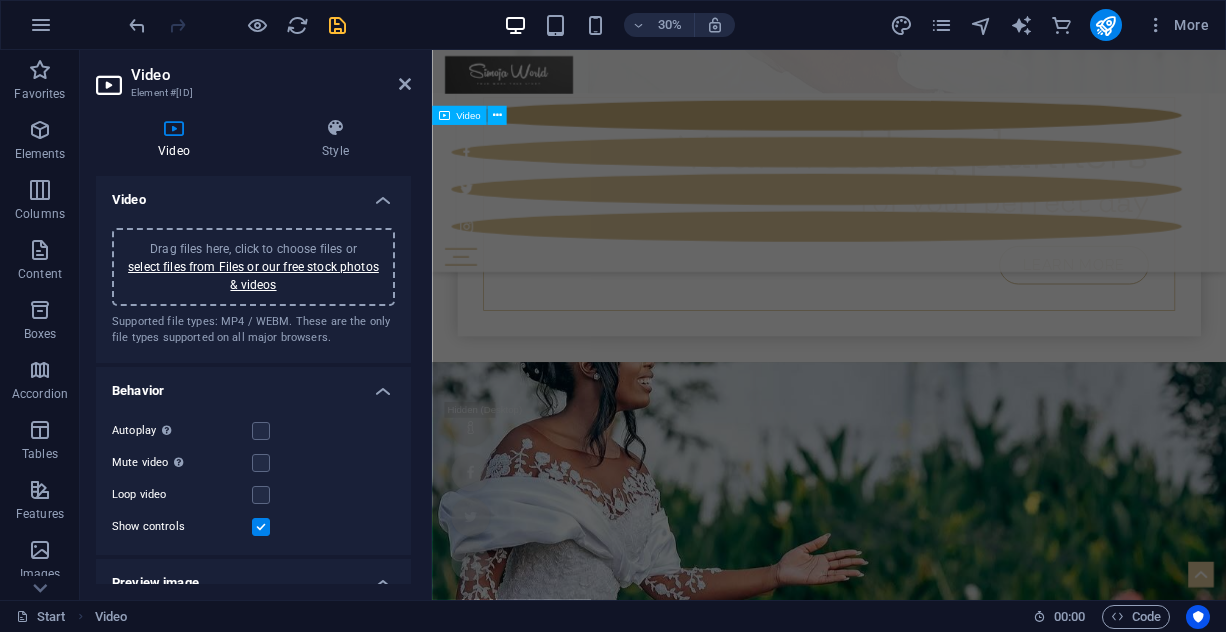 scroll, scrollTop: 1365, scrollLeft: 0, axis: vertical 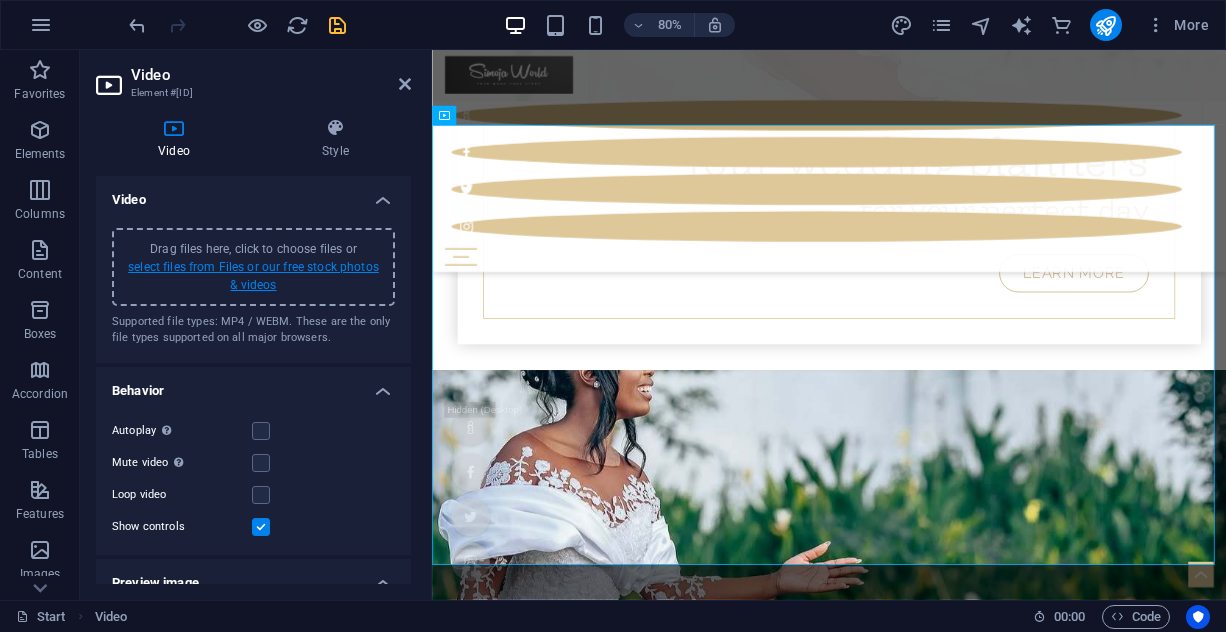 click on "select files from Files or our free stock photos & videos" at bounding box center [253, 276] 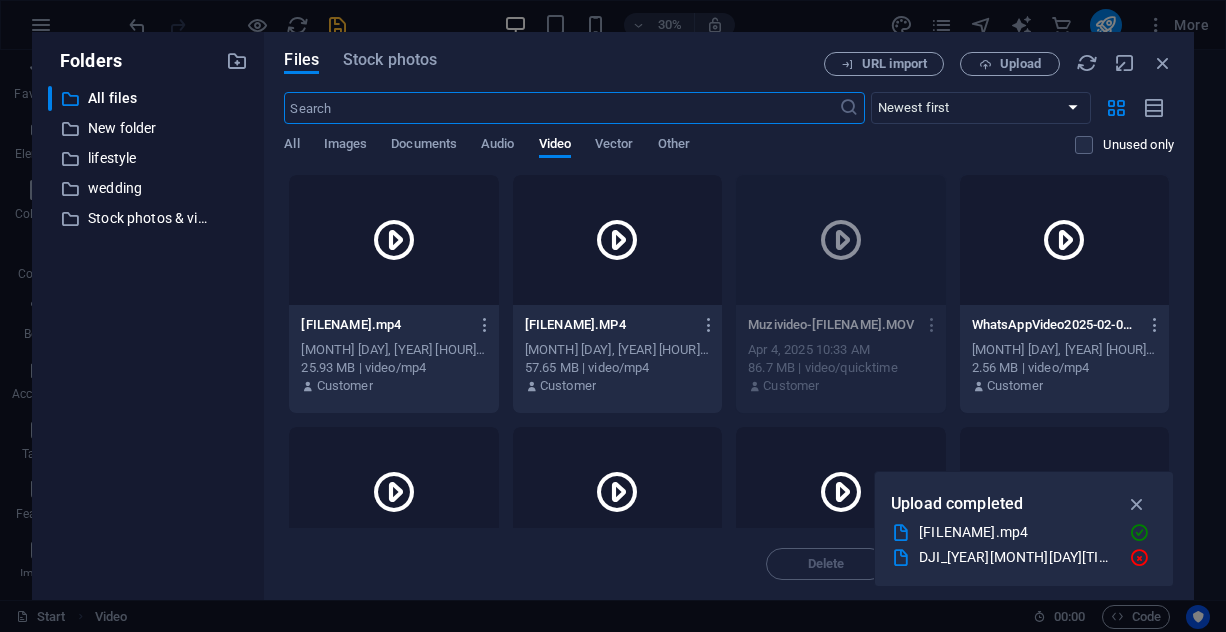 click at bounding box center [394, 240] 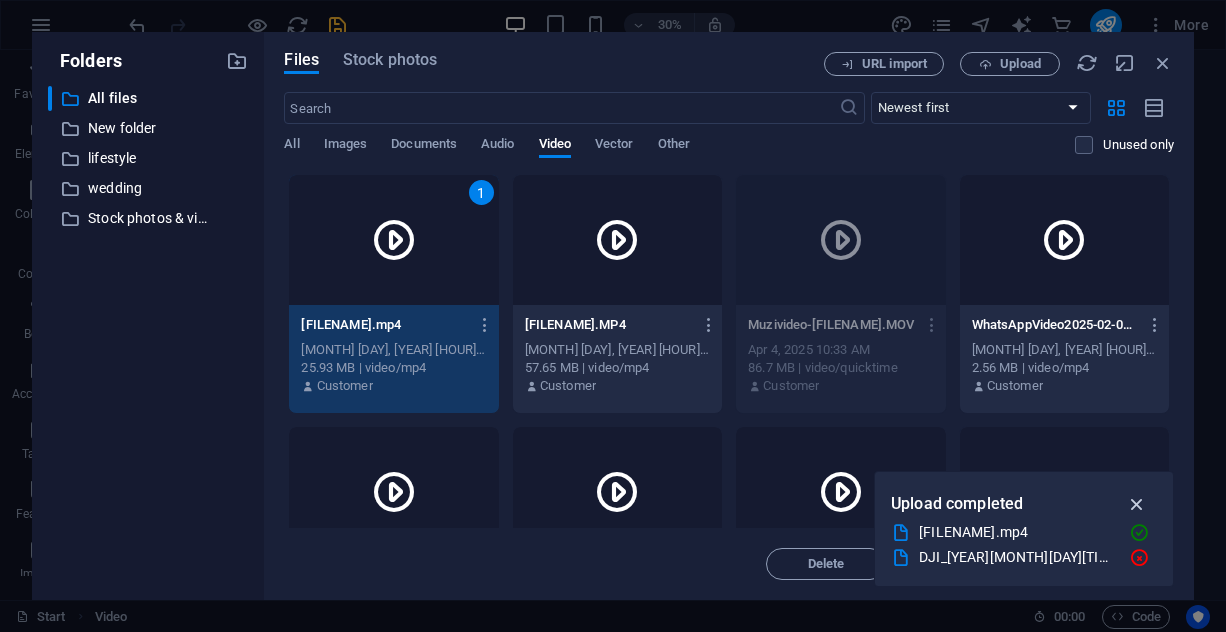 click at bounding box center (1137, 504) 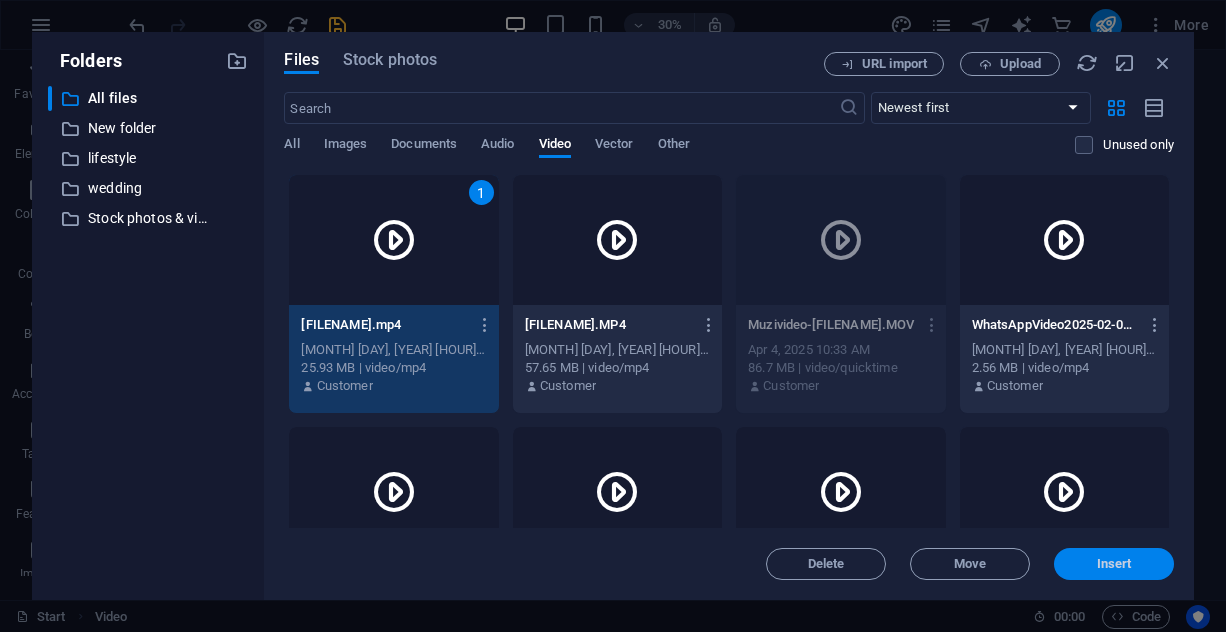 click on "Insert" at bounding box center [1114, 564] 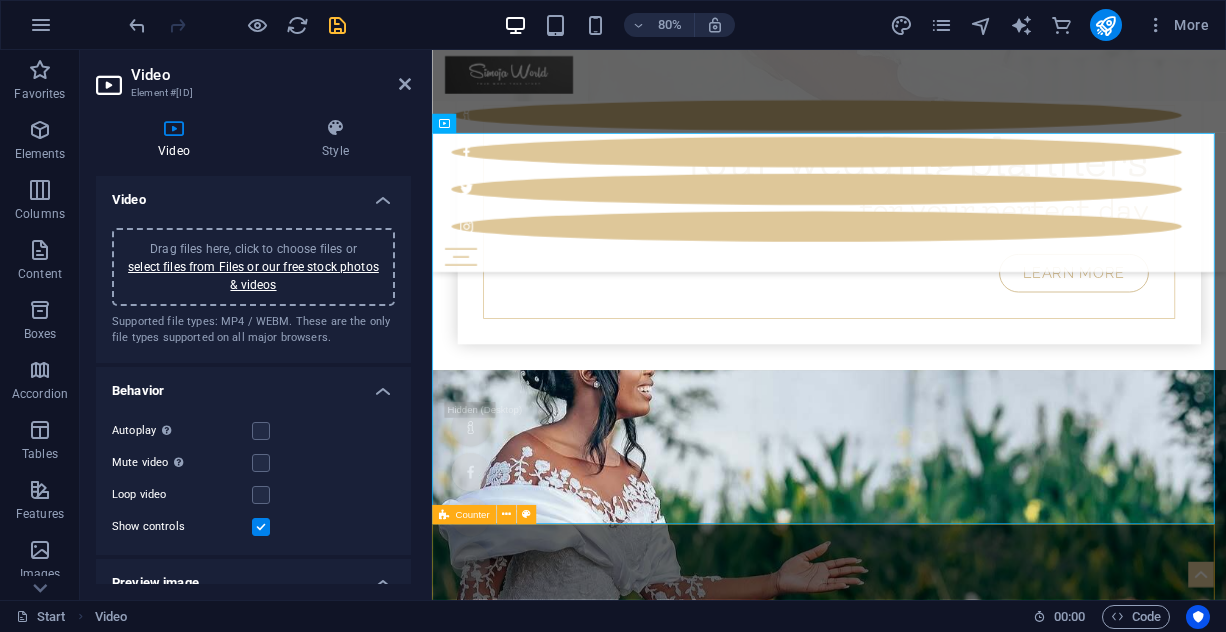 scroll, scrollTop: 1355, scrollLeft: 0, axis: vertical 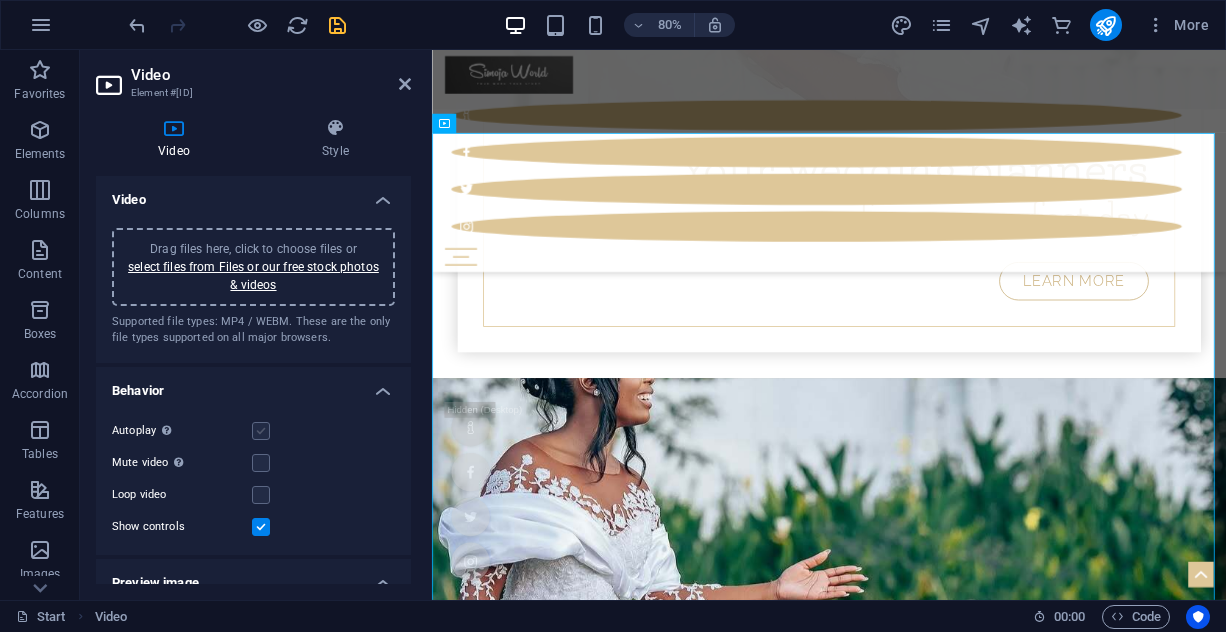 click at bounding box center (261, 431) 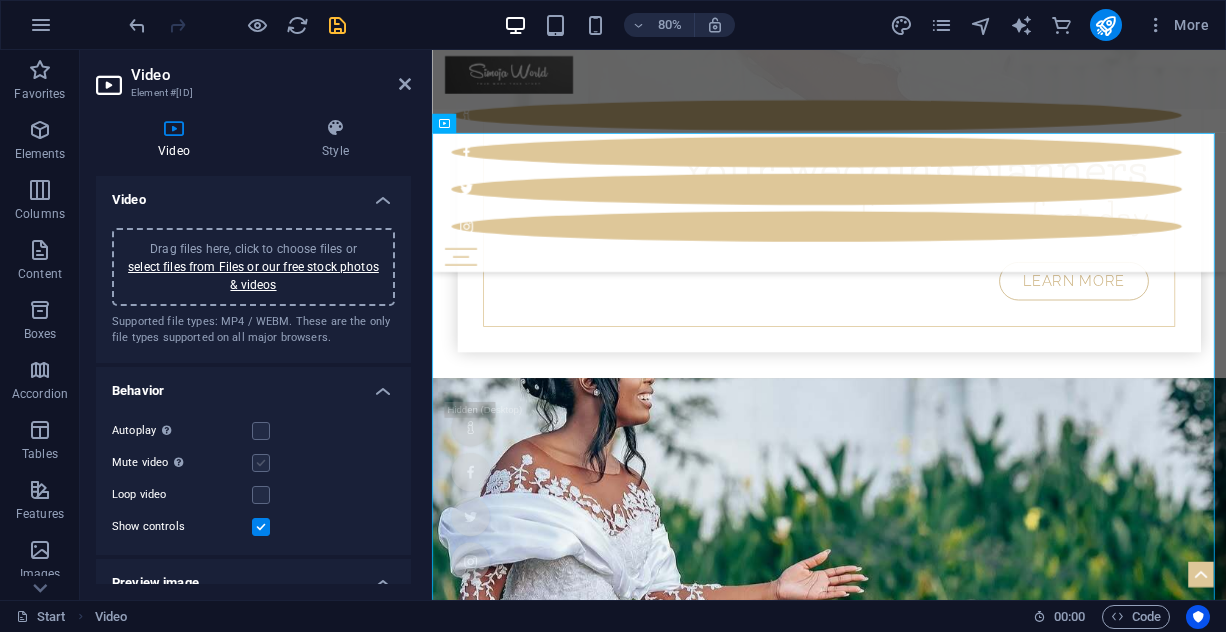 click at bounding box center [261, 463] 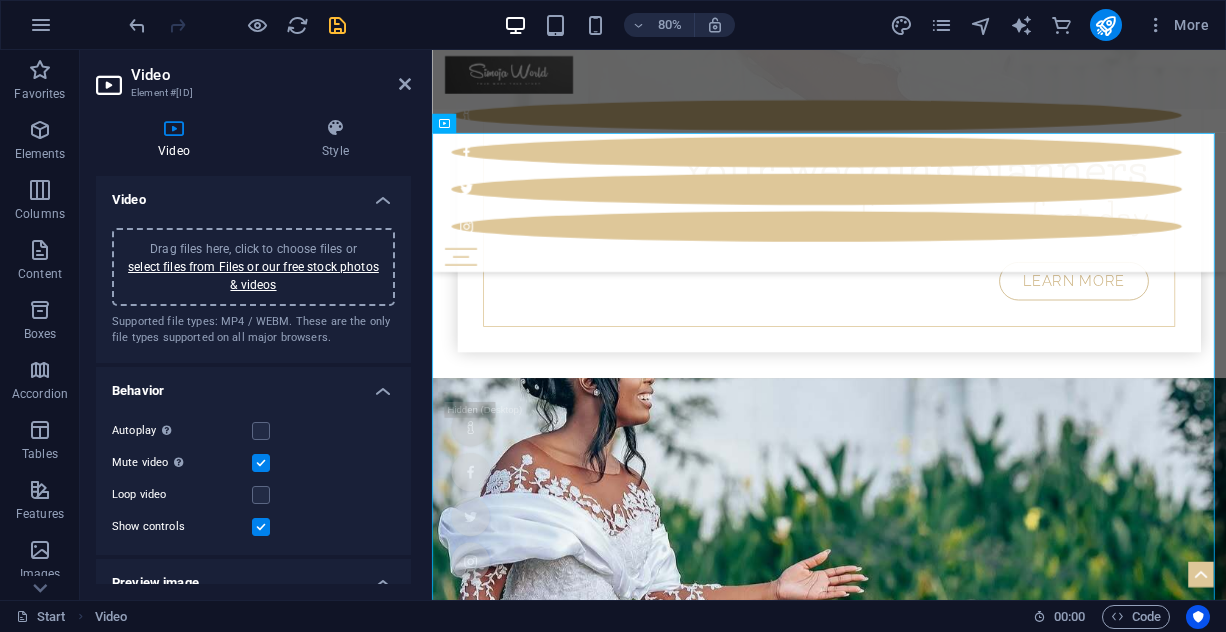 click at bounding box center [261, 463] 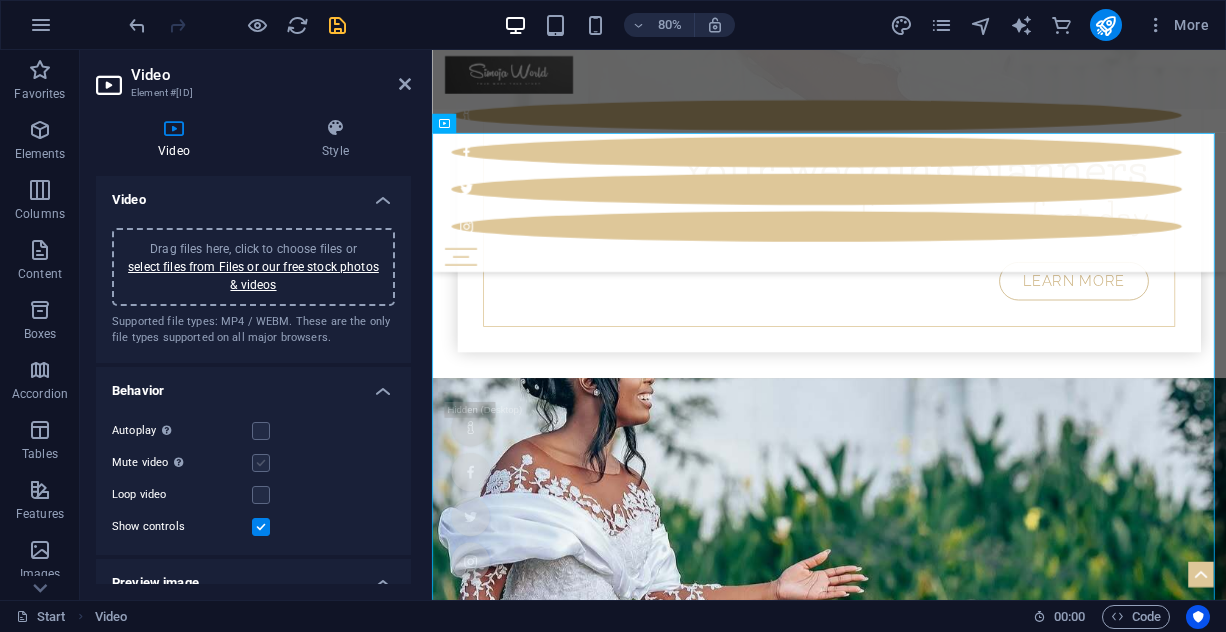 click at bounding box center [261, 463] 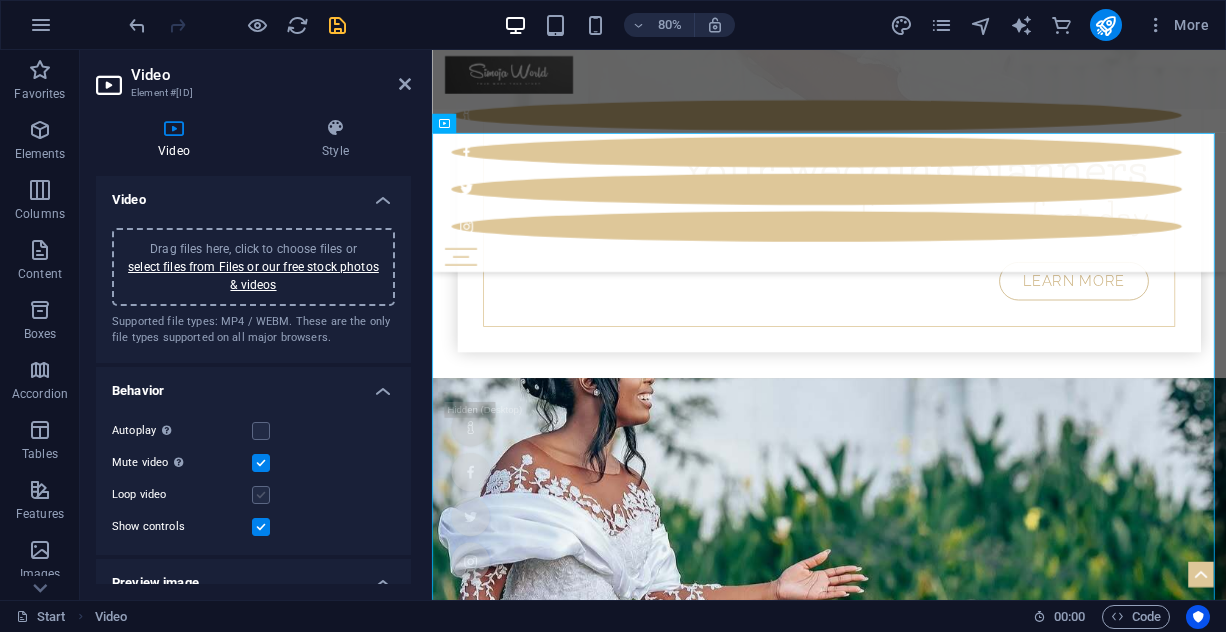click at bounding box center [261, 495] 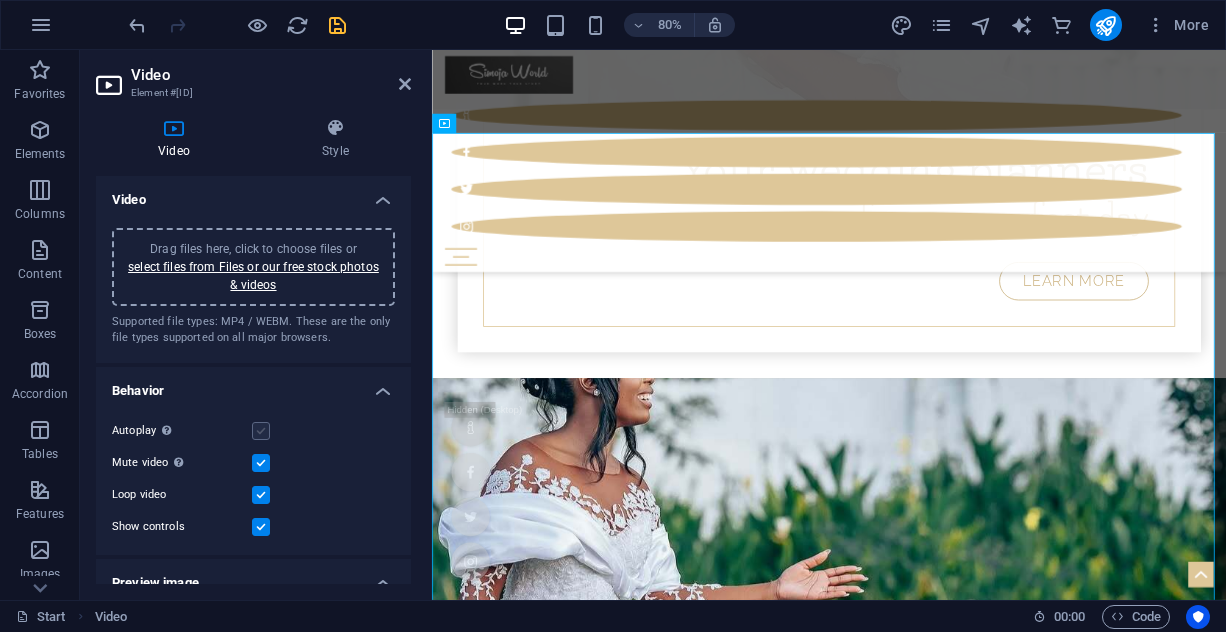 click at bounding box center [261, 431] 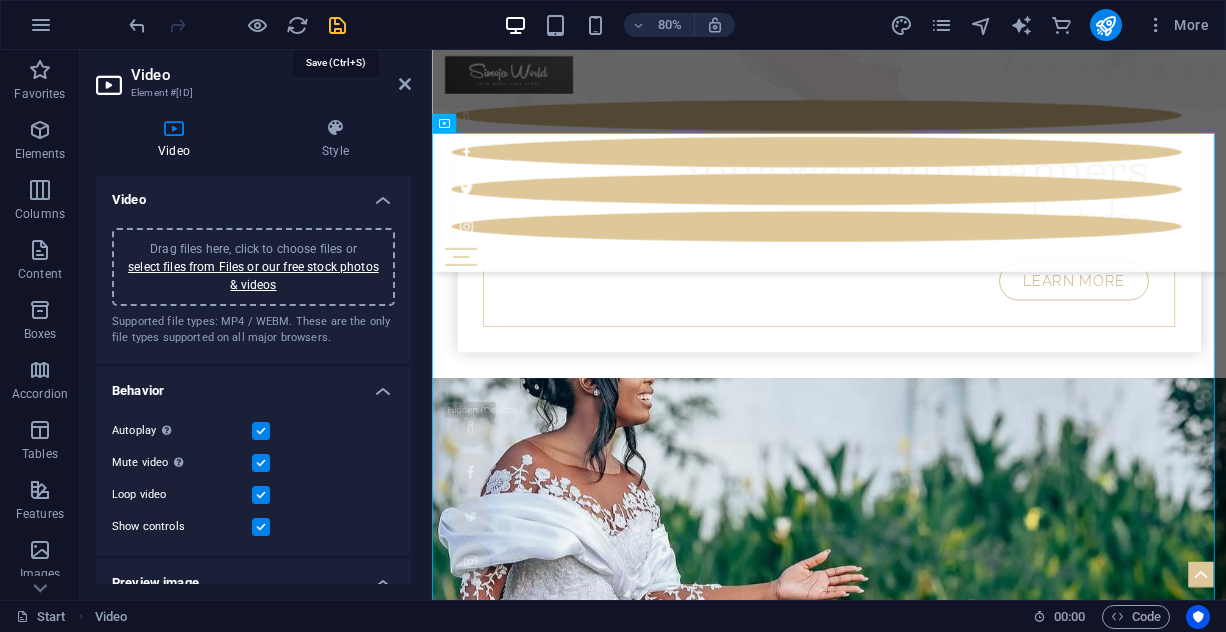 click at bounding box center (337, 25) 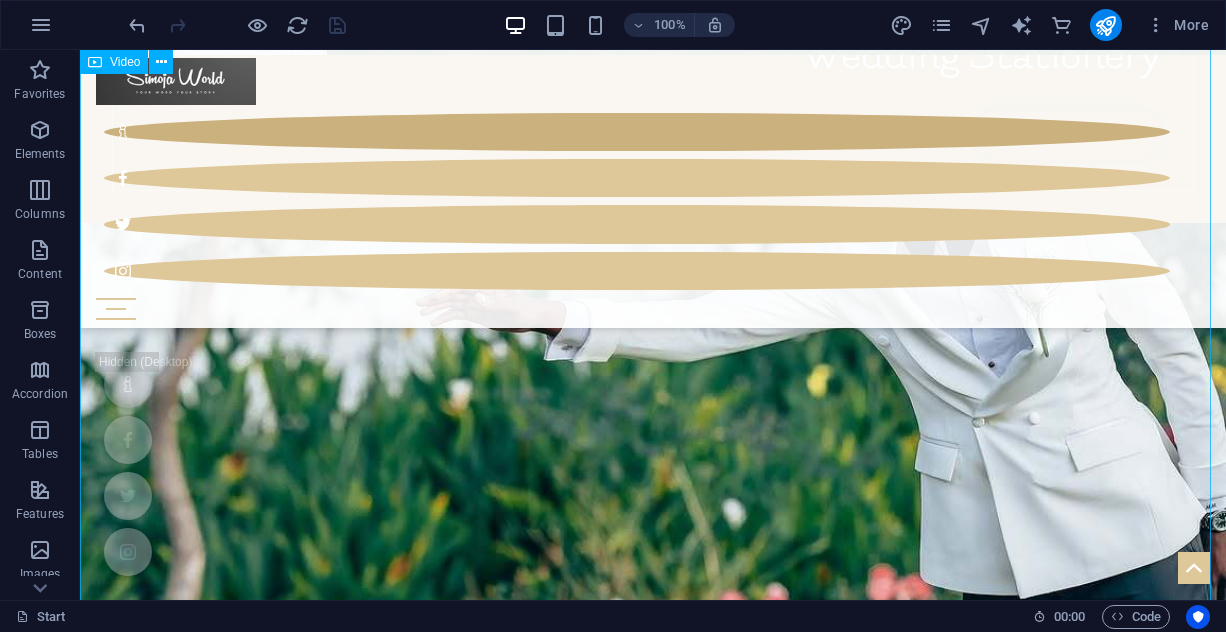 scroll, scrollTop: 2203, scrollLeft: 0, axis: vertical 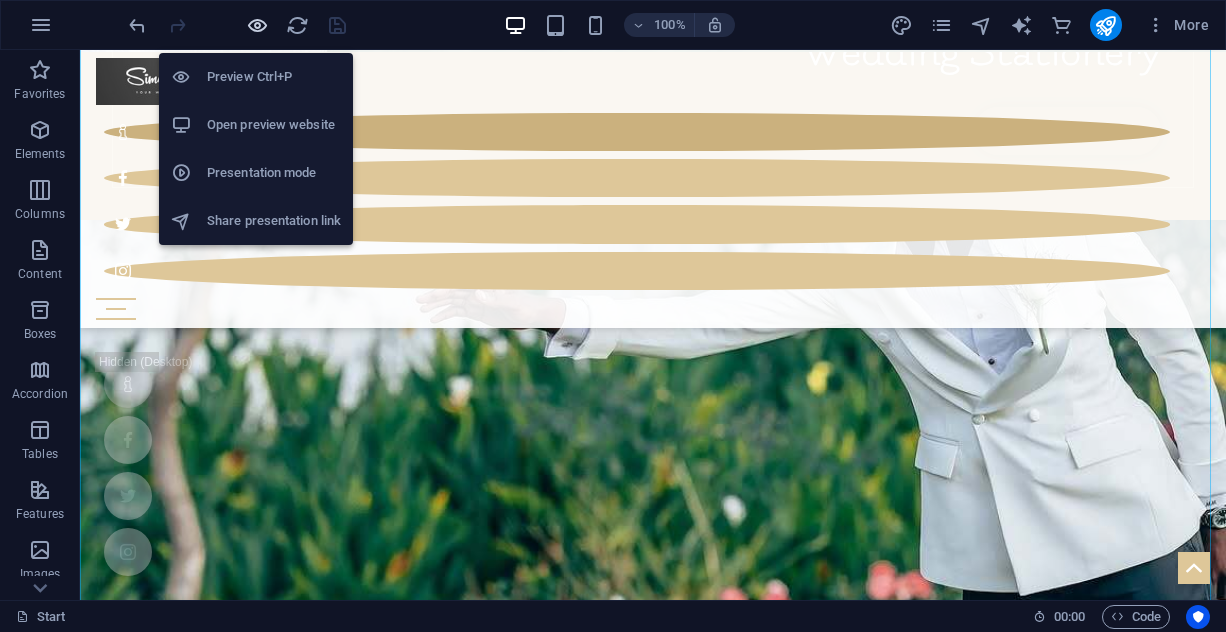 click at bounding box center [257, 25] 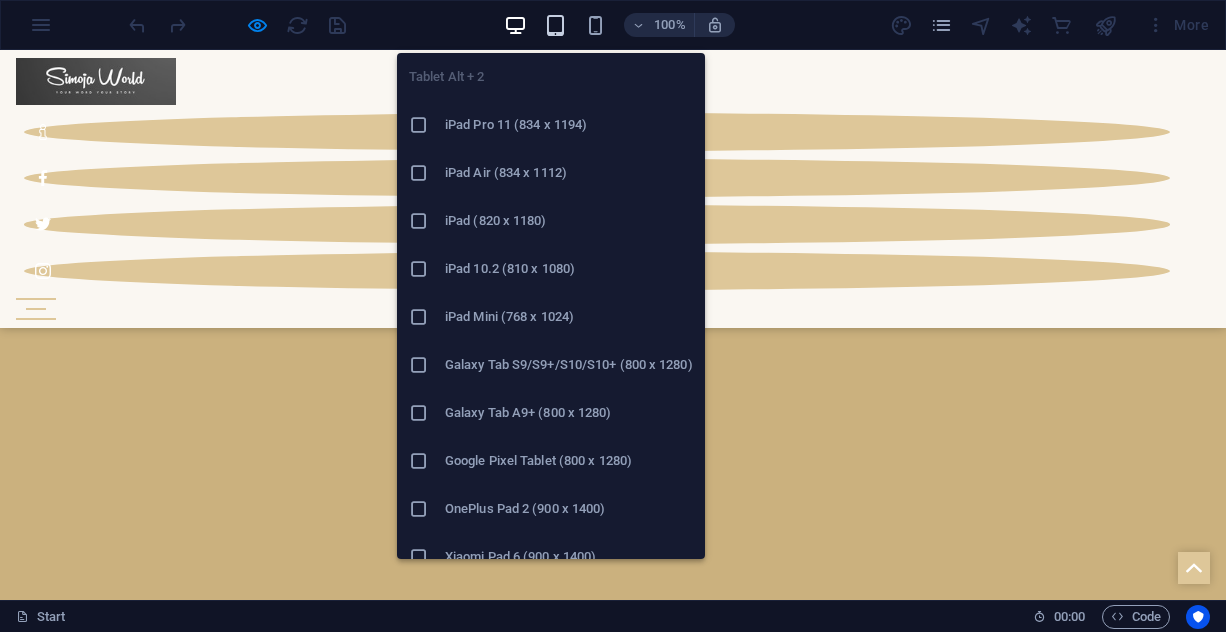 click at bounding box center [555, 25] 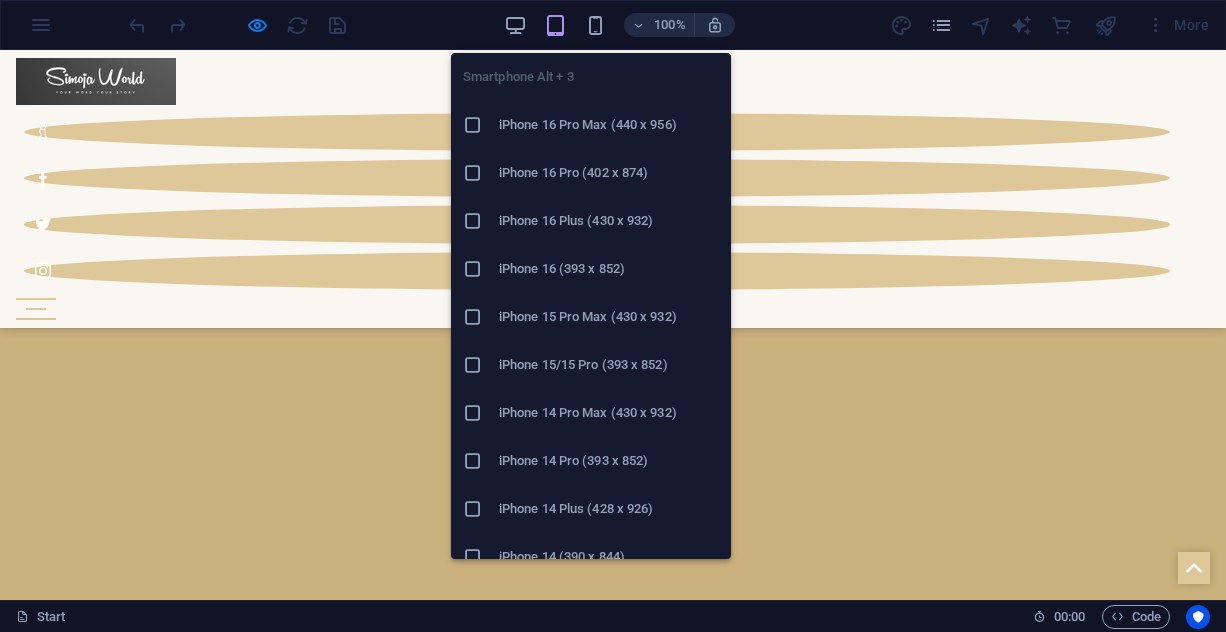click on "iPhone 16 Pro Max (440 x 956)" at bounding box center [609, 125] 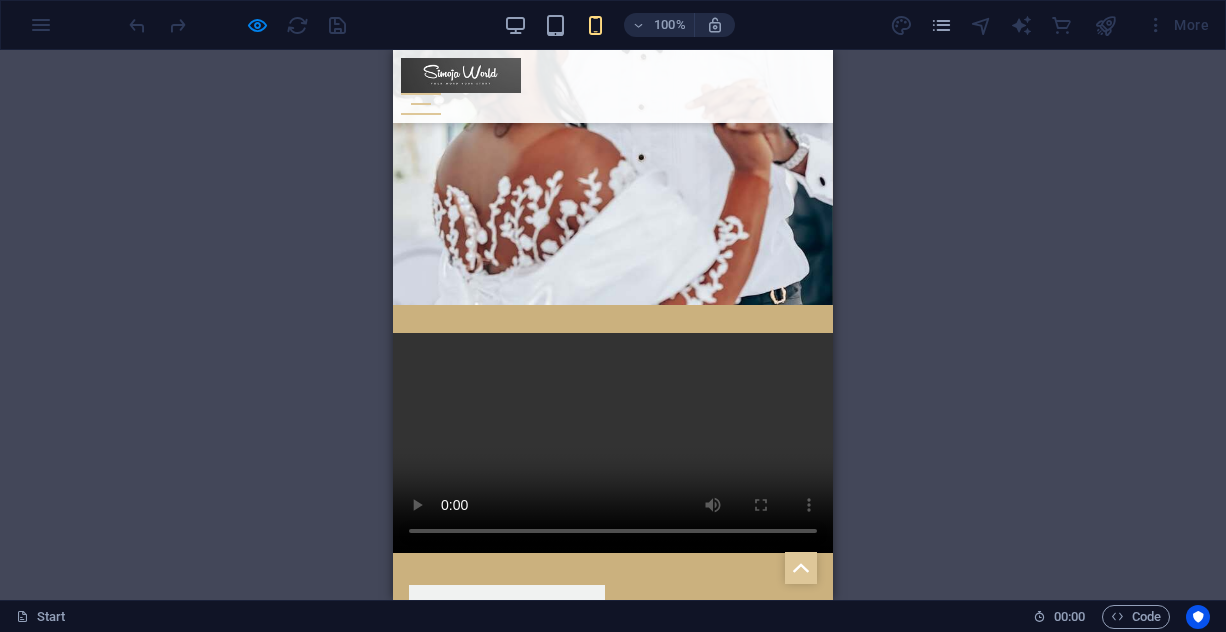 scroll, scrollTop: 4552, scrollLeft: 0, axis: vertical 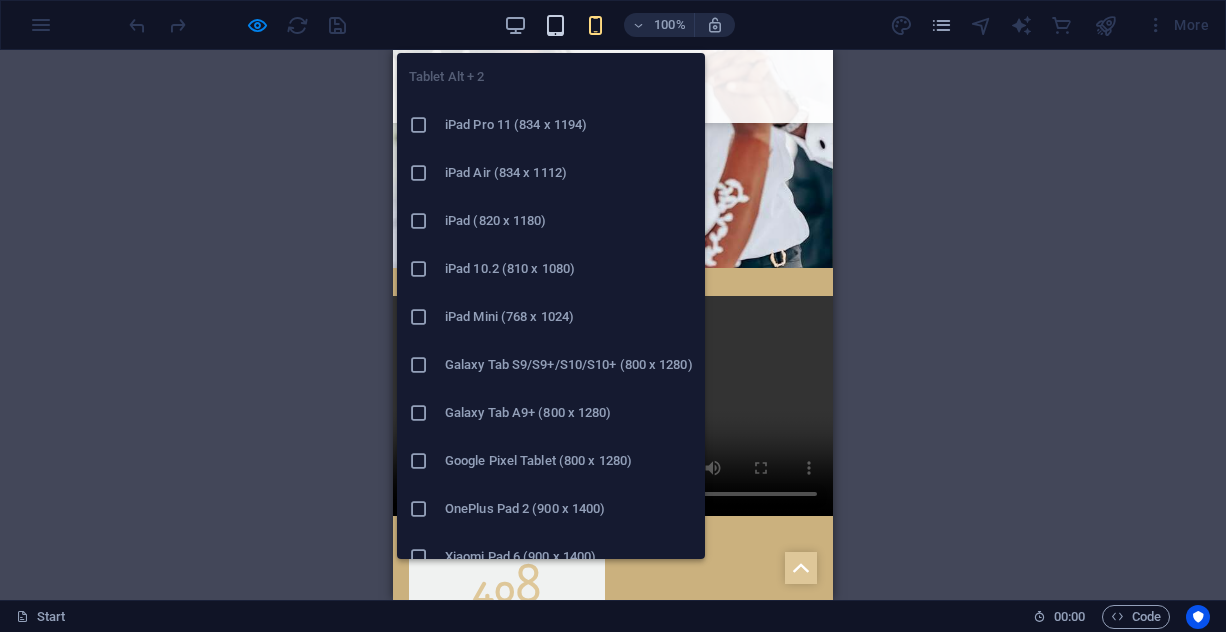 click at bounding box center [555, 25] 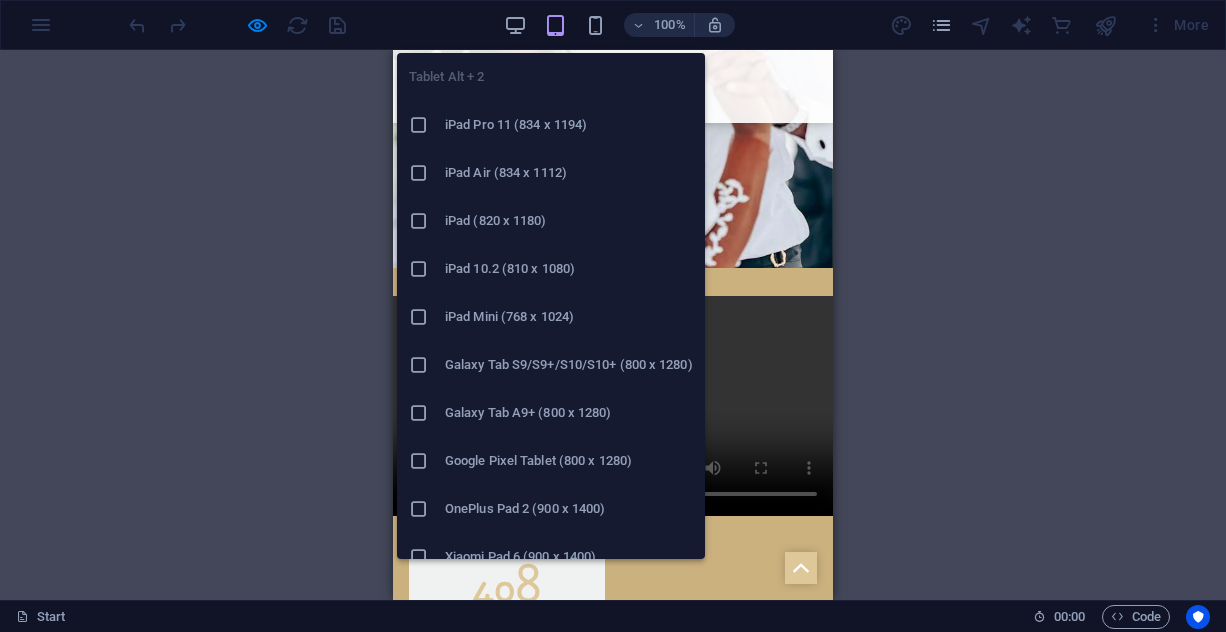 click on "iPad Pro 11 (834 x 1194)" at bounding box center [551, 125] 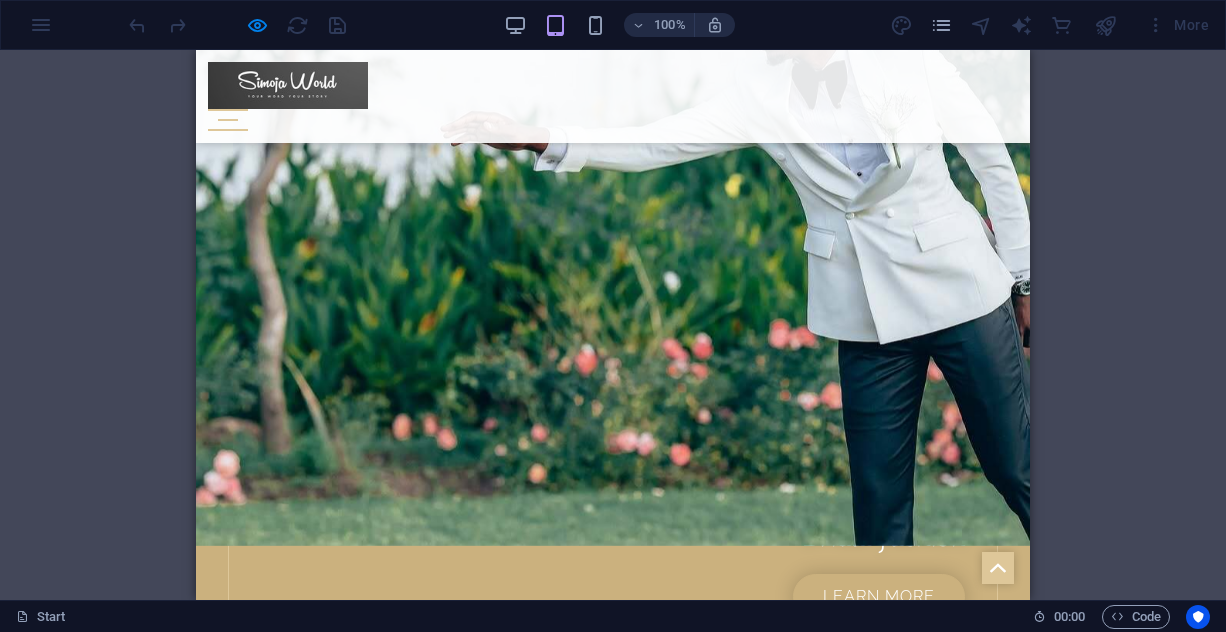 scroll, scrollTop: 2186, scrollLeft: 0, axis: vertical 